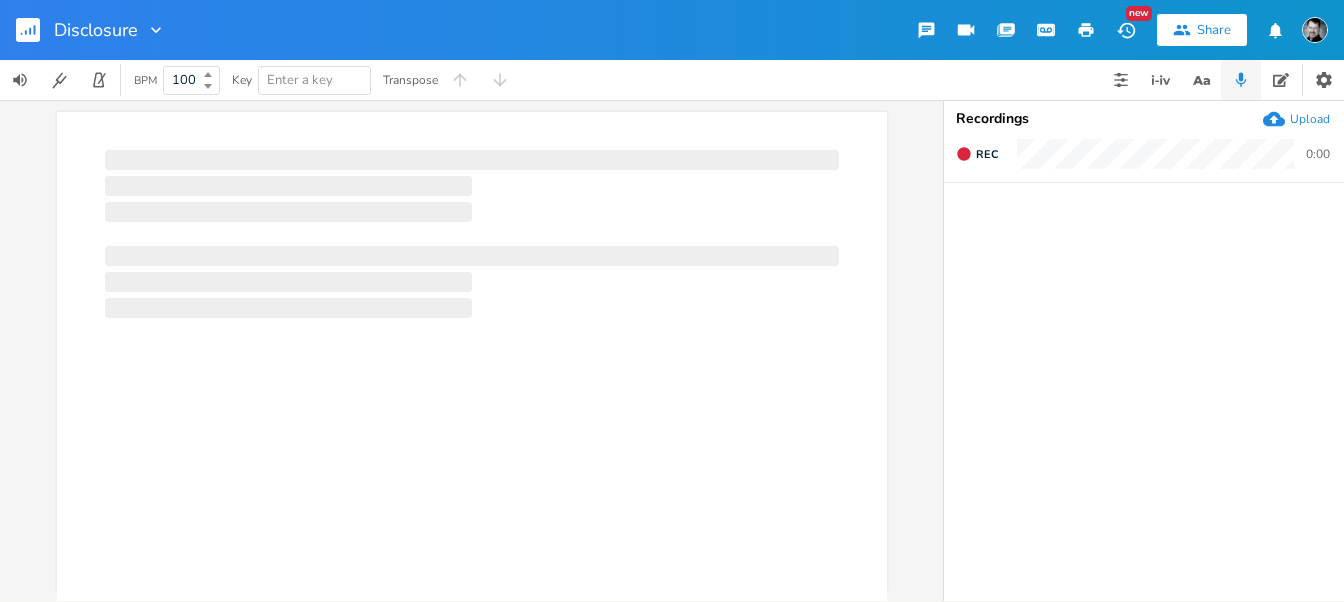scroll, scrollTop: 0, scrollLeft: 0, axis: both 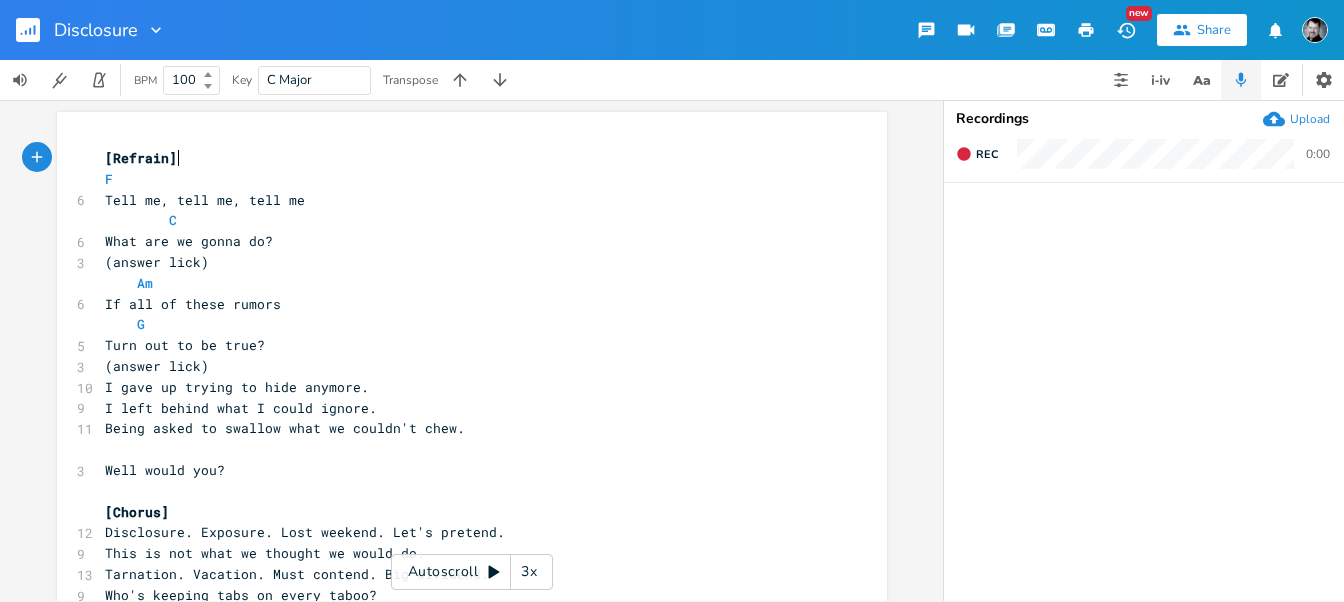 click on "xxxxxxxxxx   [Refrain] F 6 Tell me, tell me, tell me           C 6 What are we gonna do? 3 (answer lick)      Am 6 If all of these rumors      G 5 Turn out to be true? 3 (answer lick) 10 I gave up trying to hide anymore. 9 I left behind what I could ignore. 11 Being asked to swallow what we couldn't chew. ​ 3 Well would you? ​ [Chorus] 12 Disclosure. Exposure. Lost weekend. Let's pretend. 9 This is not what we thought we would do. 13 Tarnation. Vacation. Must contend. Big dividend. 9 Who's keeping tabs on every taboo? 3 Well would you? ​ ​" at bounding box center [472, 404] 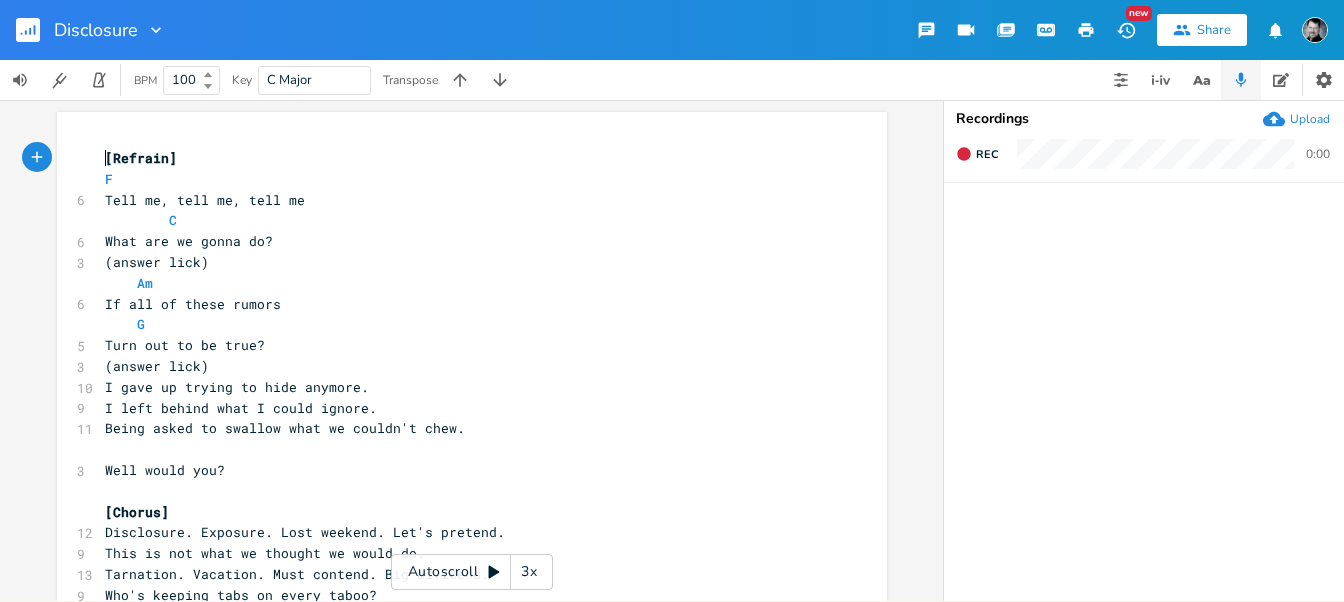 click on "[Refrain]" at bounding box center (462, 158) 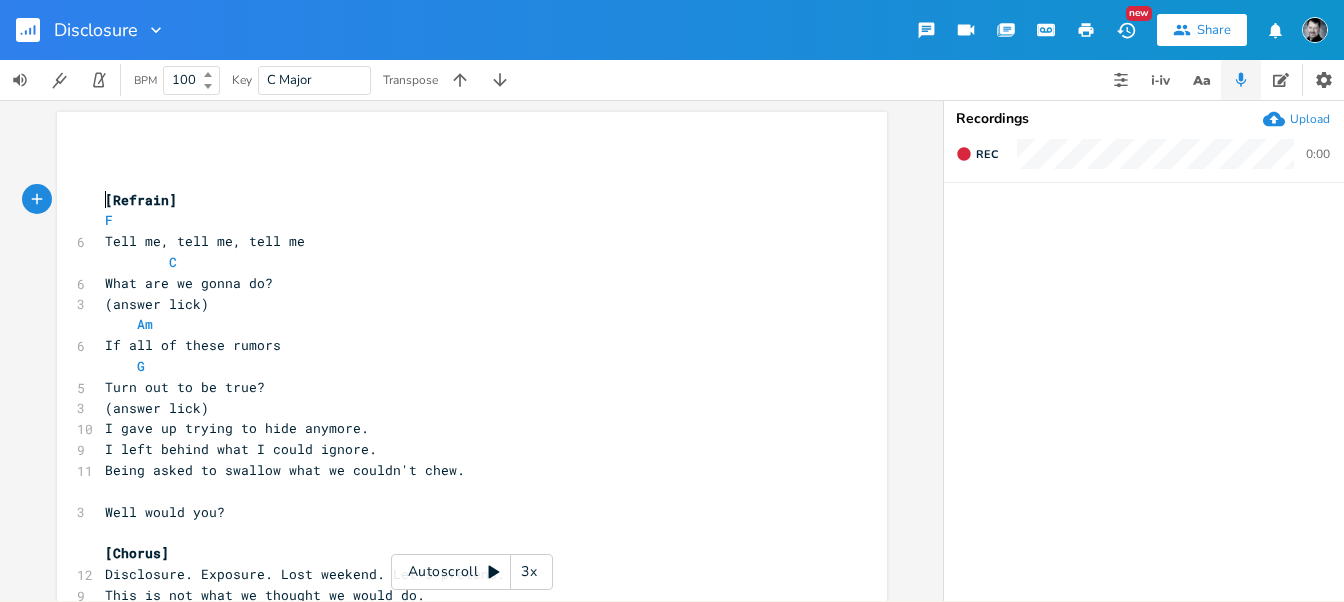 click on "​" at bounding box center (462, 158) 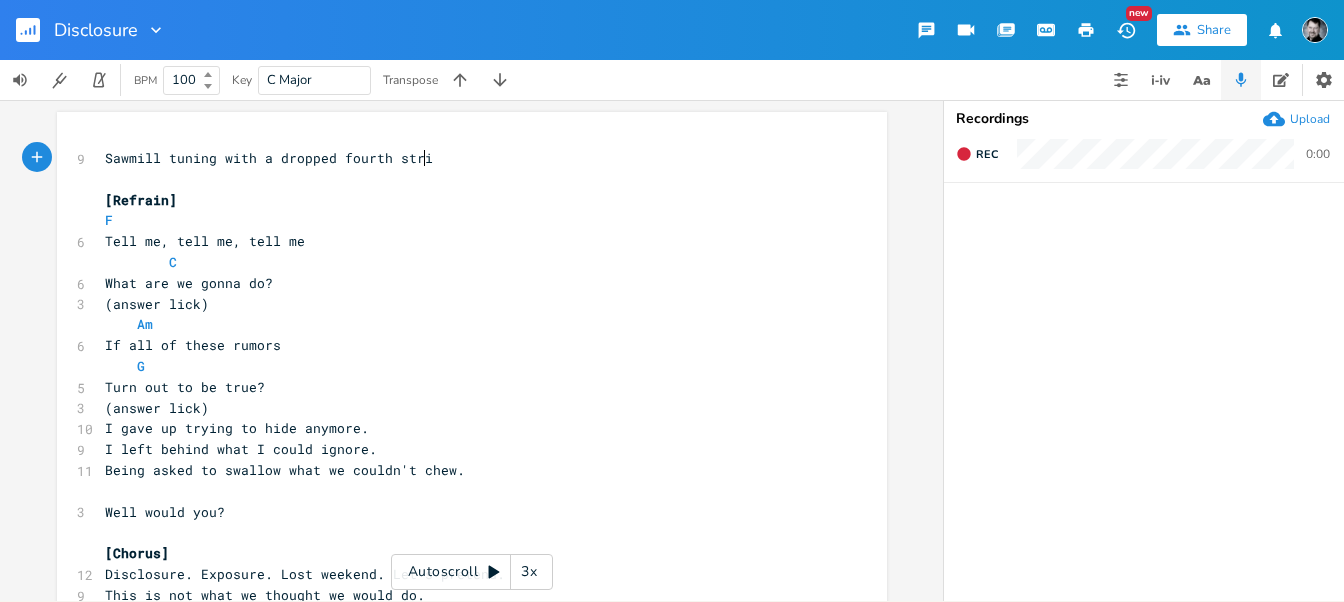 type on "Sawmill tuning with a dropped fourth string" 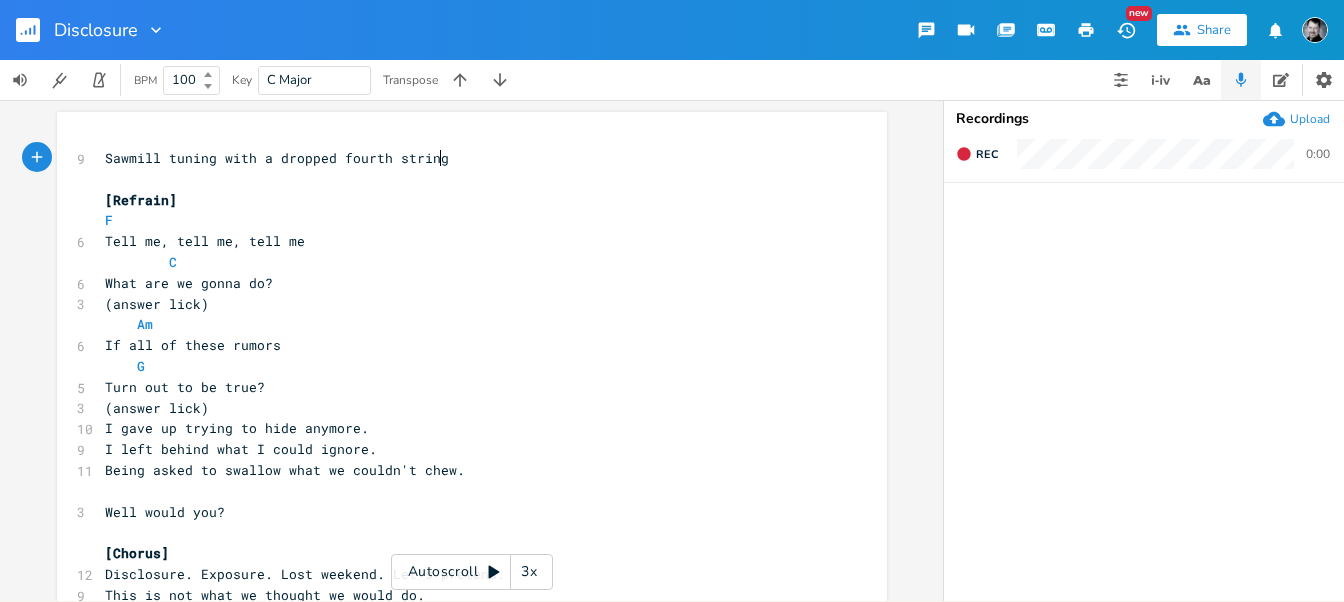 scroll, scrollTop: 0, scrollLeft: 216, axis: horizontal 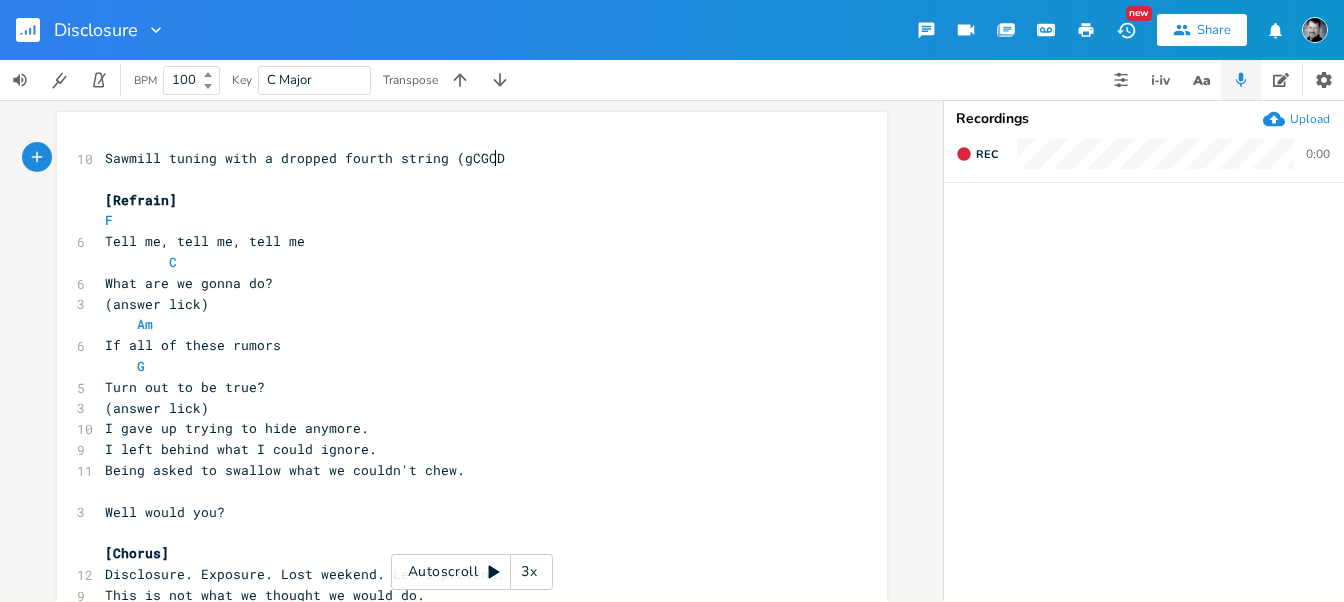 type on "(gCGCD)" 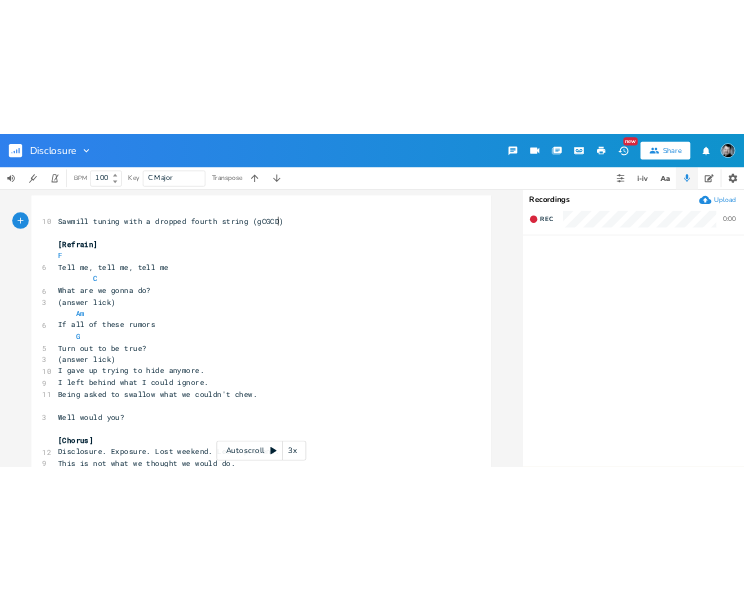 scroll, scrollTop: 0, scrollLeft: 47, axis: horizontal 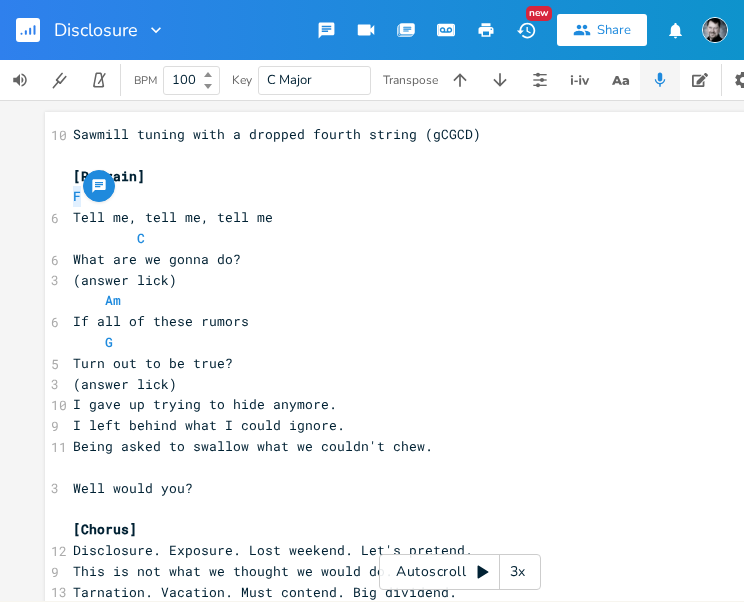 drag, startPoint x: 78, startPoint y: 196, endPoint x: 50, endPoint y: 195, distance: 28.01785 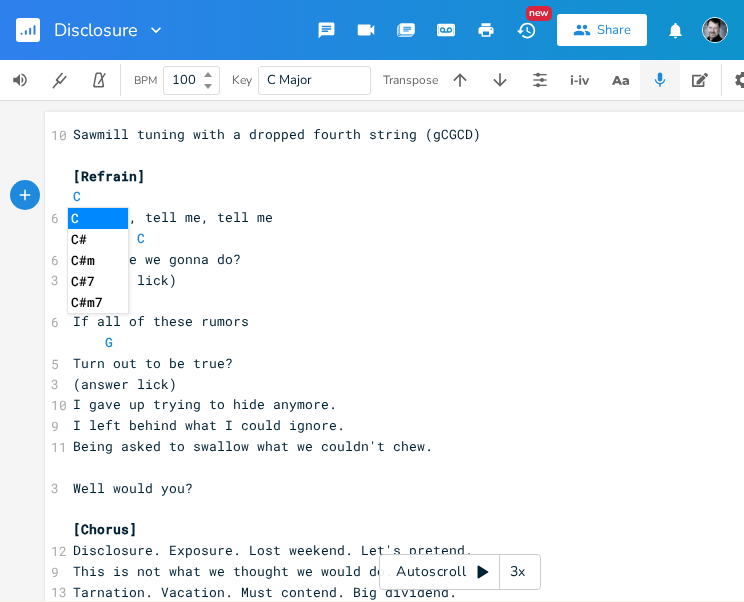 click on "C" at bounding box center (460, 238) 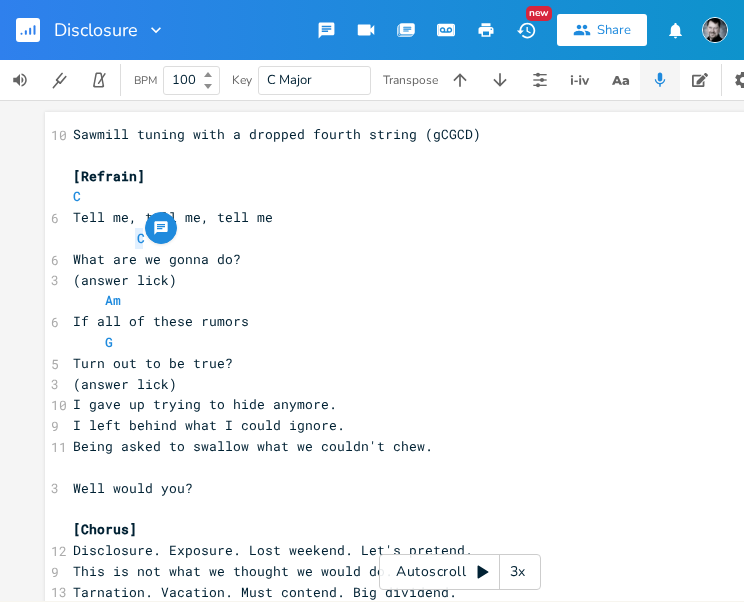 drag, startPoint x: 156, startPoint y: 236, endPoint x: 128, endPoint y: 236, distance: 28 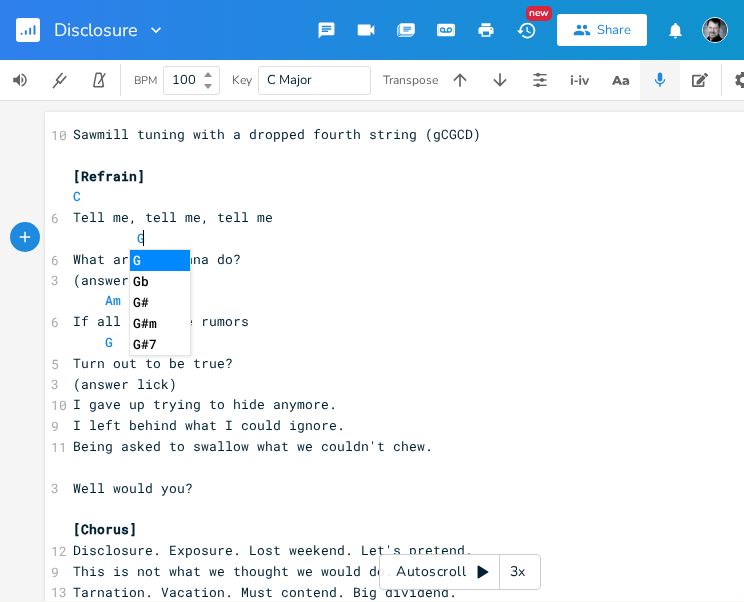 type on "G7" 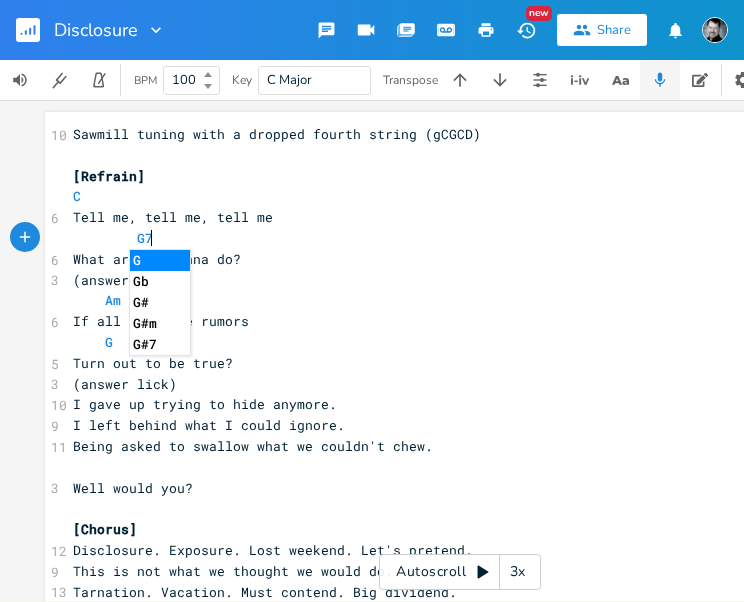scroll, scrollTop: 0, scrollLeft: 15, axis: horizontal 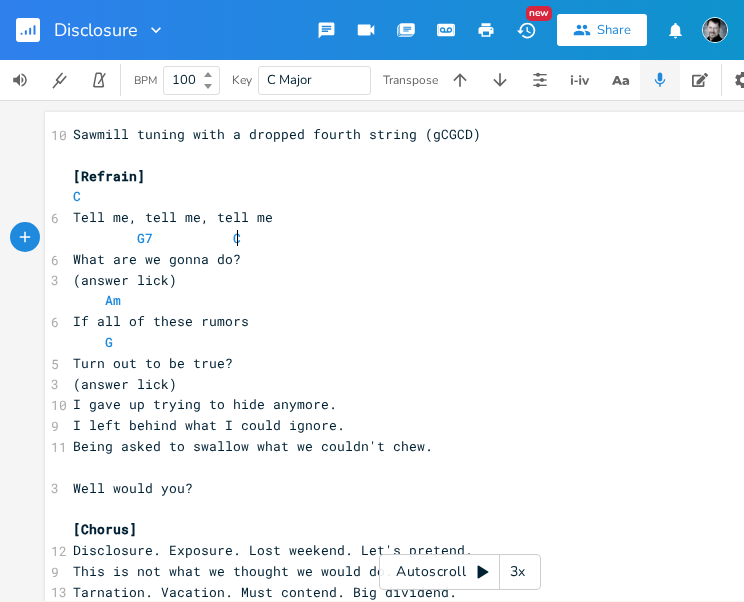 type on "C" 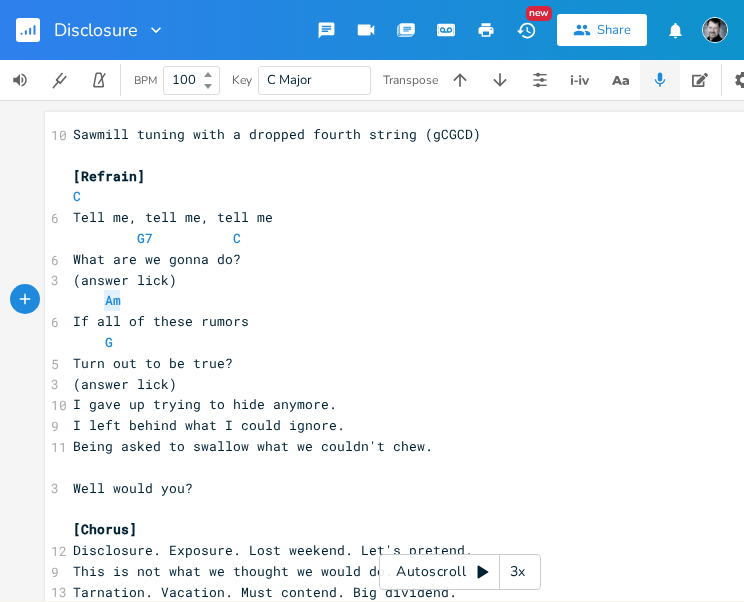 drag, startPoint x: 125, startPoint y: 303, endPoint x: 95, endPoint y: 300, distance: 30.149628 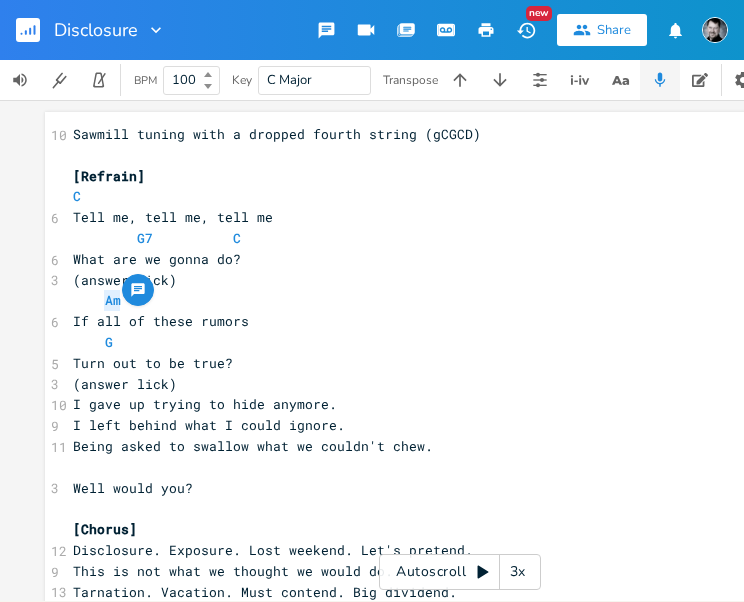 type on "F" 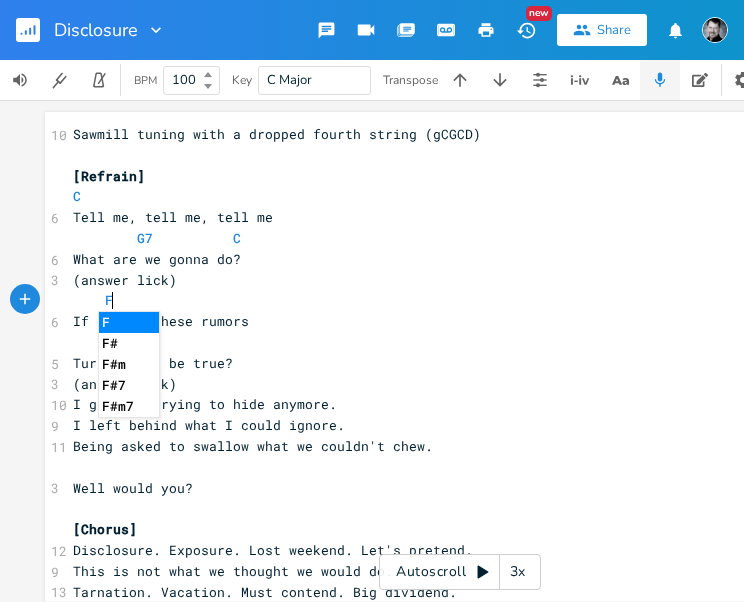 click on "G" at bounding box center [460, 342] 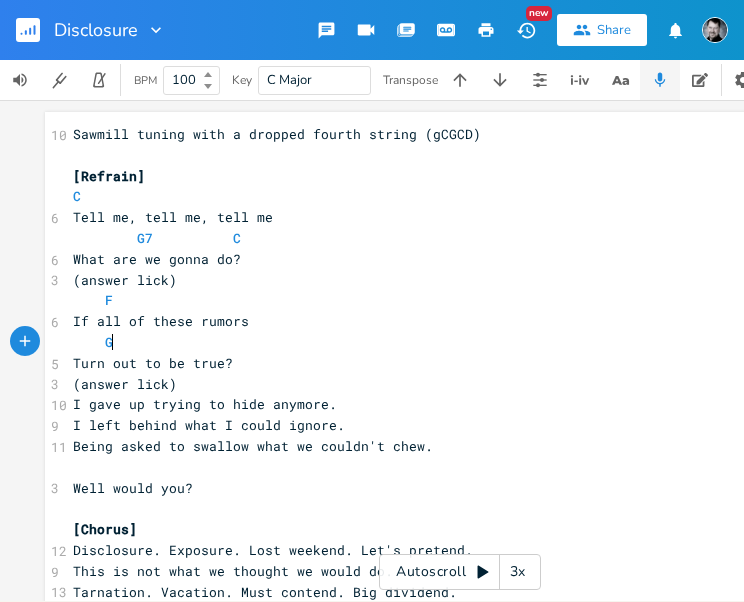 type on "G" 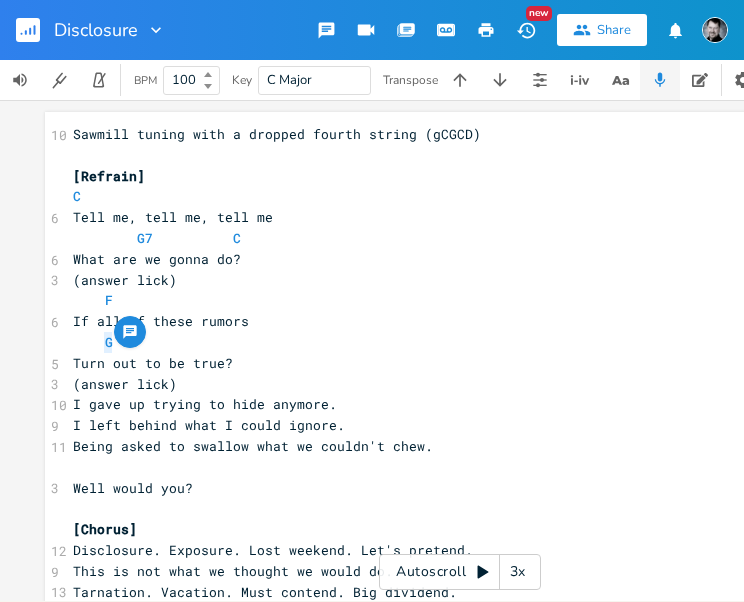 drag, startPoint x: 120, startPoint y: 344, endPoint x: 89, endPoint y: 340, distance: 31.257 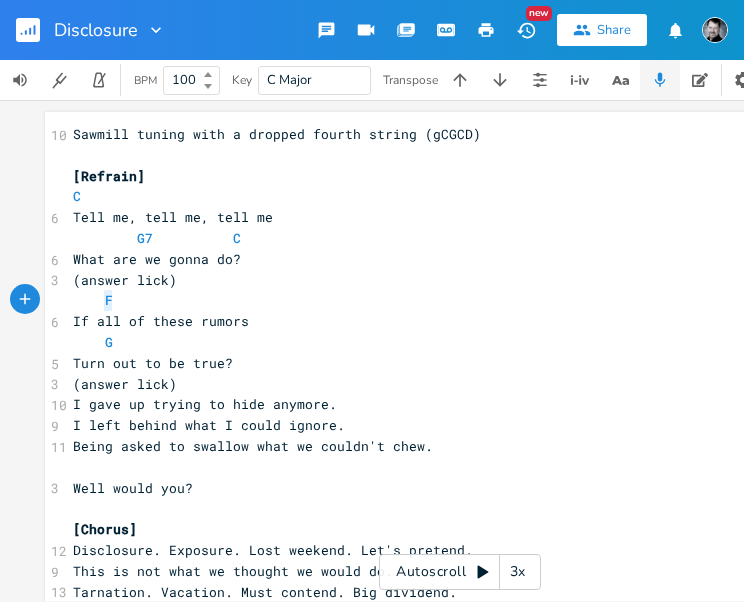 drag, startPoint x: 112, startPoint y: 304, endPoint x: 92, endPoint y: 300, distance: 20.396078 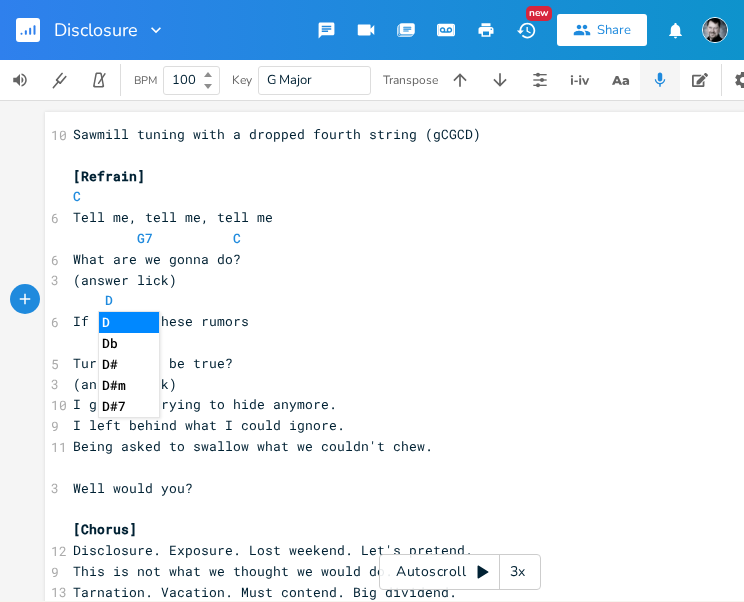 type on "D7" 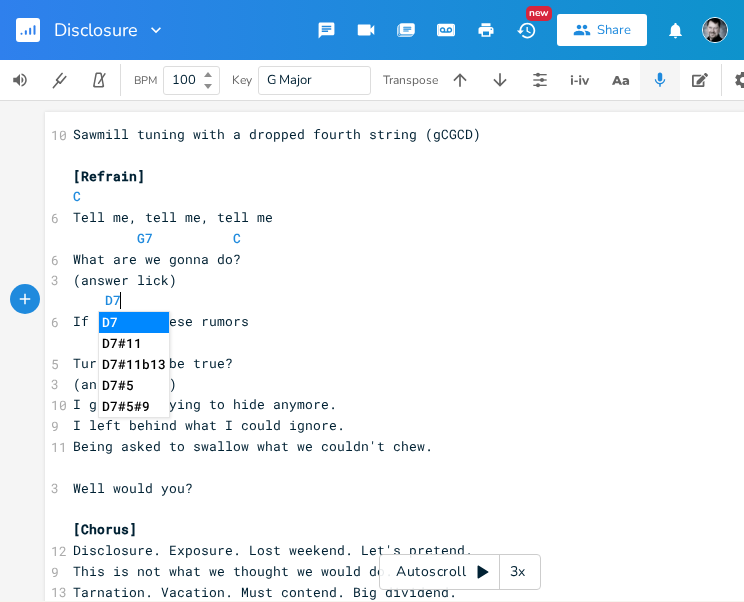 drag, startPoint x: 222, startPoint y: 347, endPoint x: 136, endPoint y: 340, distance: 86.28442 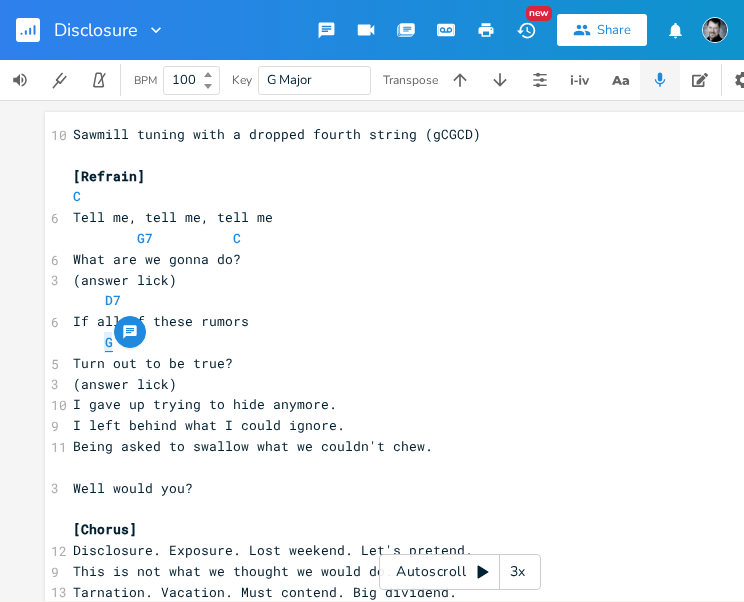 click on "G" at bounding box center (460, 342) 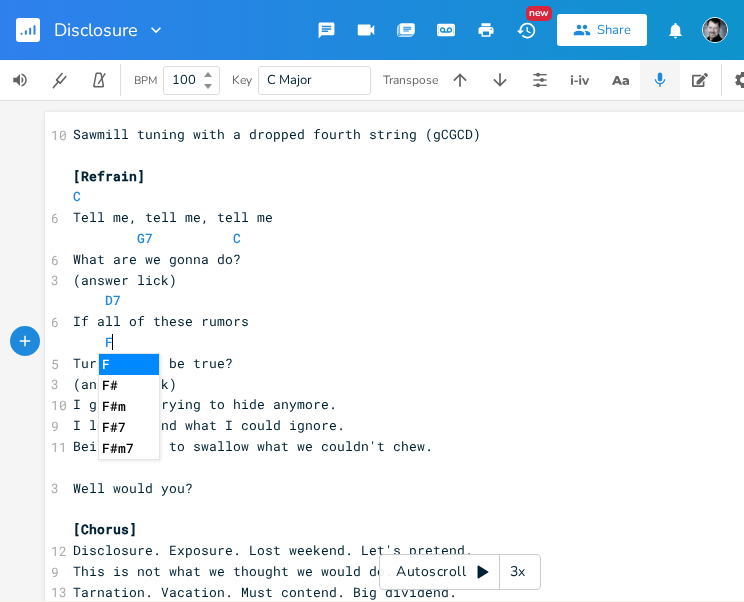 click on "F" at bounding box center (460, 342) 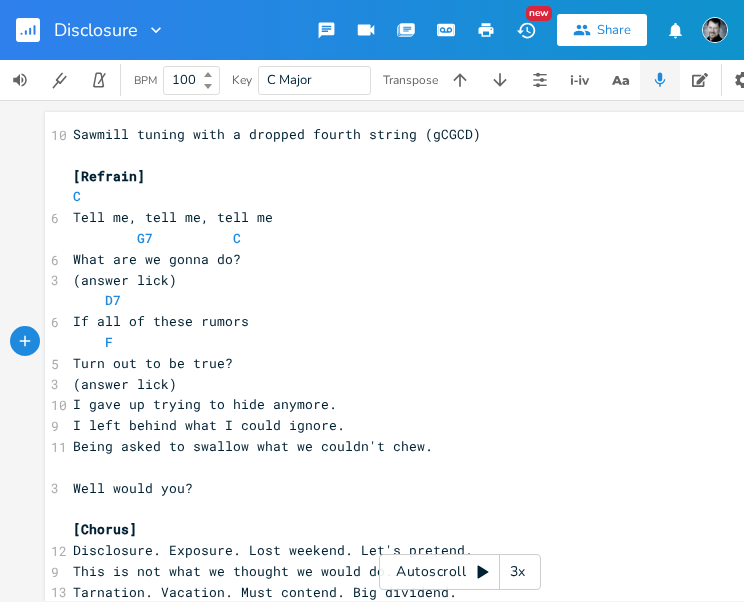 type on "C" 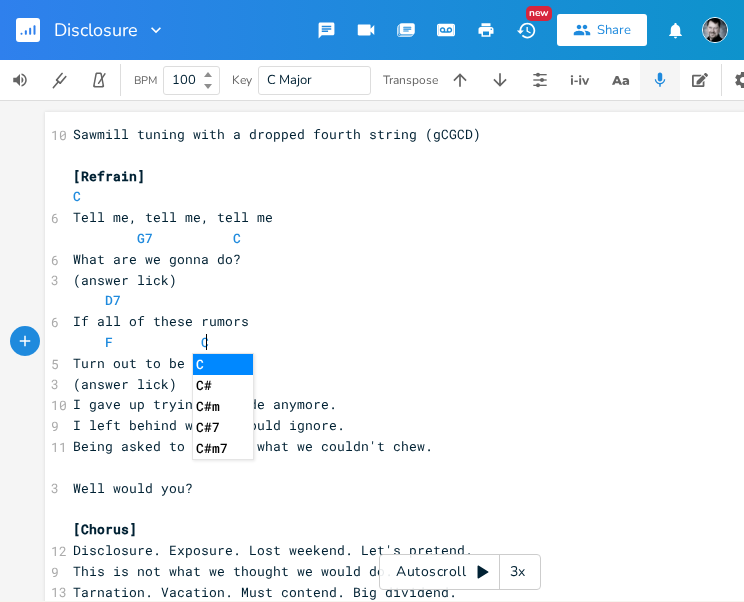 click on "F               C" at bounding box center [460, 342] 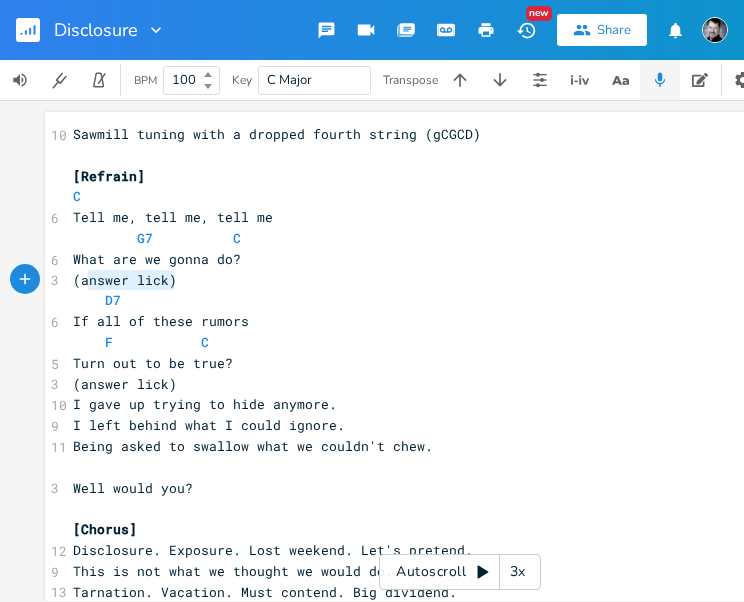 type on "(answer lick)" 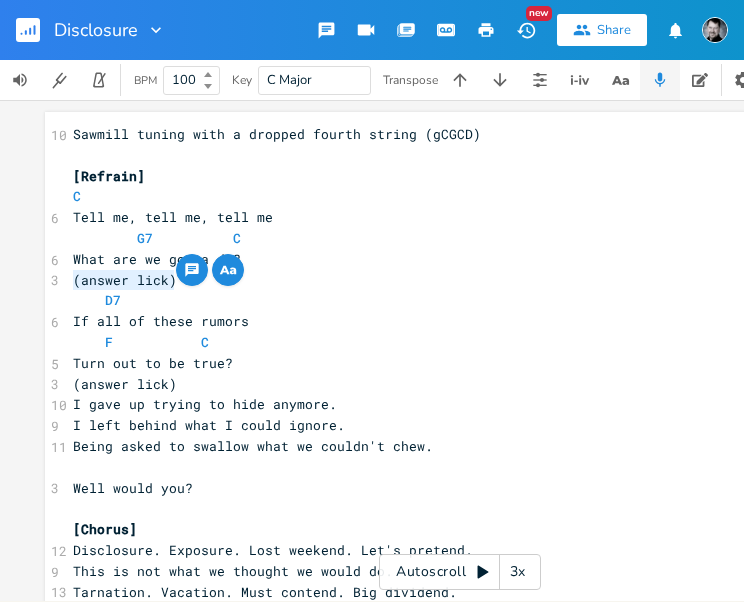 drag, startPoint x: 170, startPoint y: 284, endPoint x: 62, endPoint y: 281, distance: 108.04166 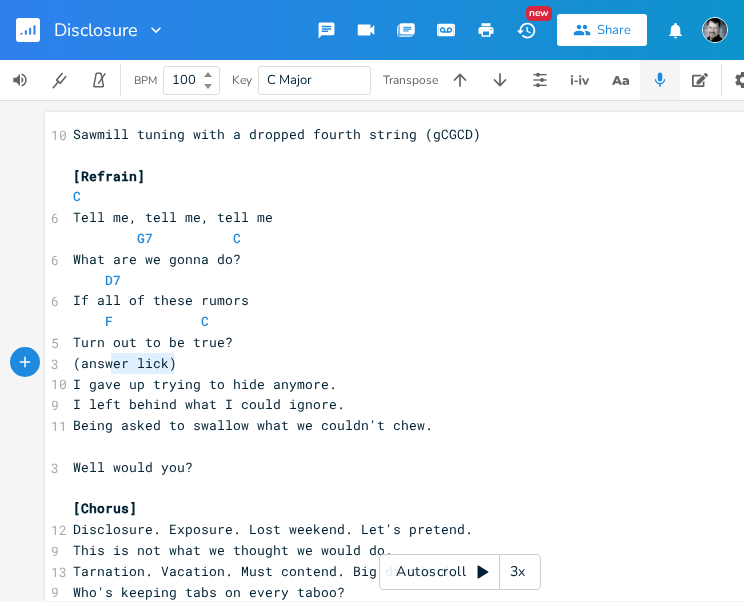 type on "(answer lick)" 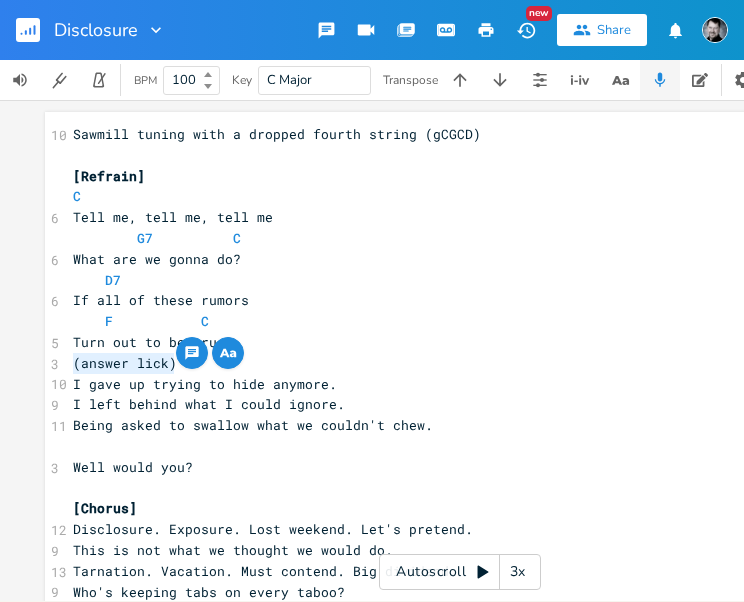 drag, startPoint x: 129, startPoint y: 364, endPoint x: 60, endPoint y: 364, distance: 69 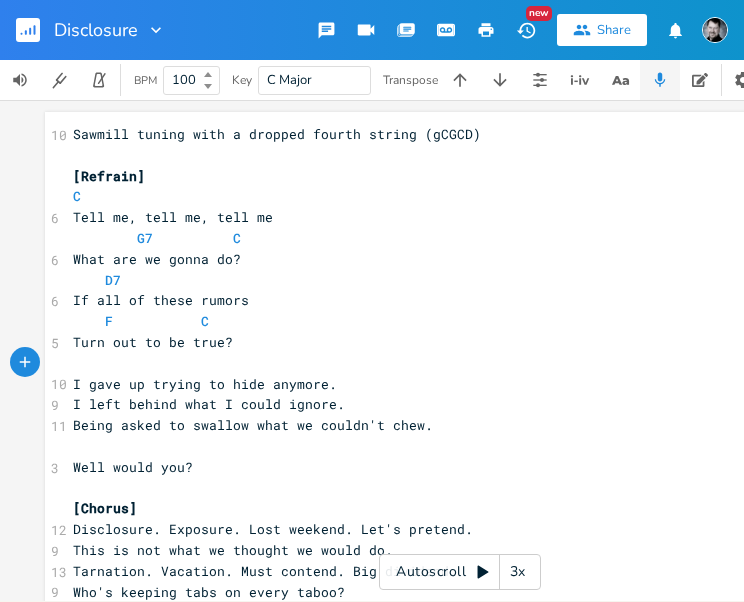 type on "C" 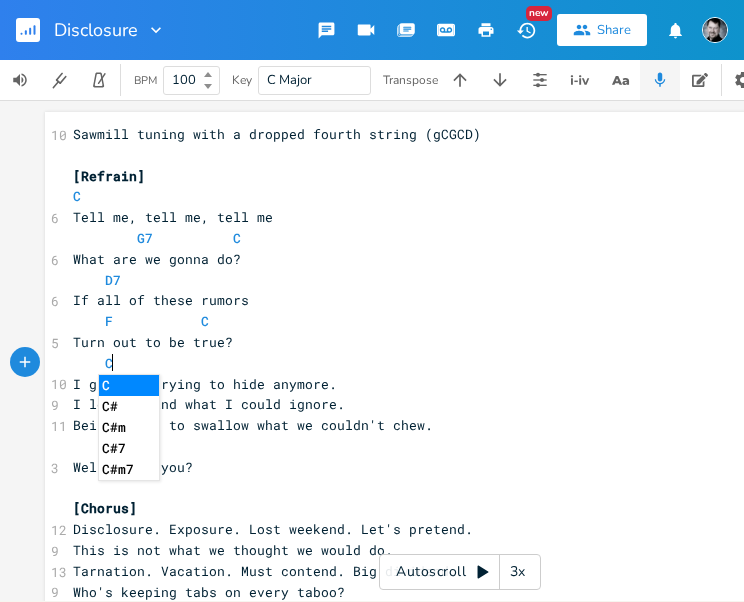 click on "I left behind what I could ignore." at bounding box center (209, 404) 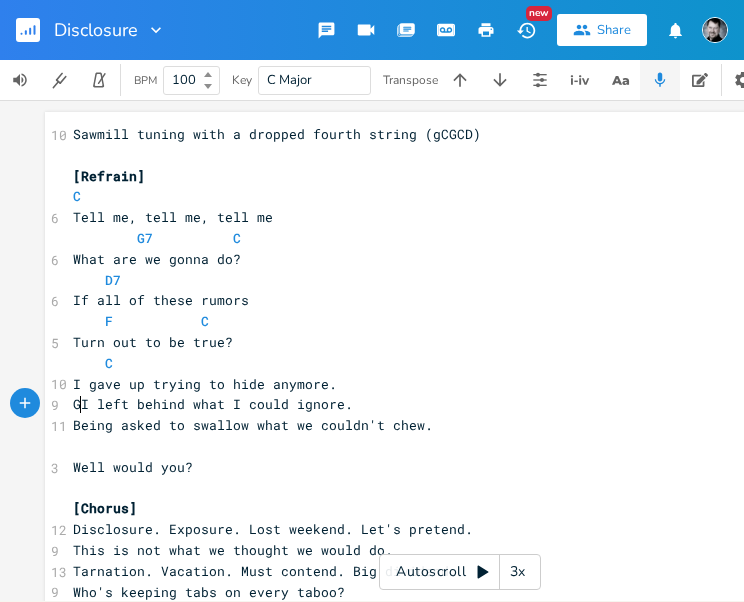 type on "G7" 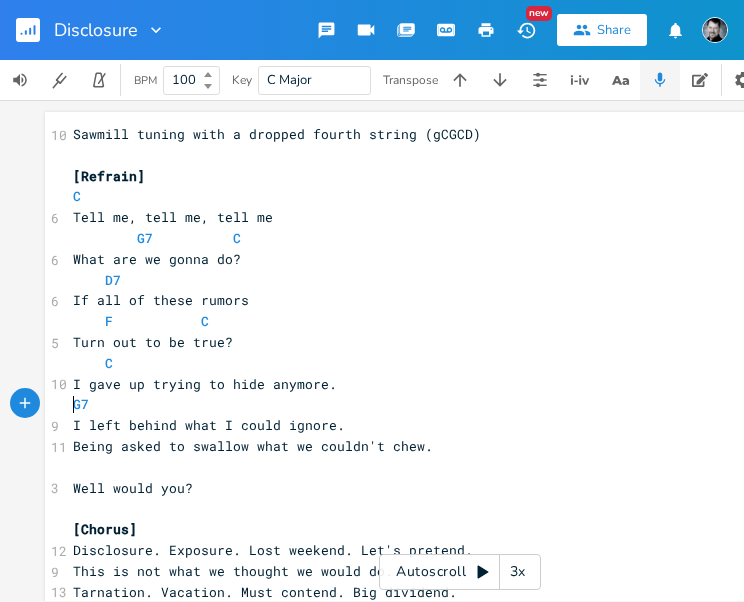 click on "G7" at bounding box center (460, 404) 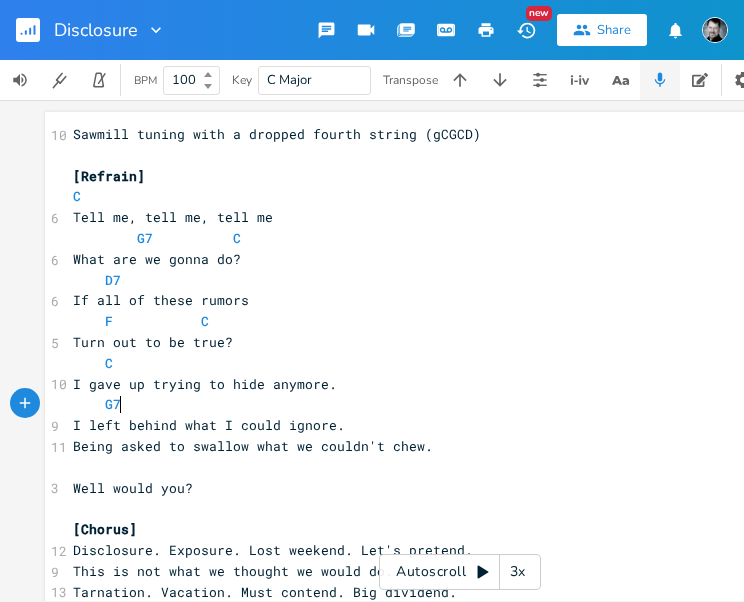 click on "G7" at bounding box center [460, 404] 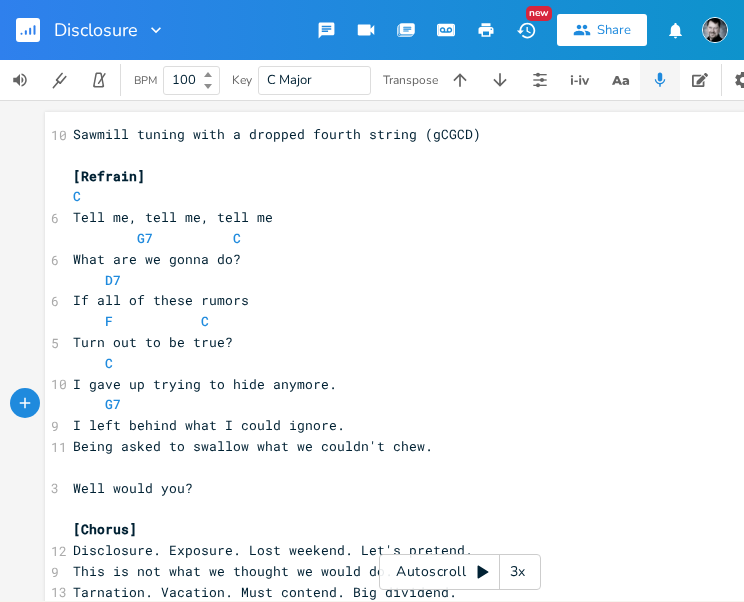 type on "C" 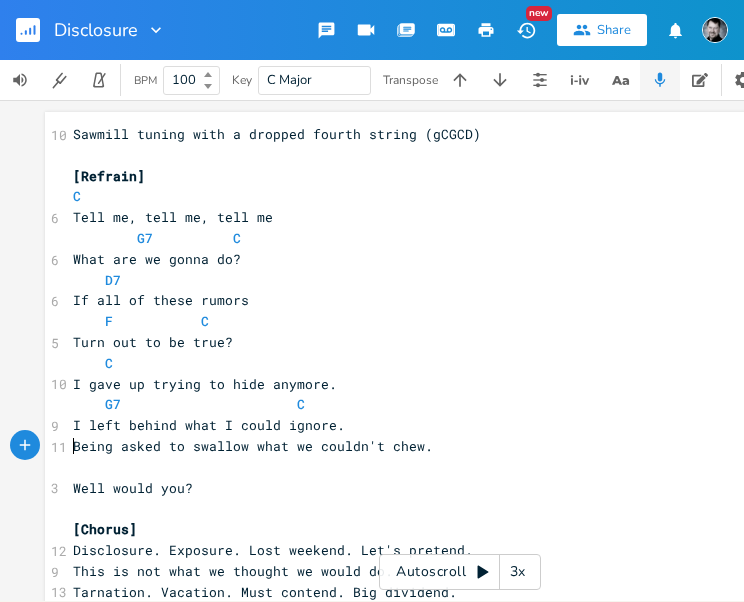 click on "Being asked to swallow what we couldn't chew." at bounding box center [253, 446] 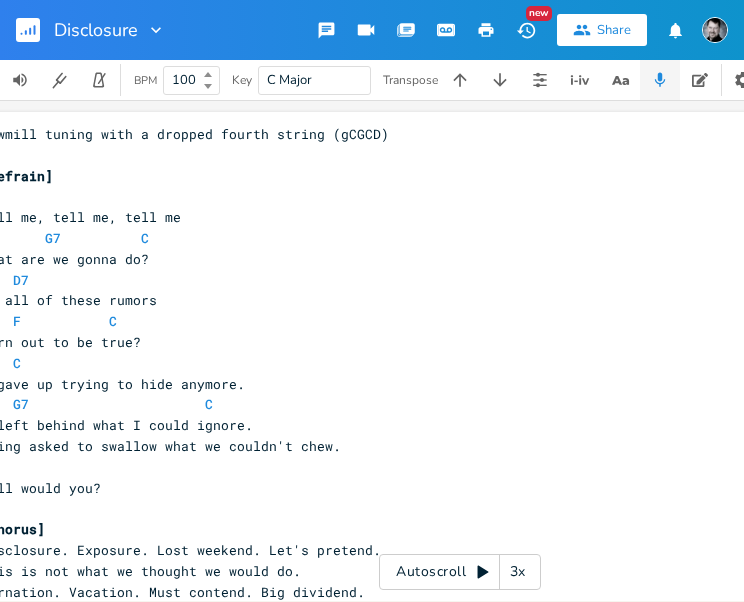 scroll, scrollTop: 0, scrollLeft: 0, axis: both 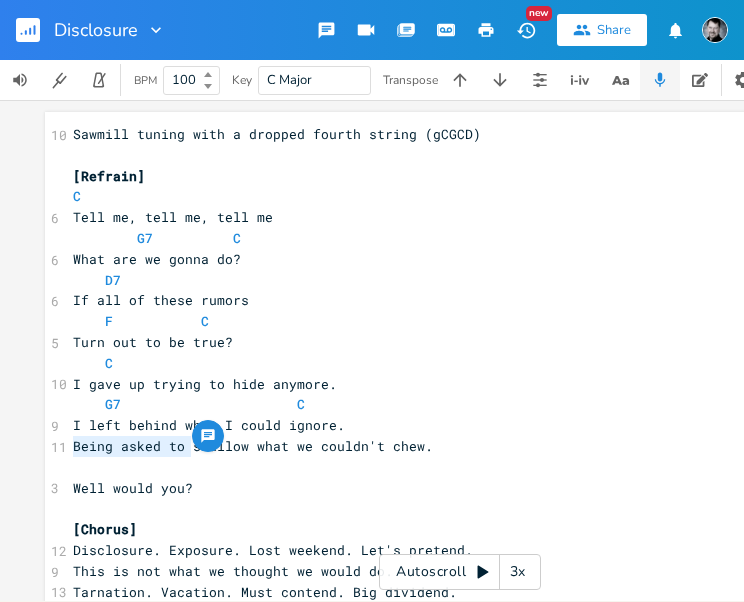 drag, startPoint x: 184, startPoint y: 445, endPoint x: 60, endPoint y: 447, distance: 124.01613 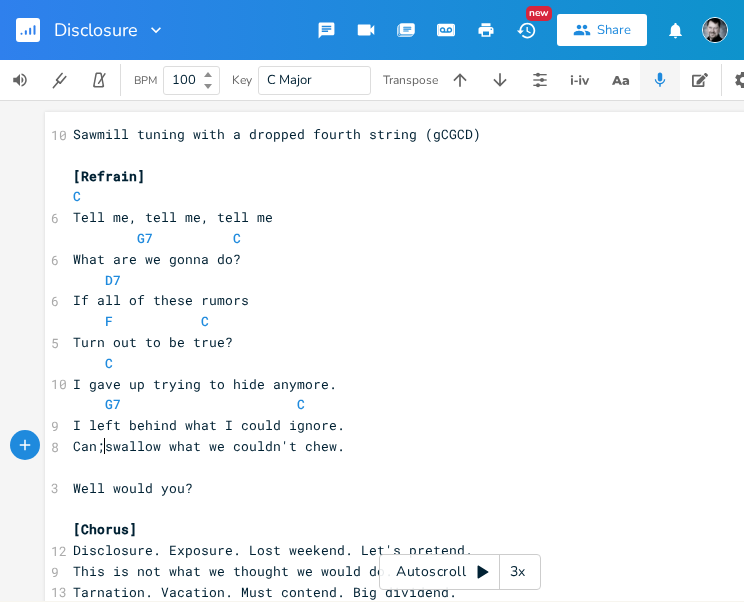 type on "Can;t" 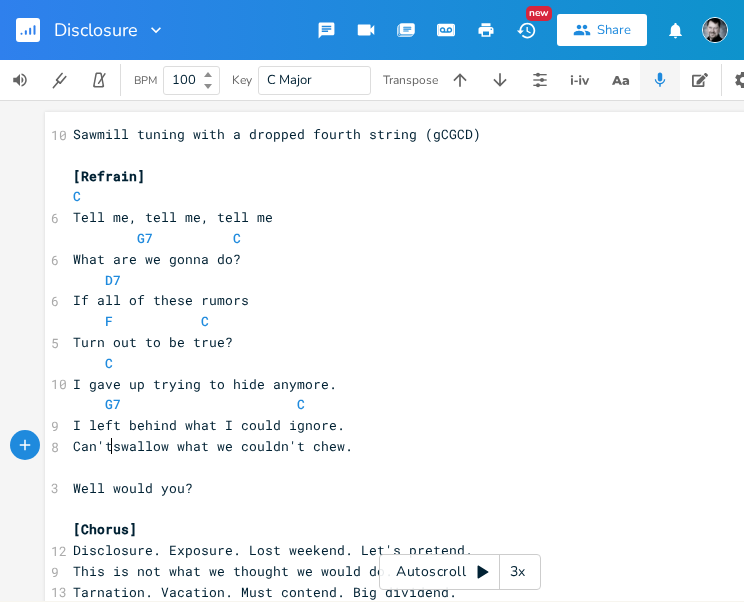 type on "'t" 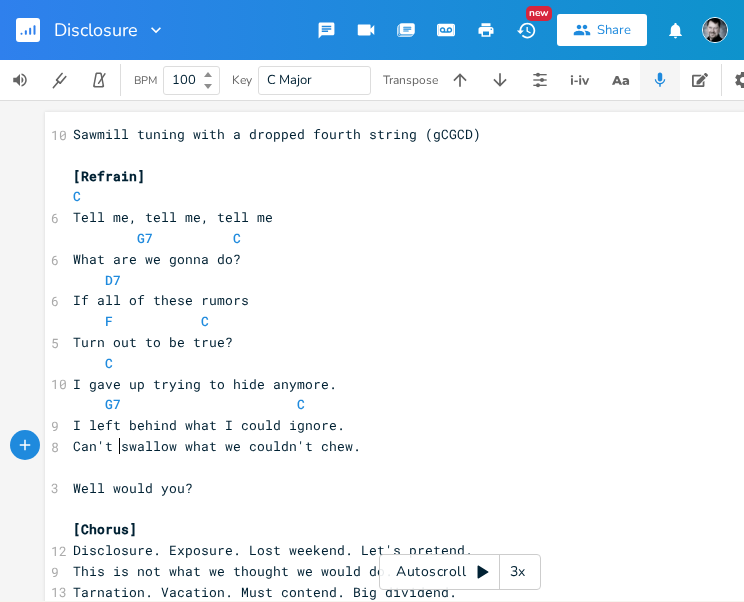 scroll, scrollTop: 0, scrollLeft: 9, axis: horizontal 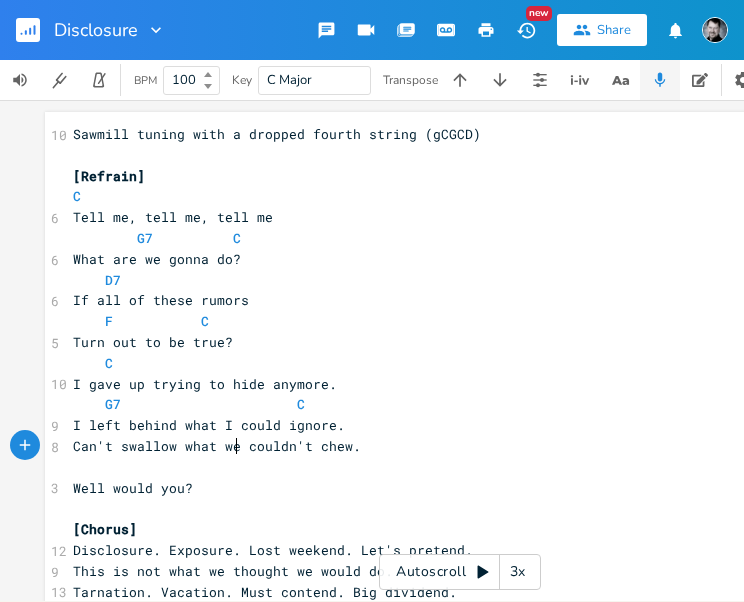 type on "we" 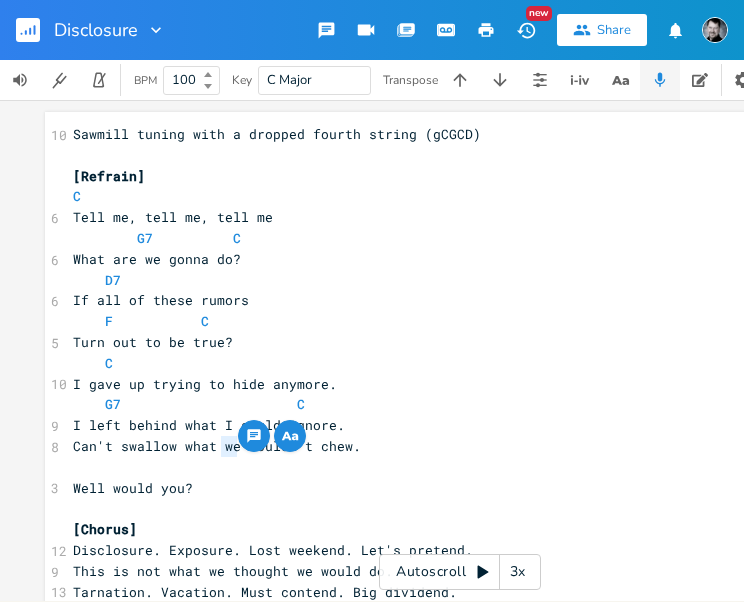 drag, startPoint x: 231, startPoint y: 447, endPoint x: 264, endPoint y: 447, distance: 33 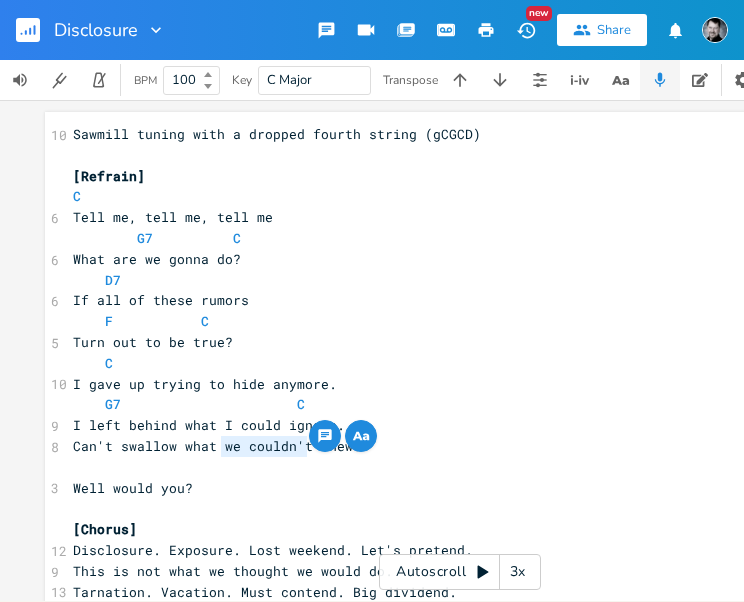 drag, startPoint x: 303, startPoint y: 444, endPoint x: 218, endPoint y: 445, distance: 85.00588 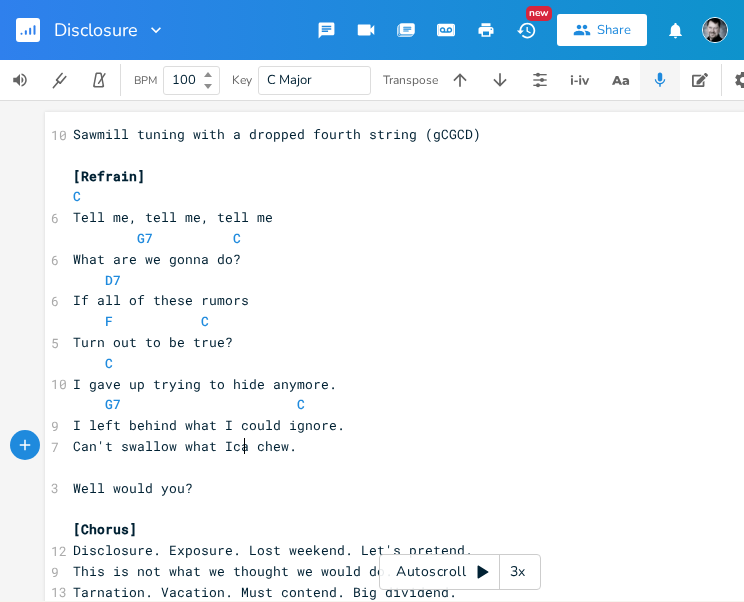 type on "Icam" 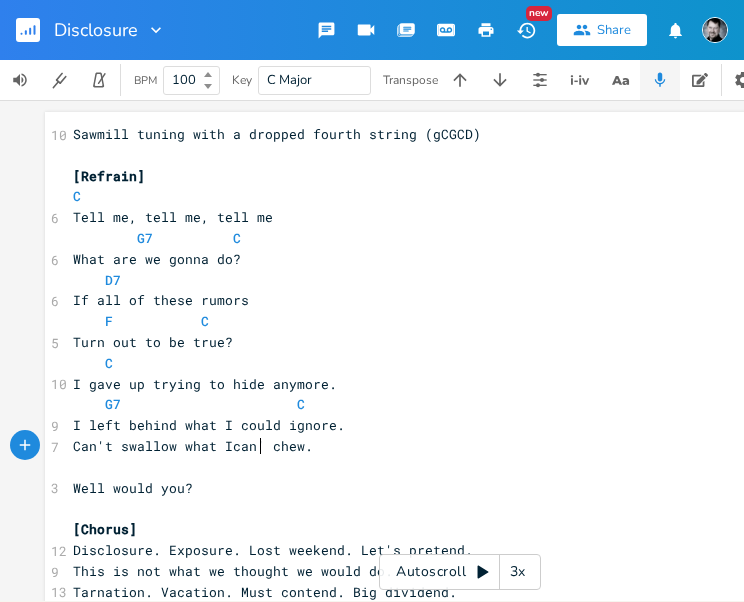 type on "n't" 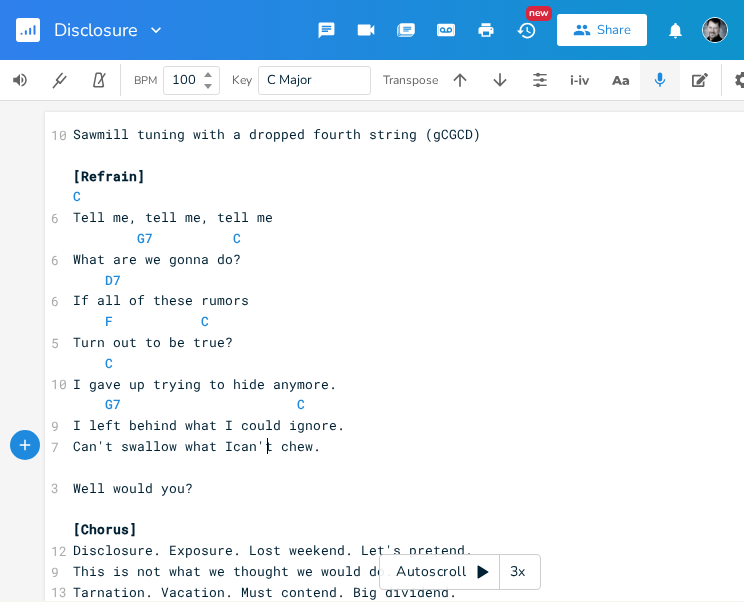 scroll, scrollTop: 0, scrollLeft: 12, axis: horizontal 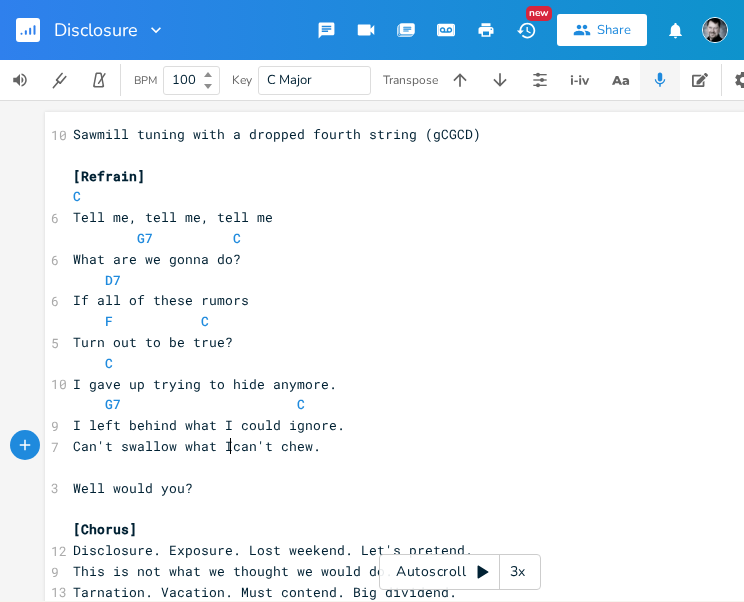 click on "Can't swallow what Ican't chew." at bounding box center [197, 446] 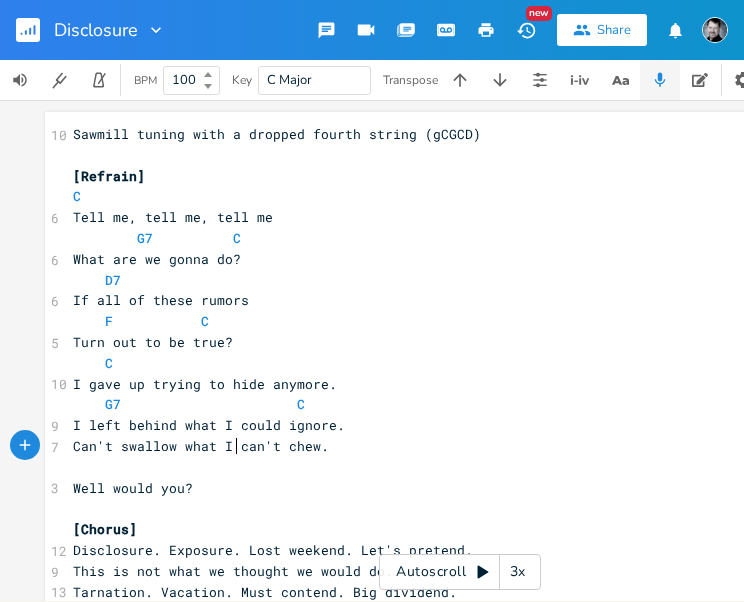click on "I left behind what I could ignore." at bounding box center (460, 425) 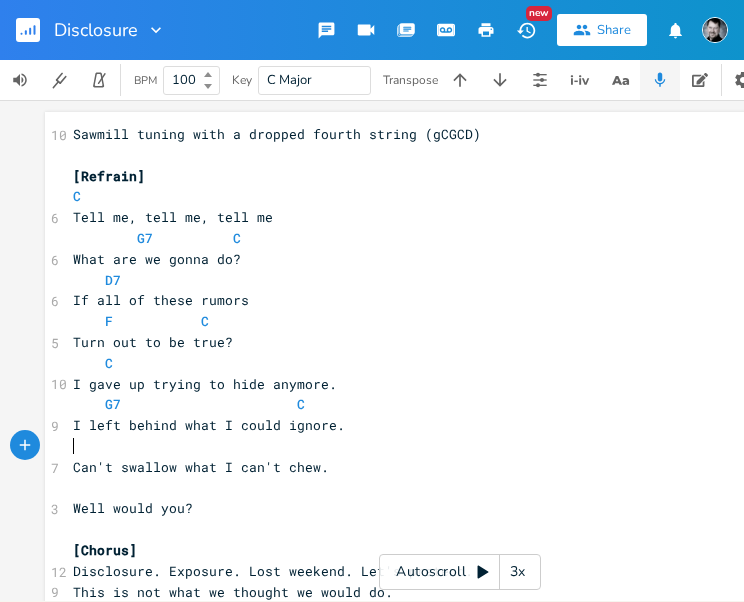 type on "C" 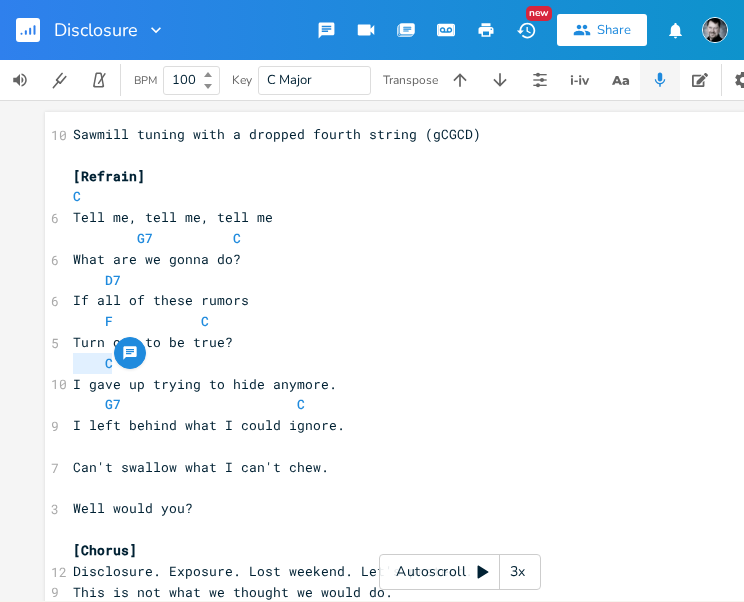 drag, startPoint x: 110, startPoint y: 360, endPoint x: 75, endPoint y: 361, distance: 35.014282 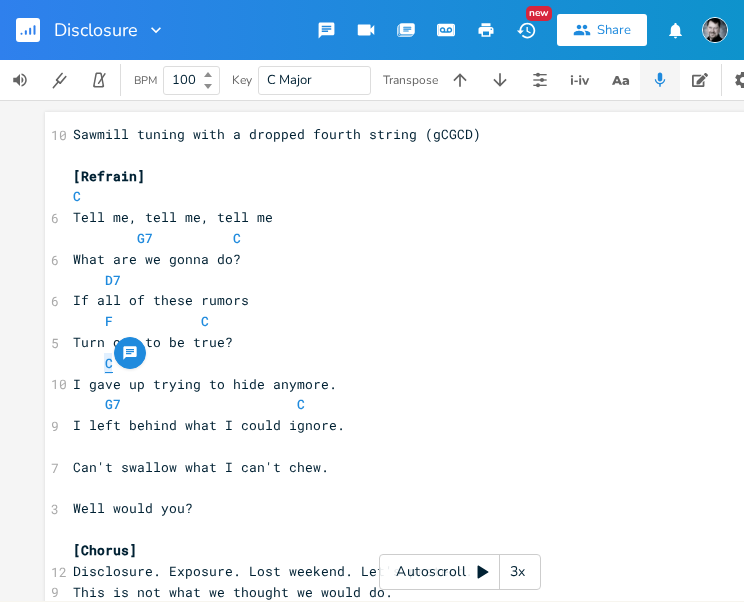 drag, startPoint x: 110, startPoint y: 362, endPoint x: 100, endPoint y: 361, distance: 10.049875 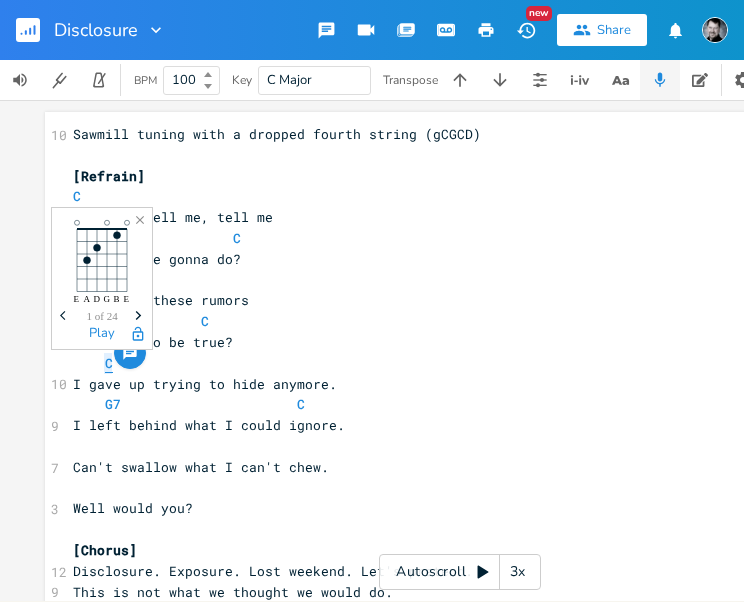 scroll, scrollTop: 0, scrollLeft: 8, axis: horizontal 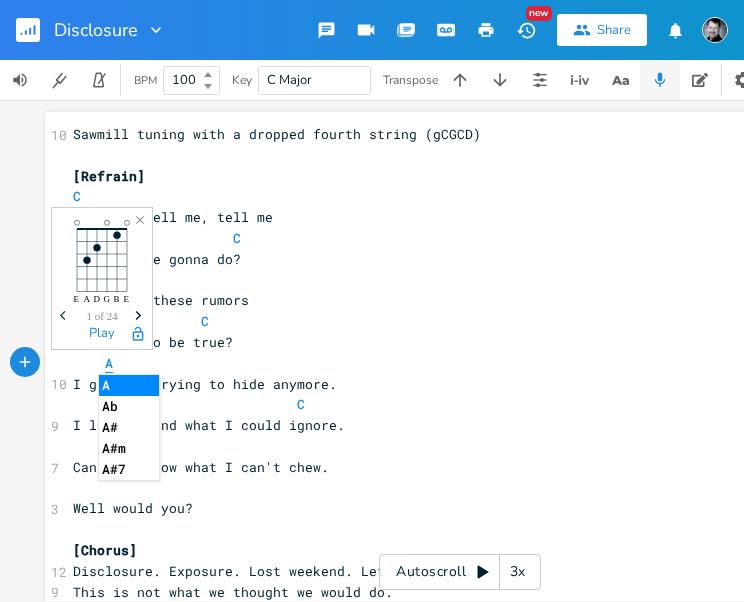 type on "Am" 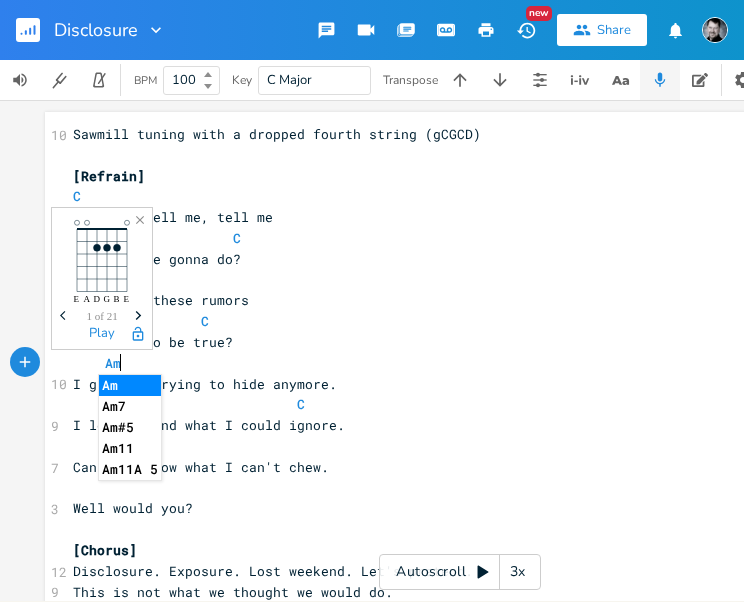 click at bounding box center (217, 404) 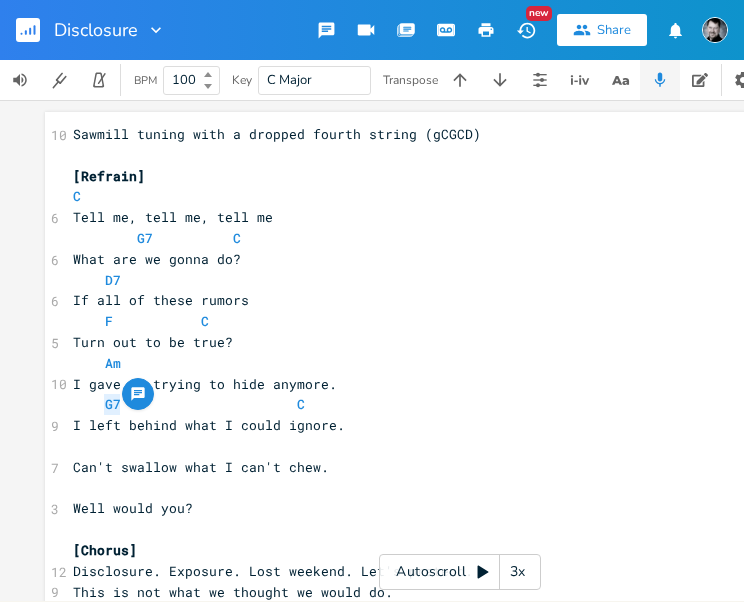 drag, startPoint x: 118, startPoint y: 404, endPoint x: 96, endPoint y: 403, distance: 22.022715 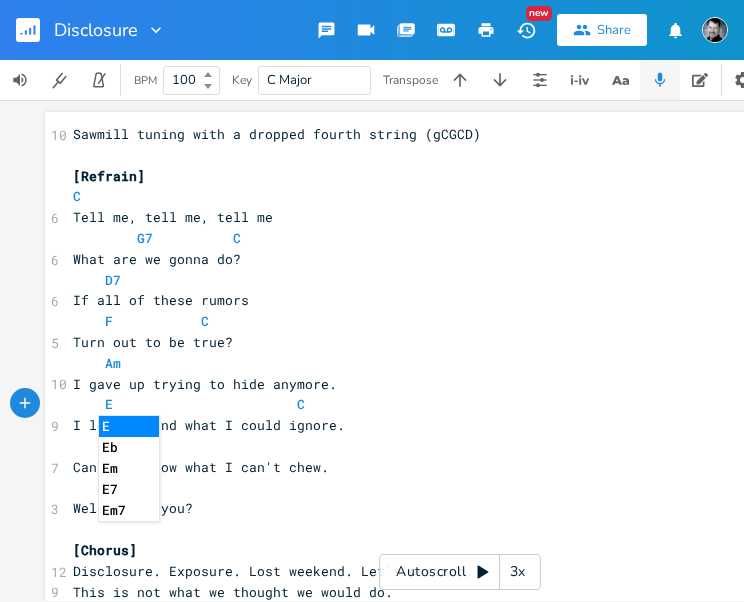 type on "E7" 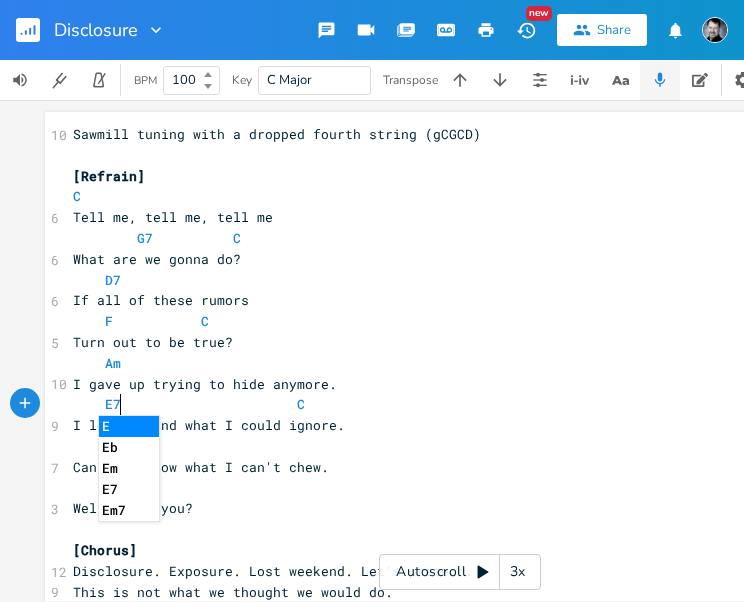scroll, scrollTop: 0, scrollLeft: 13, axis: horizontal 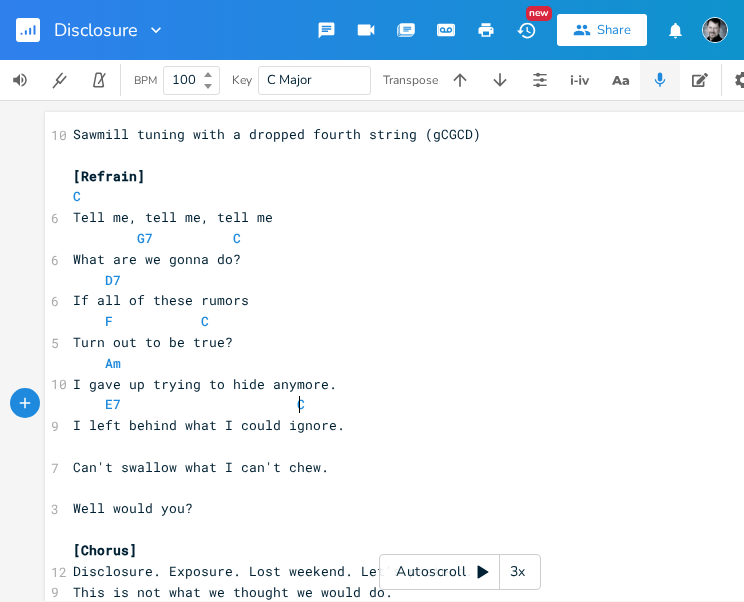 click on "E7                             C" at bounding box center [460, 404] 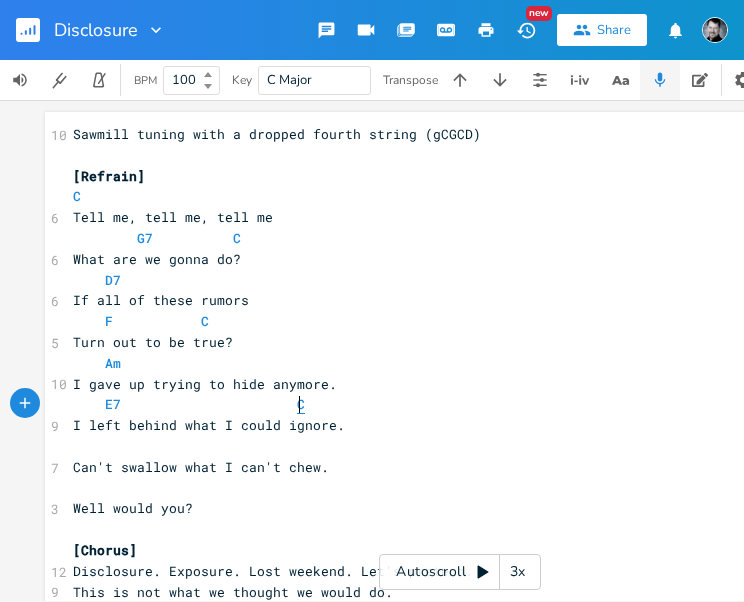 type on "C" 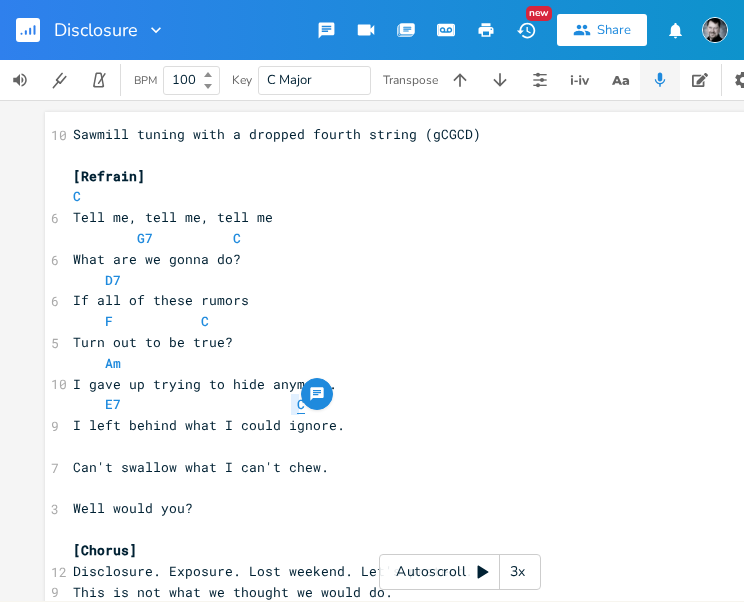 drag, startPoint x: 304, startPoint y: 404, endPoint x: 288, endPoint y: 406, distance: 16.124516 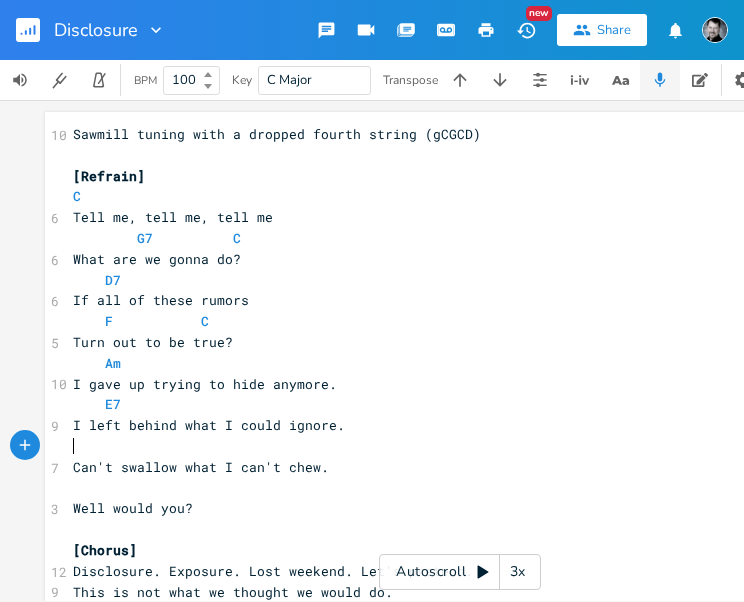 click on "​" at bounding box center [460, 446] 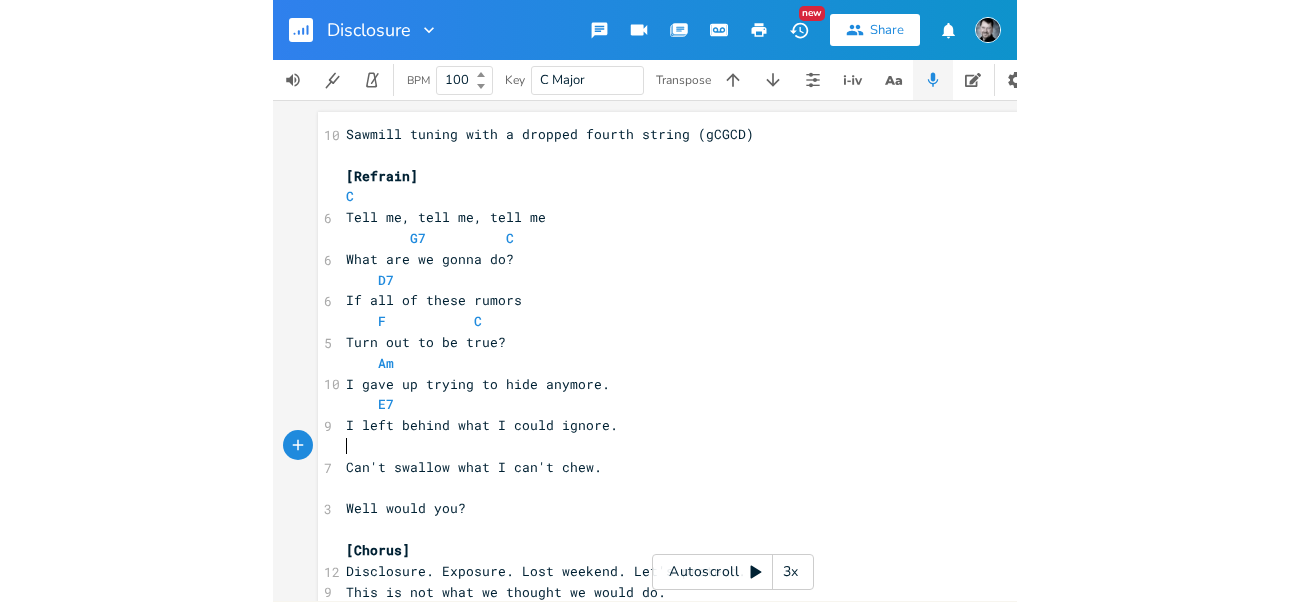 scroll, scrollTop: 0, scrollLeft: 8, axis: horizontal 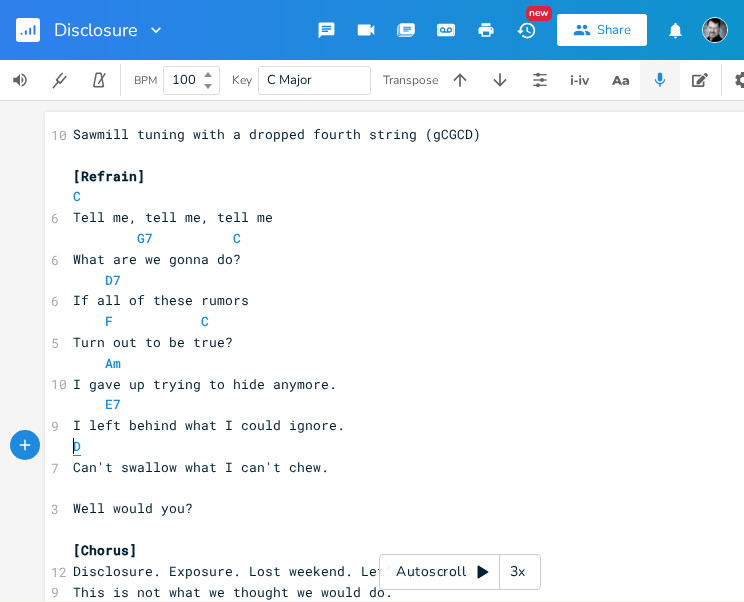 click on "D" at bounding box center (77, 446) 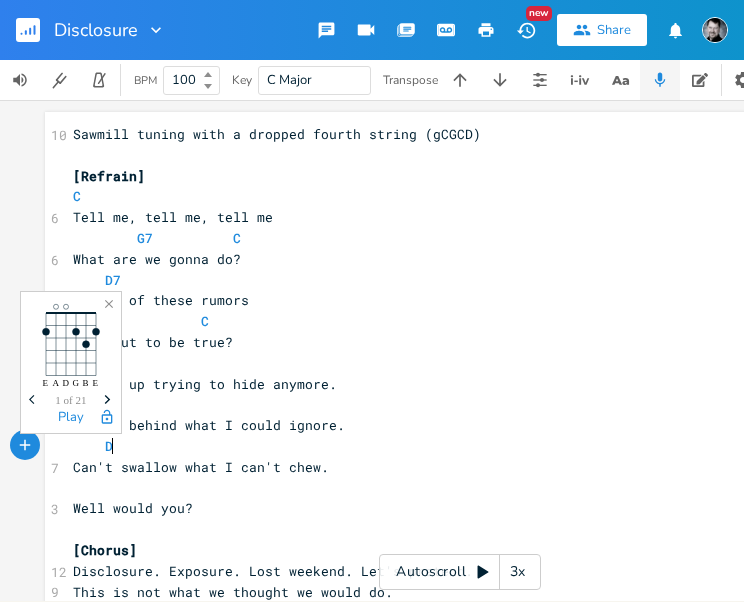 click on "D" at bounding box center [460, 446] 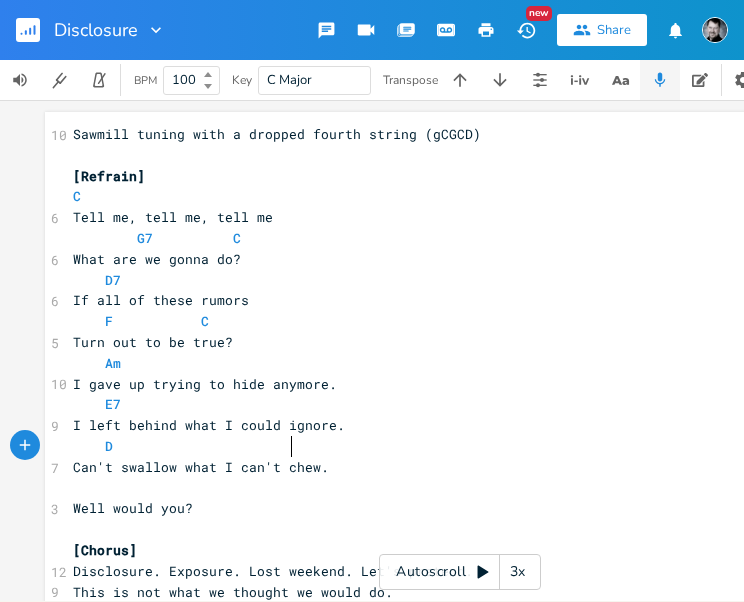 type on "C" 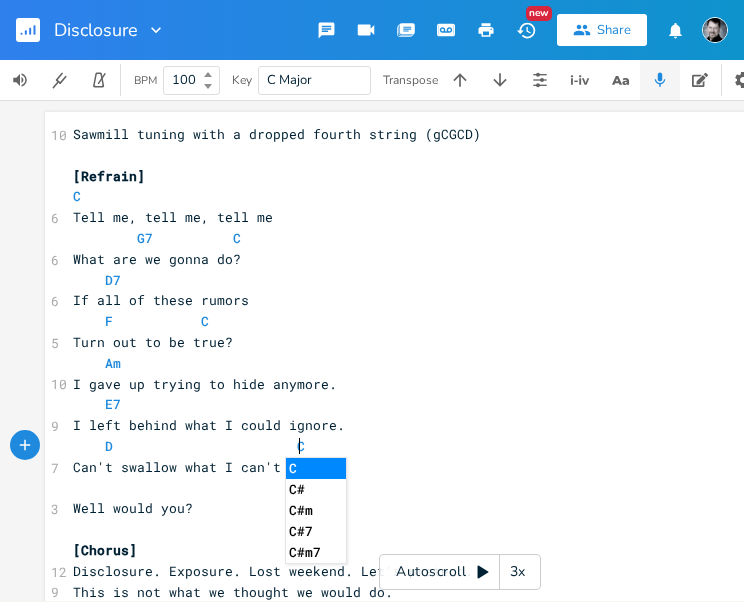 type 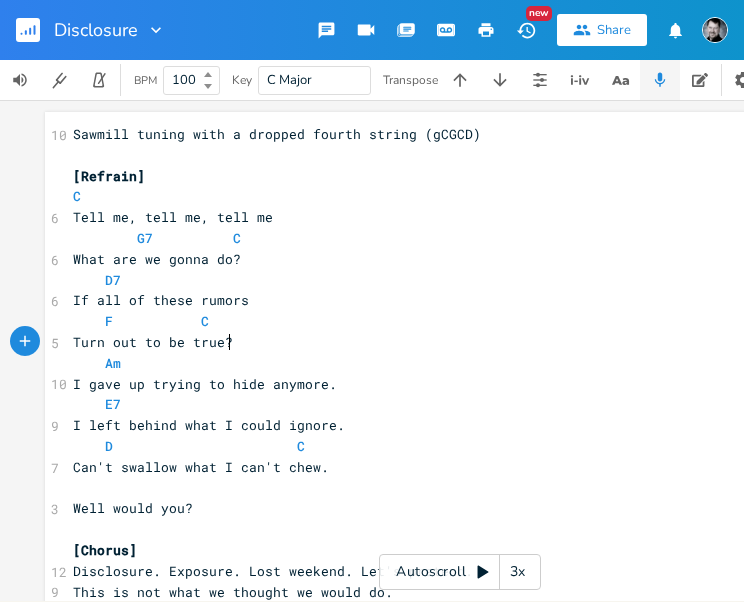 click on "E7" at bounding box center (460, 404) 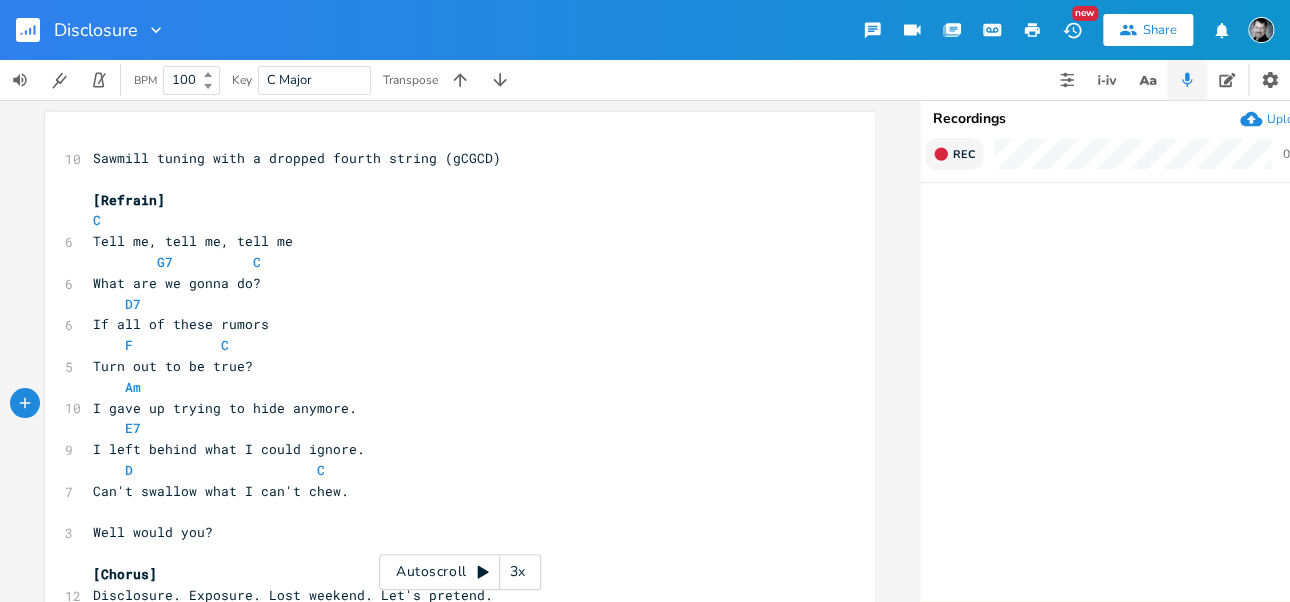 click on "Rec" at bounding box center (964, 154) 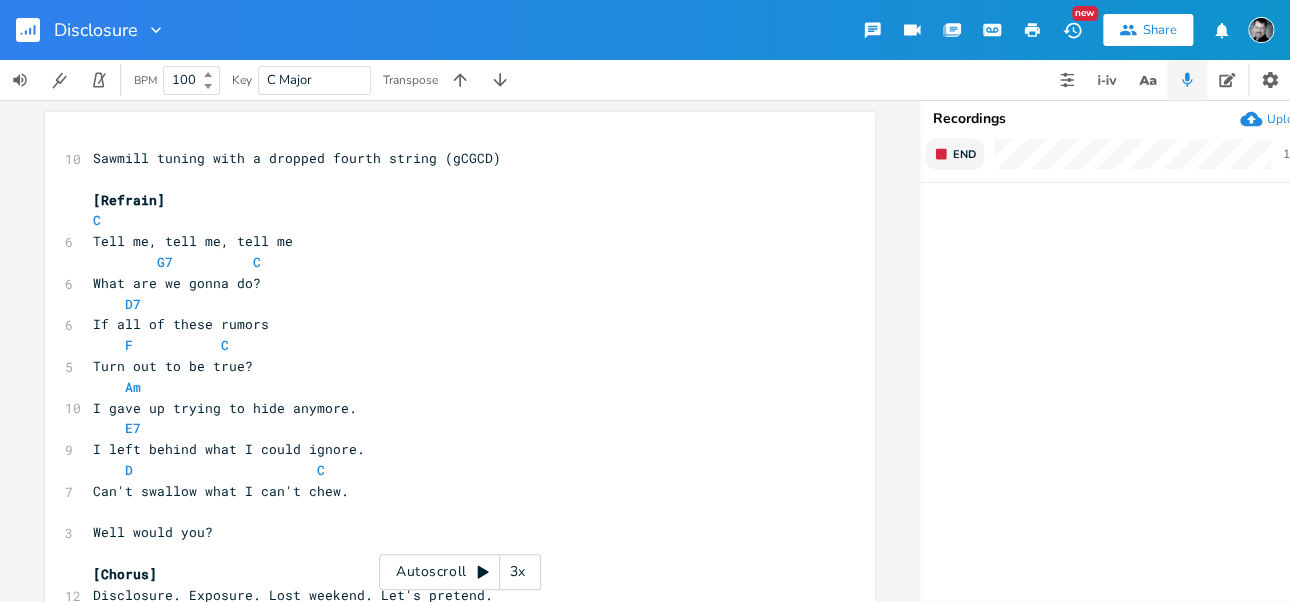 click on "End" at bounding box center [964, 154] 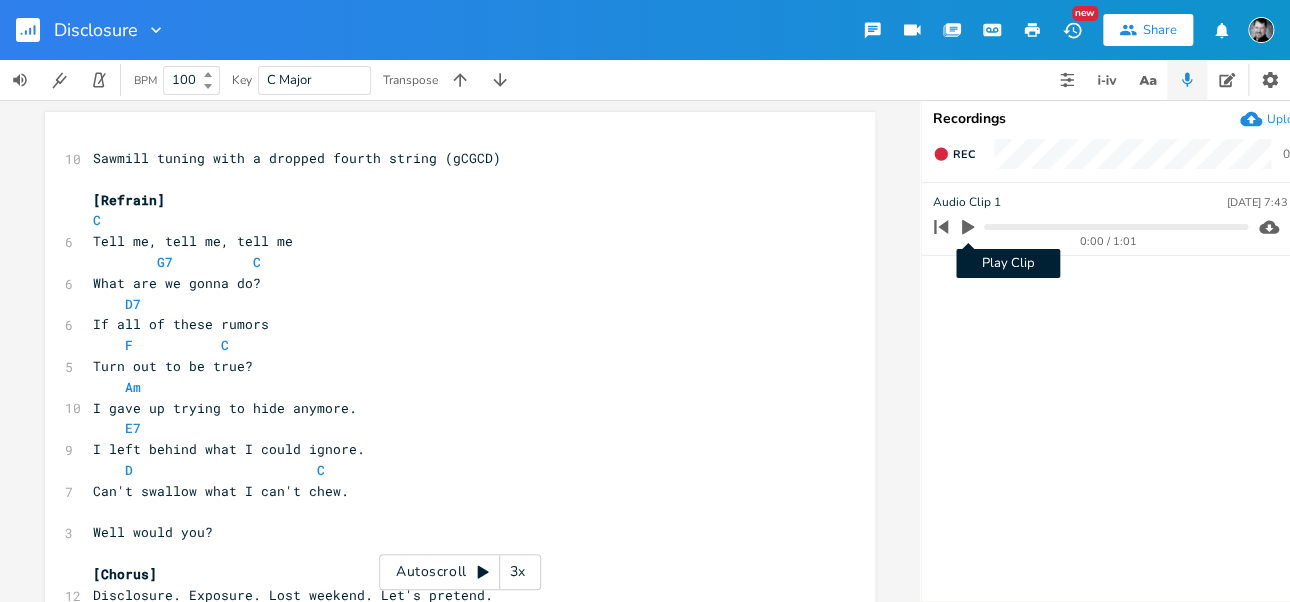 click 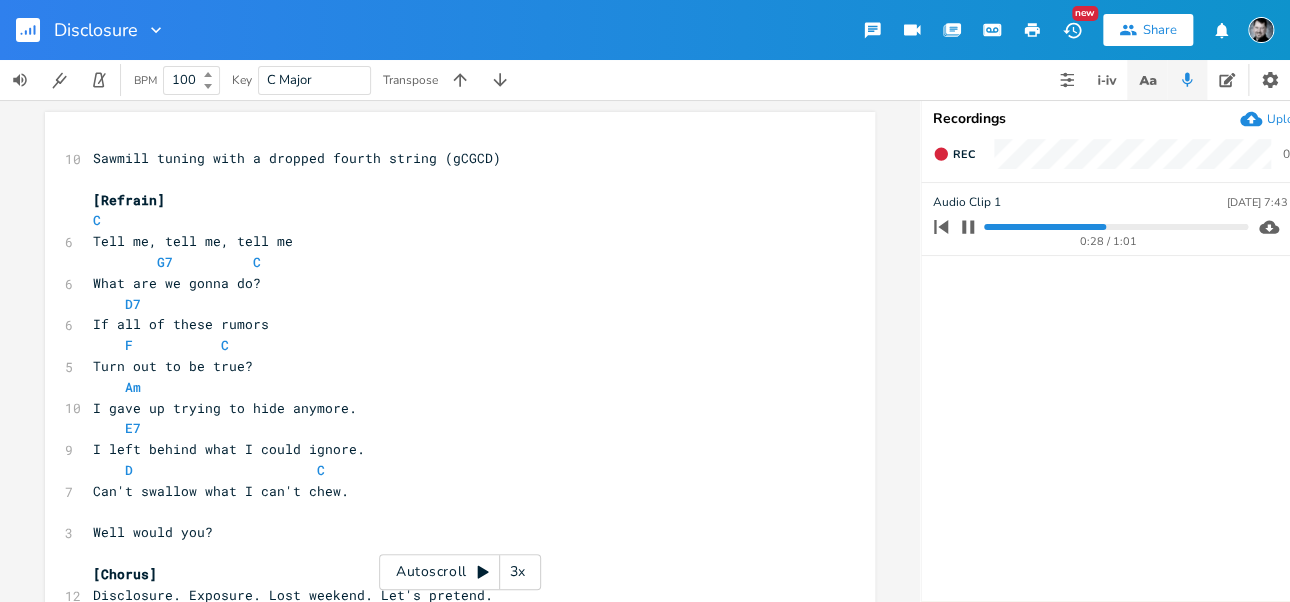 click at bounding box center [1147, 80] 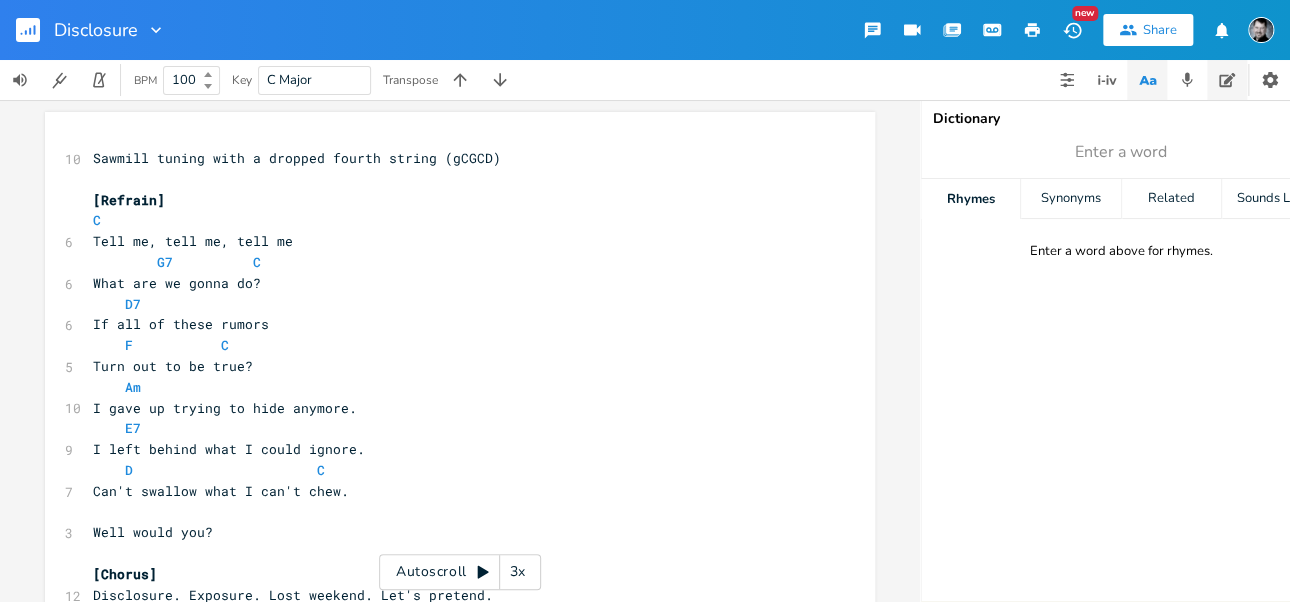 click 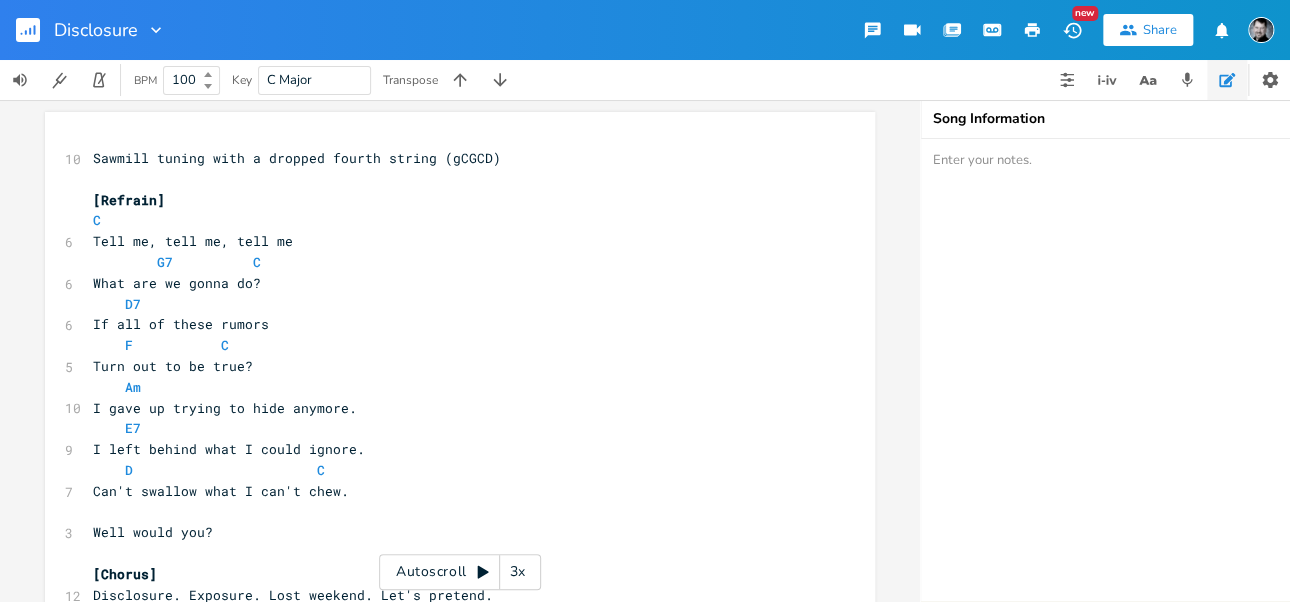 click at bounding box center (1121, 370) 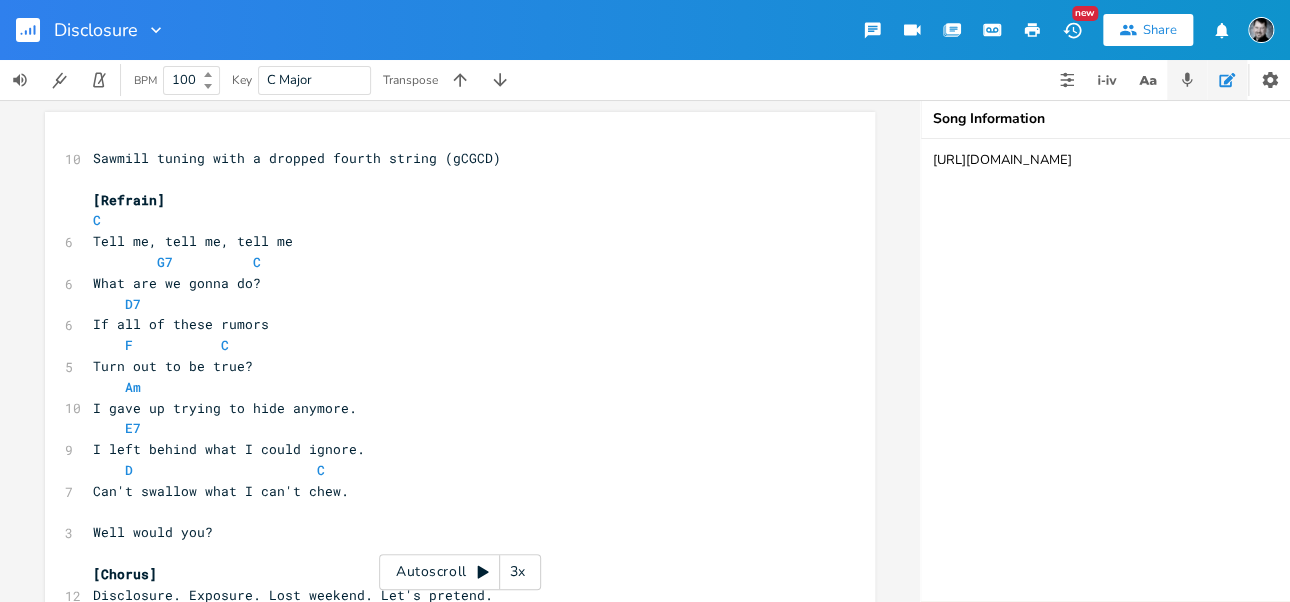type on "[URL][DOMAIN_NAME]" 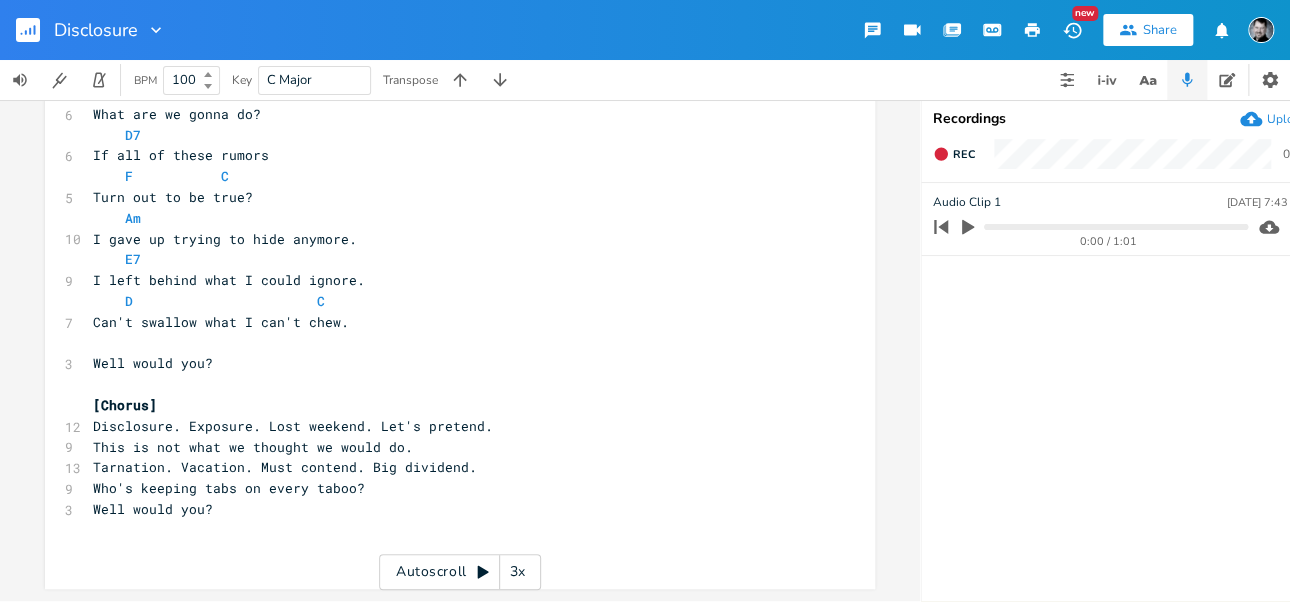 scroll, scrollTop: 182, scrollLeft: 0, axis: vertical 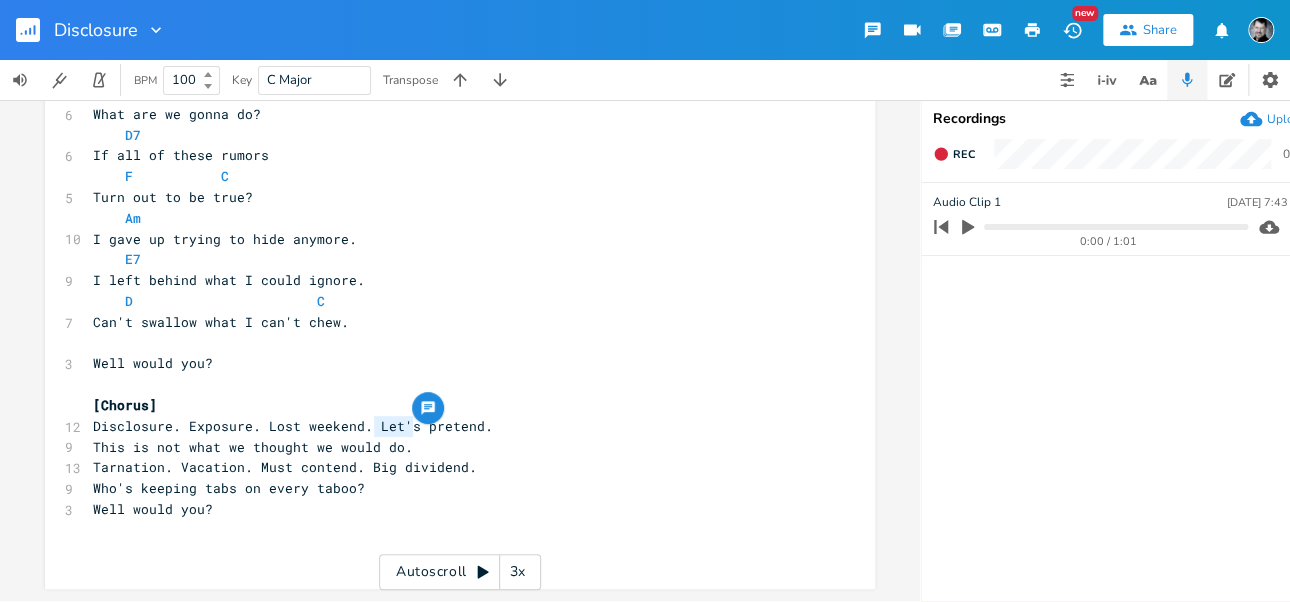 type on "Let's" 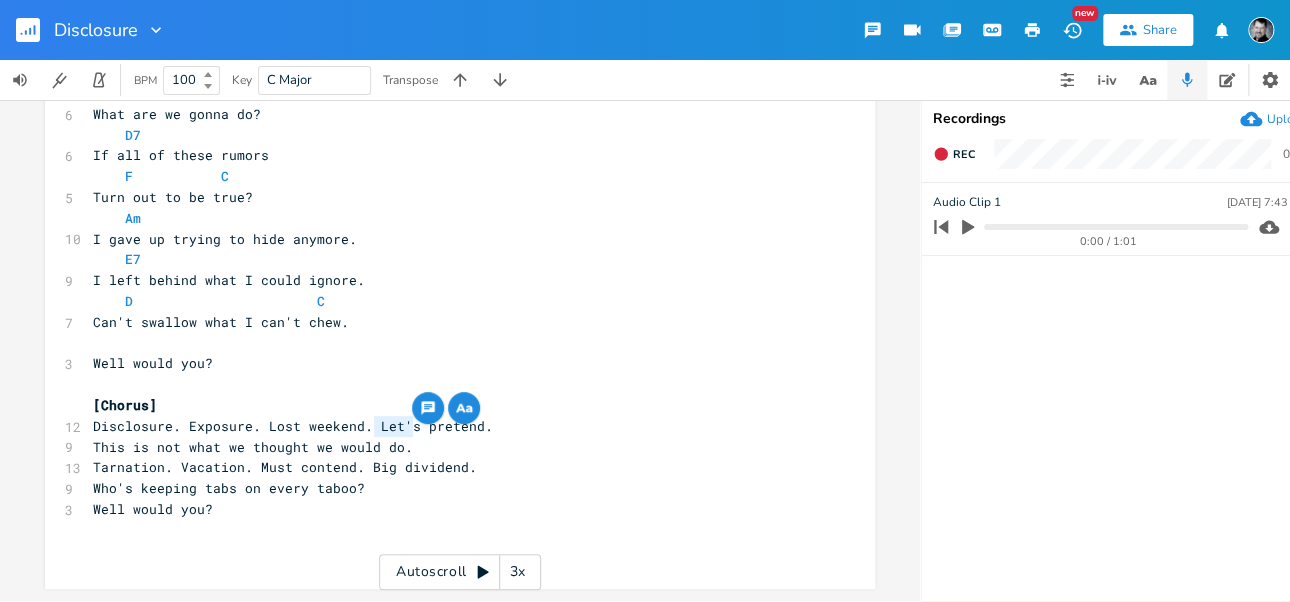 drag, startPoint x: 408, startPoint y: 414, endPoint x: 370, endPoint y: 412, distance: 38.052597 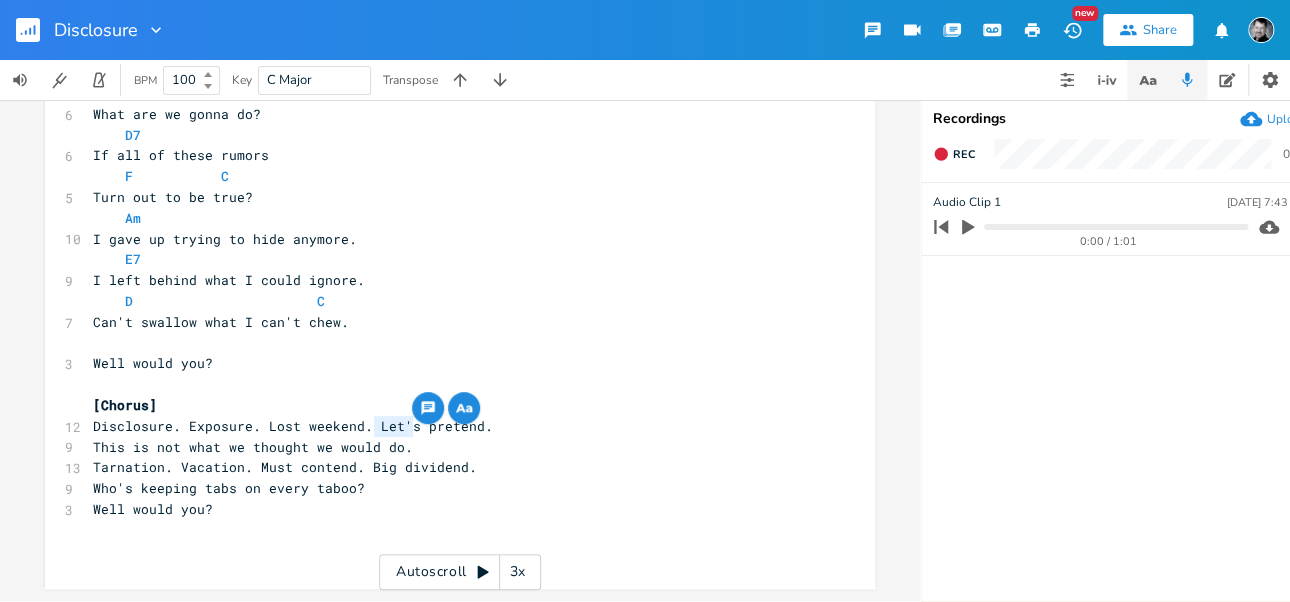 click at bounding box center [1147, 80] 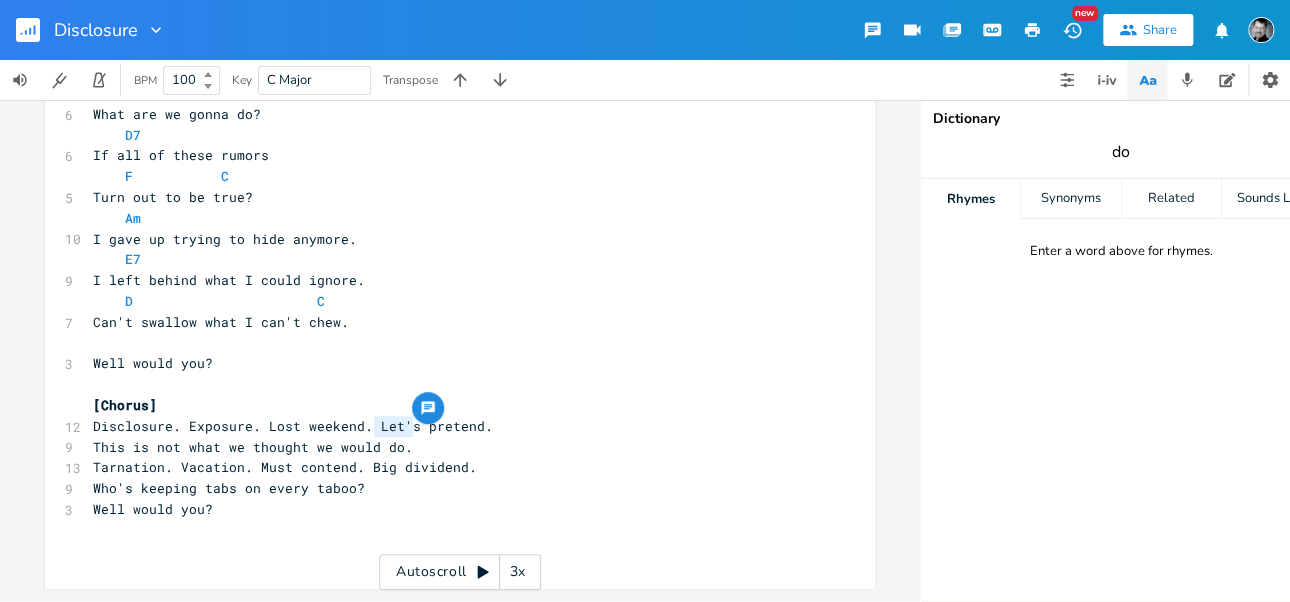 type on "do" 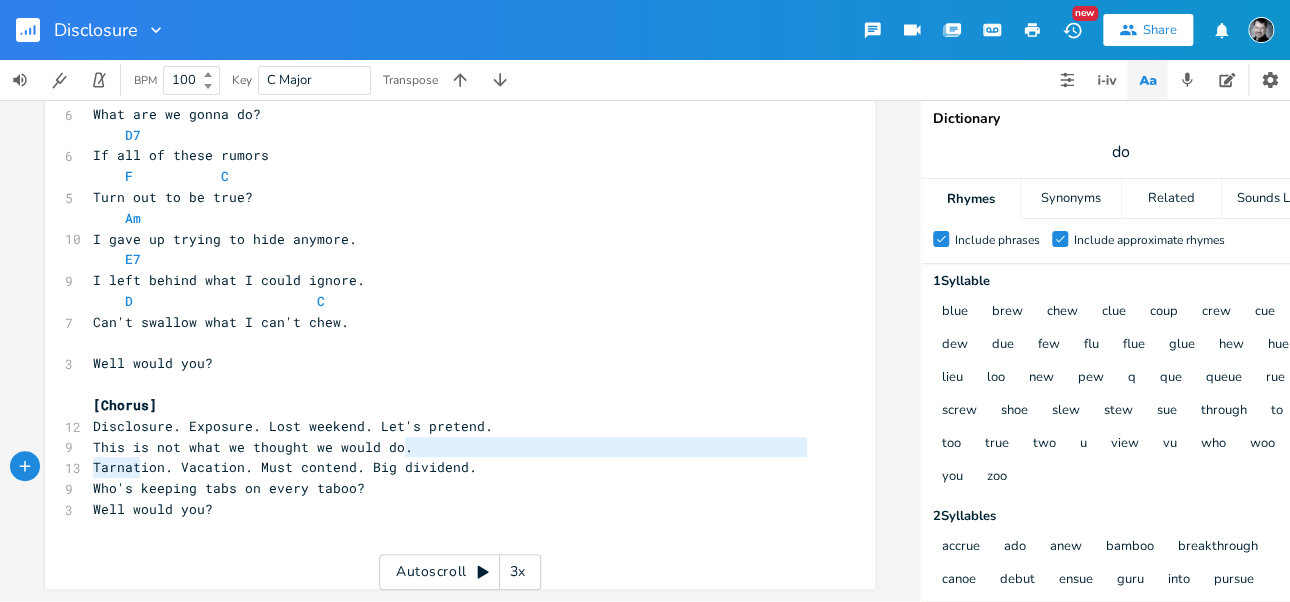 type on "T" 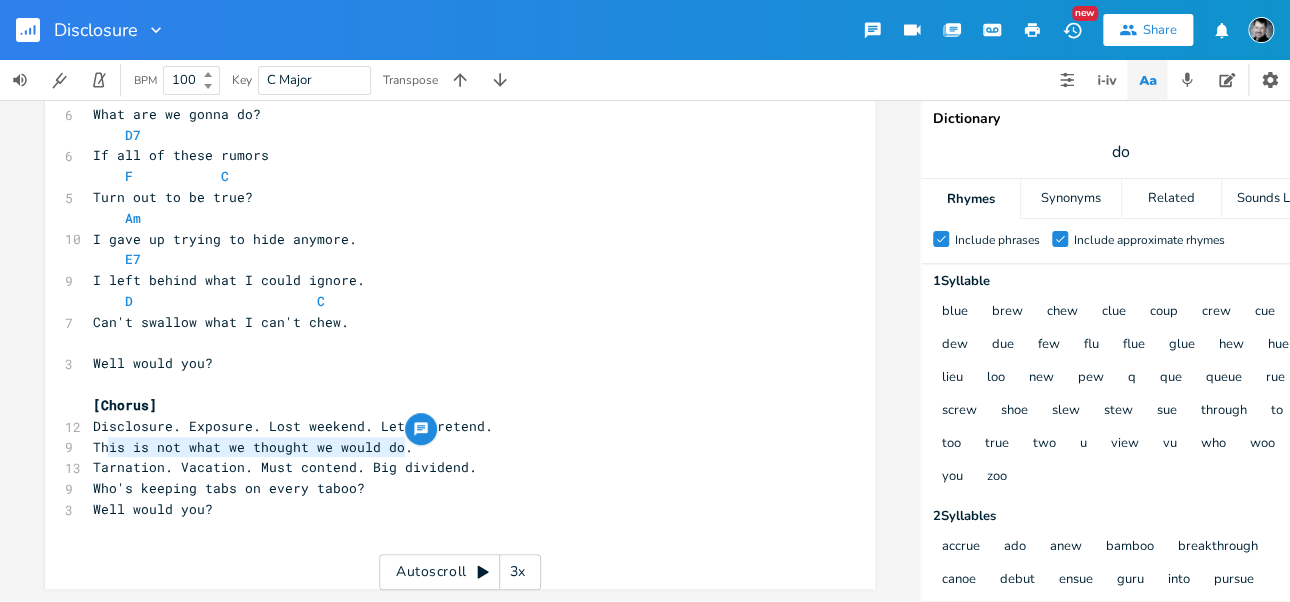drag, startPoint x: 400, startPoint y: 431, endPoint x: 92, endPoint y: 441, distance: 308.1623 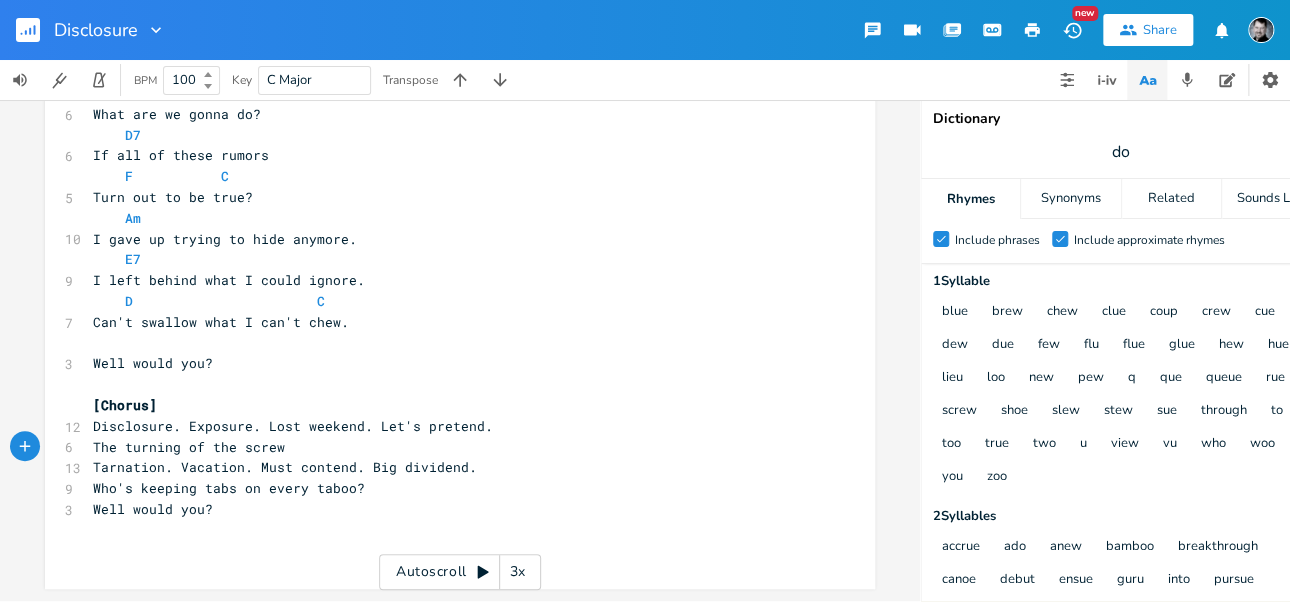 type on "e turning of the screw." 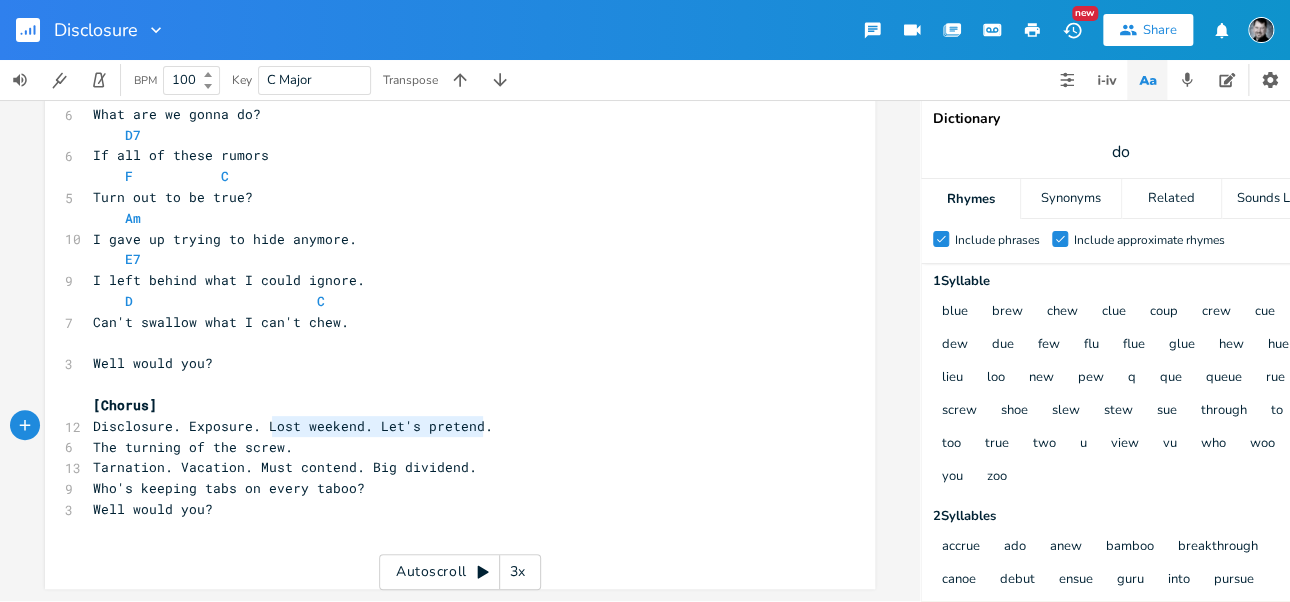 type on "Lost weekend. Let's pretend." 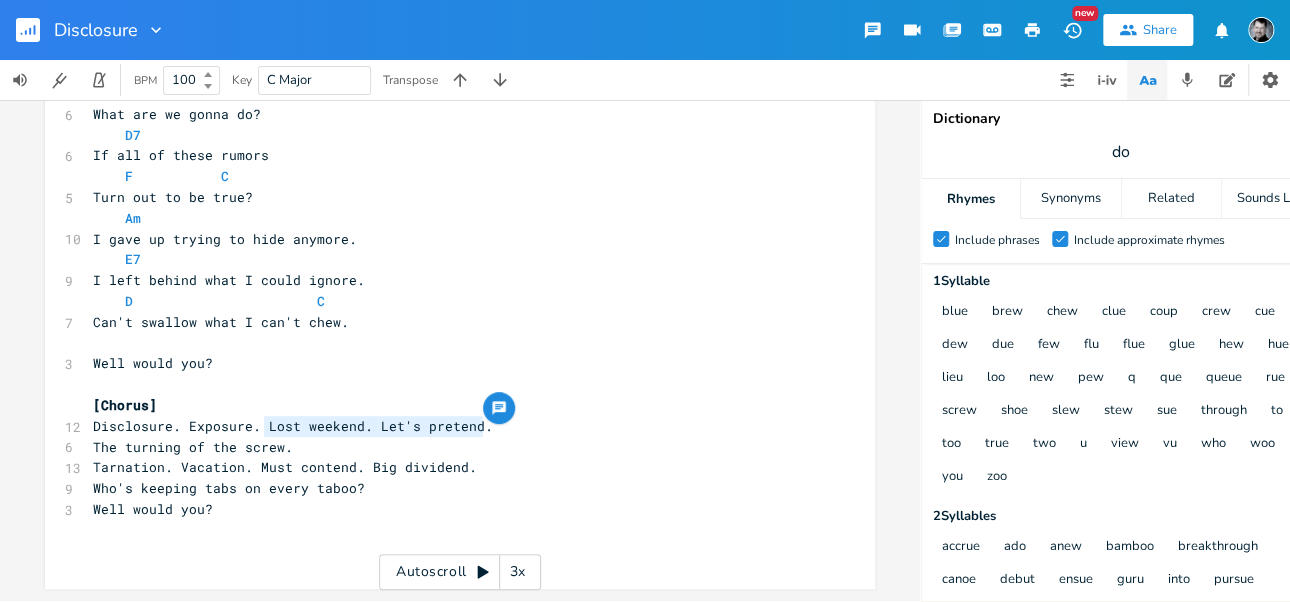 drag, startPoint x: 482, startPoint y: 416, endPoint x: 257, endPoint y: 414, distance: 225.0089 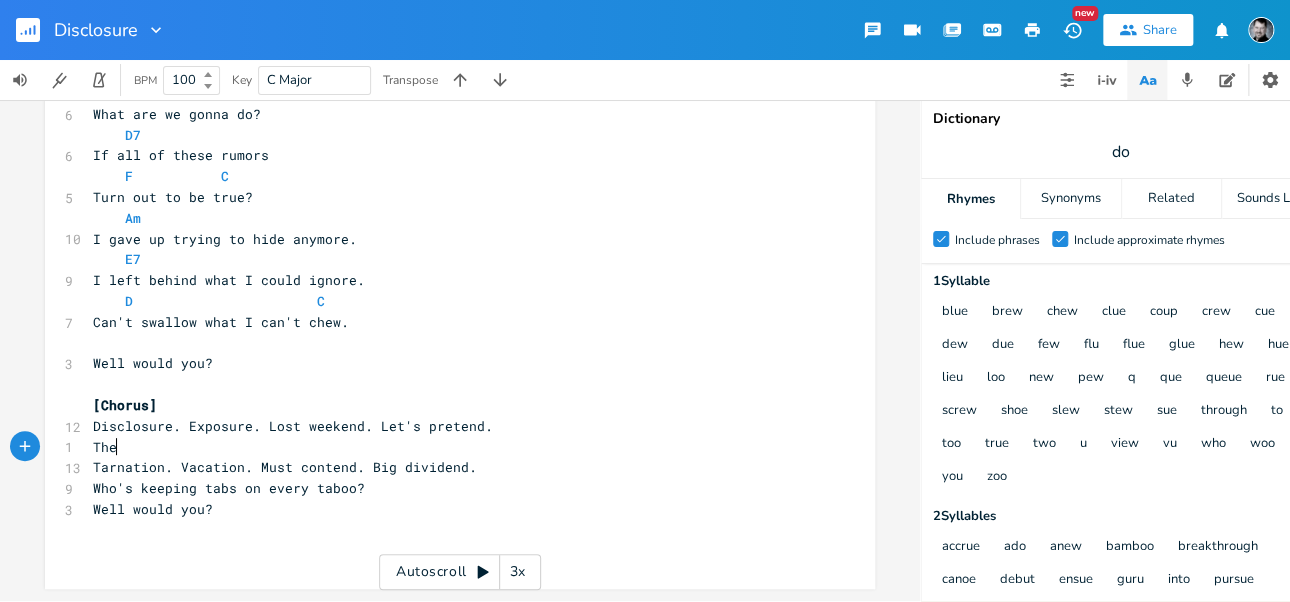 type on "is is not what we thought we would do." 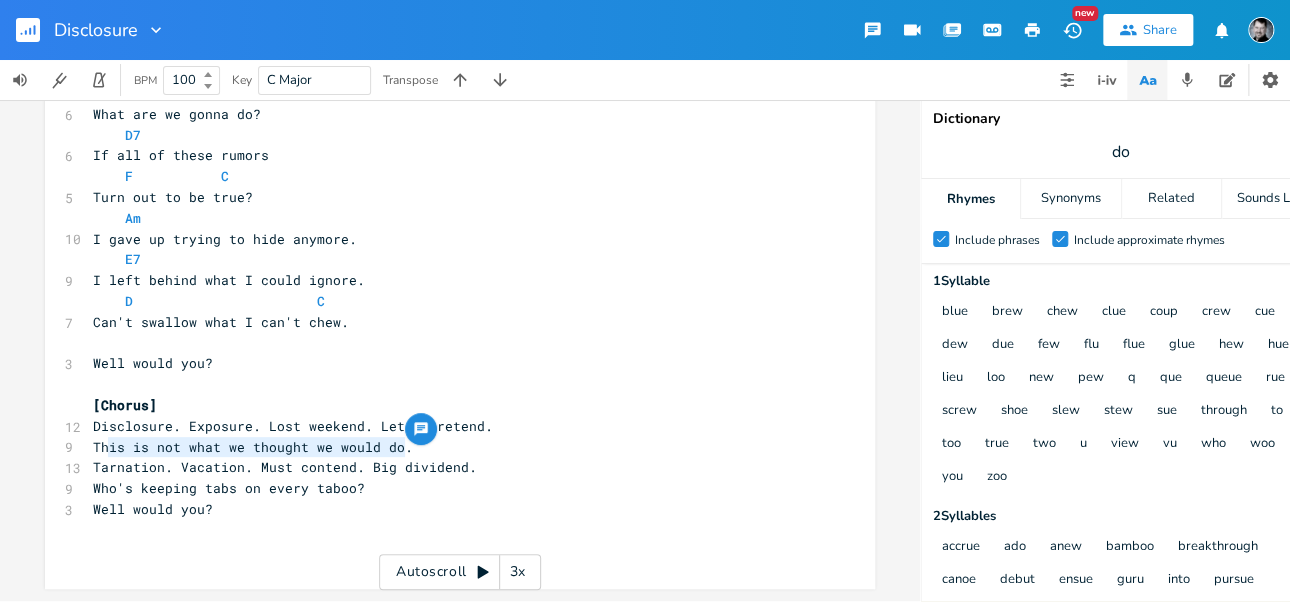 click on "Well would you?" at bounding box center (450, 509) 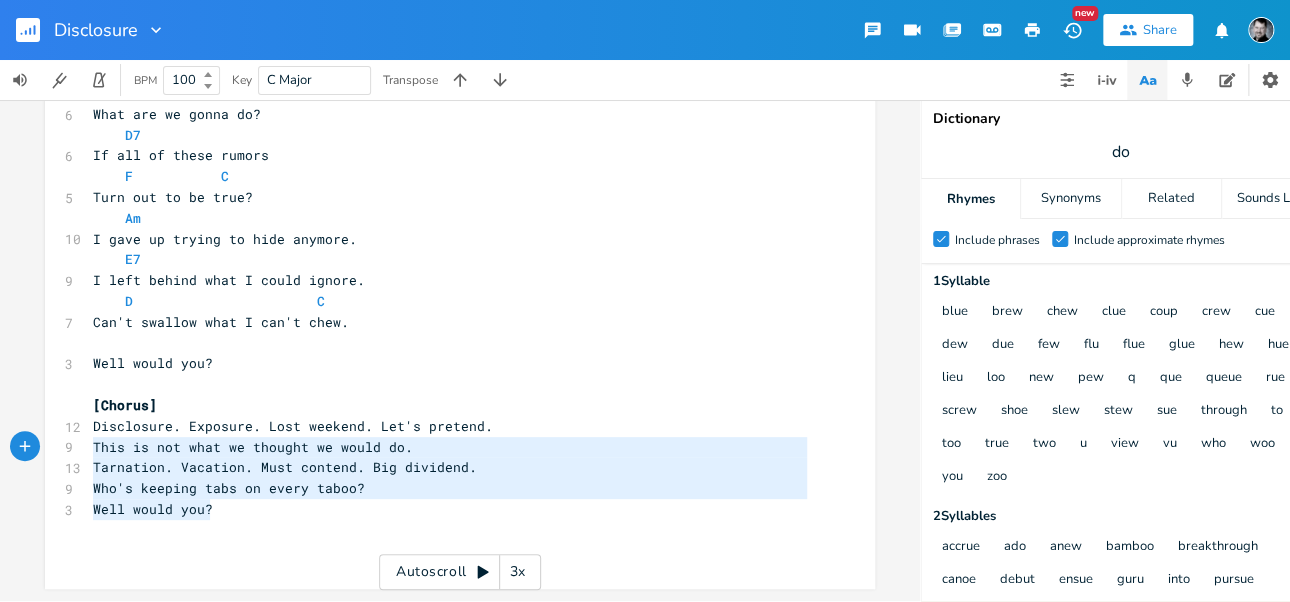 type on "[Chorus]
Disclosure. Exposure. Lost weekend. Let's pretend.
This is not what we thought we would do.
Tarnation. Vacation. Must contend. Big dividend.
Who's keeping tabs on every taboo?
Well would you?" 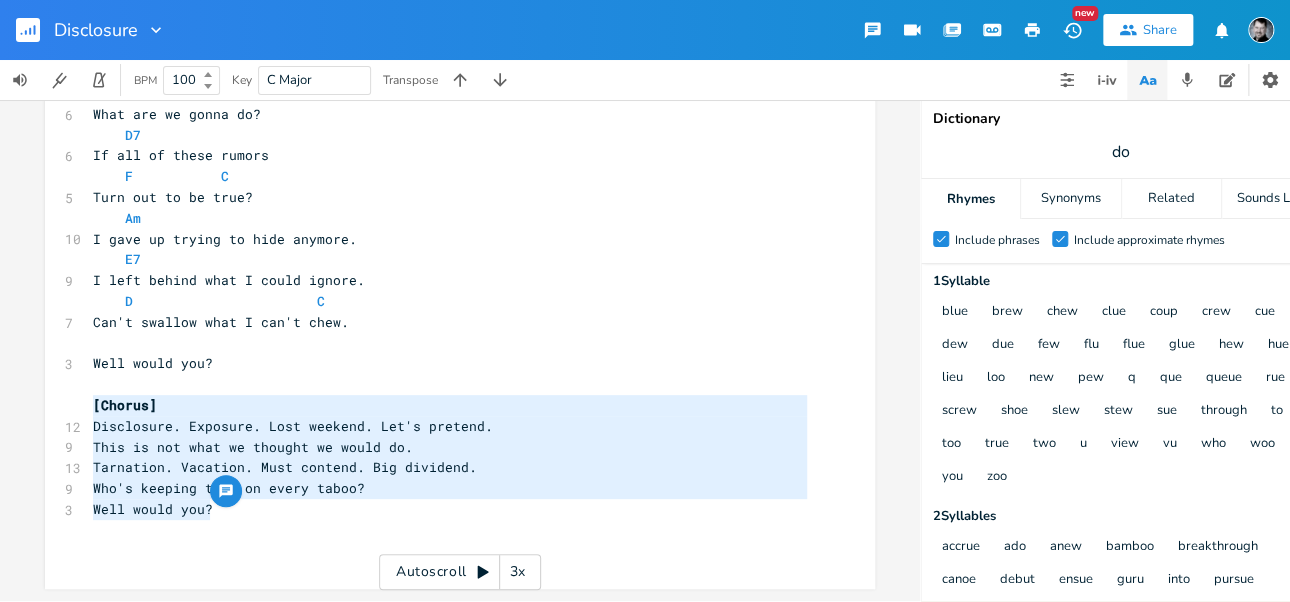 drag, startPoint x: 211, startPoint y: 494, endPoint x: 78, endPoint y: 395, distance: 165.80109 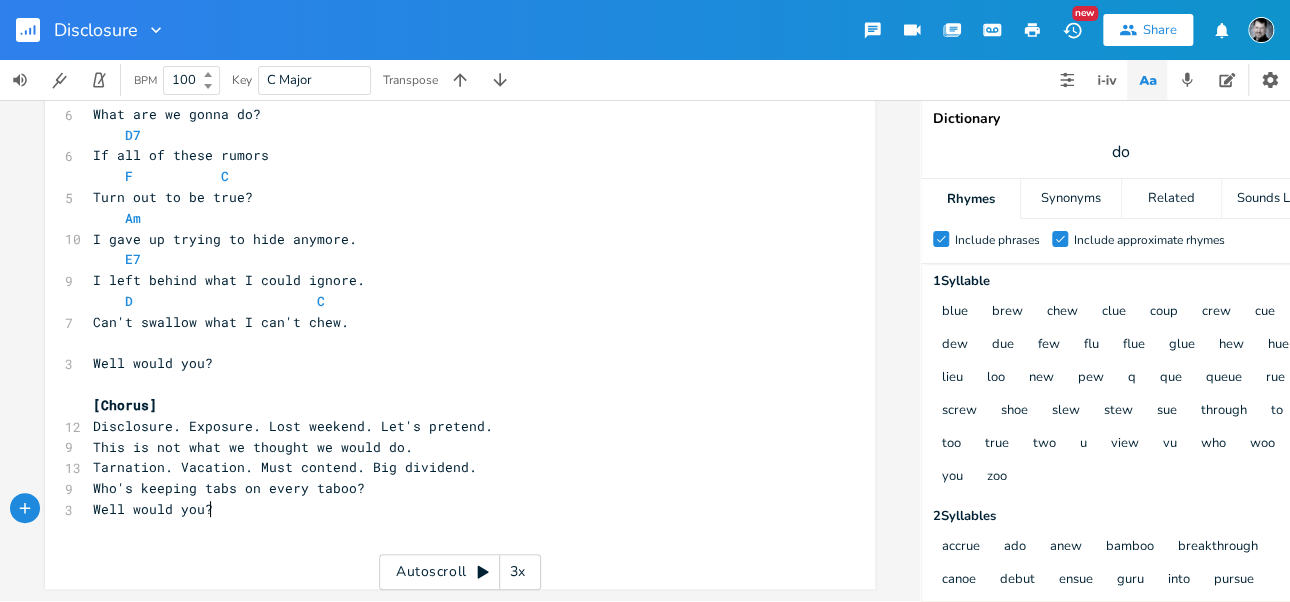 click on "Well would you?" at bounding box center [450, 509] 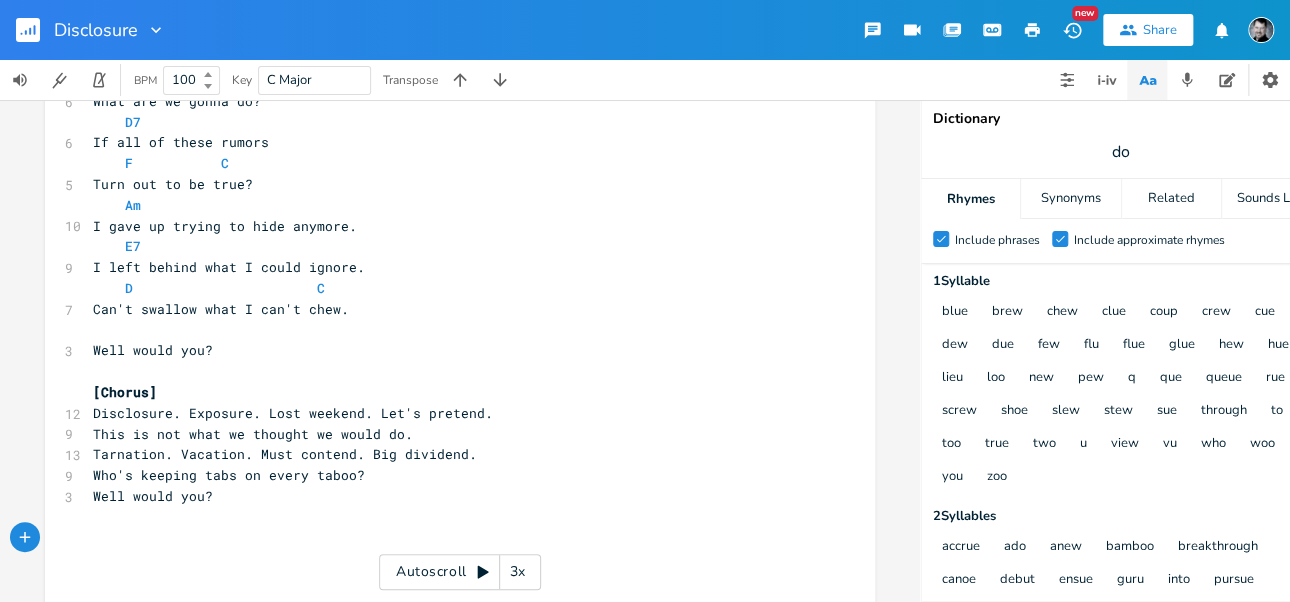 paste on "d." 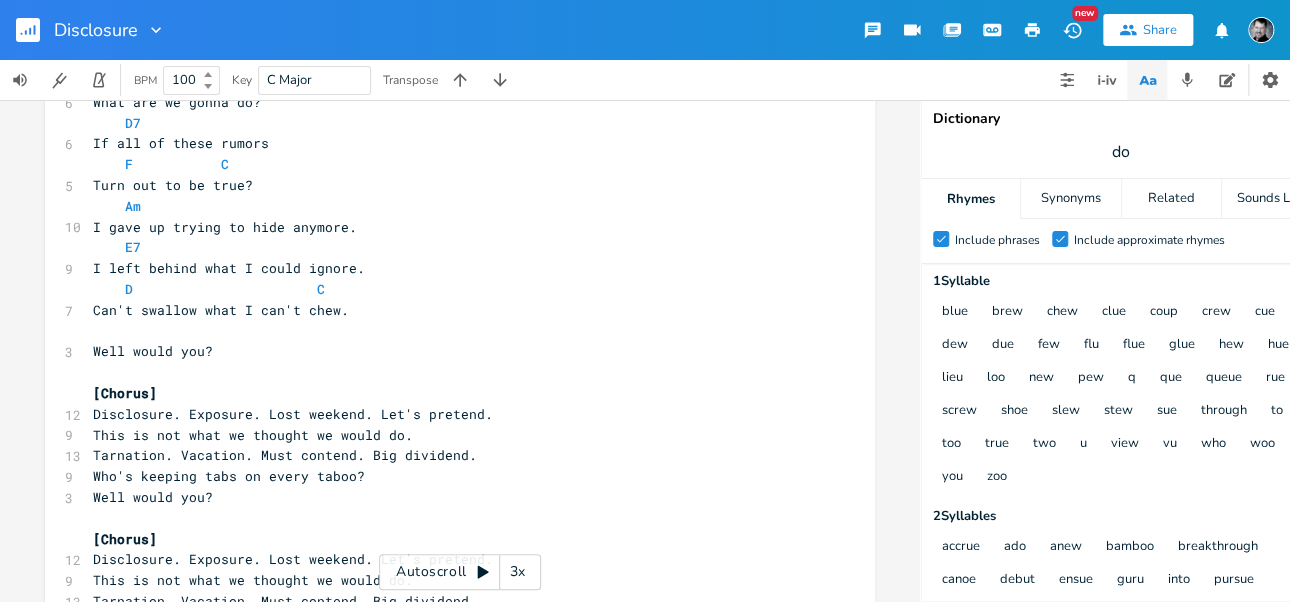 scroll, scrollTop: 180, scrollLeft: 0, axis: vertical 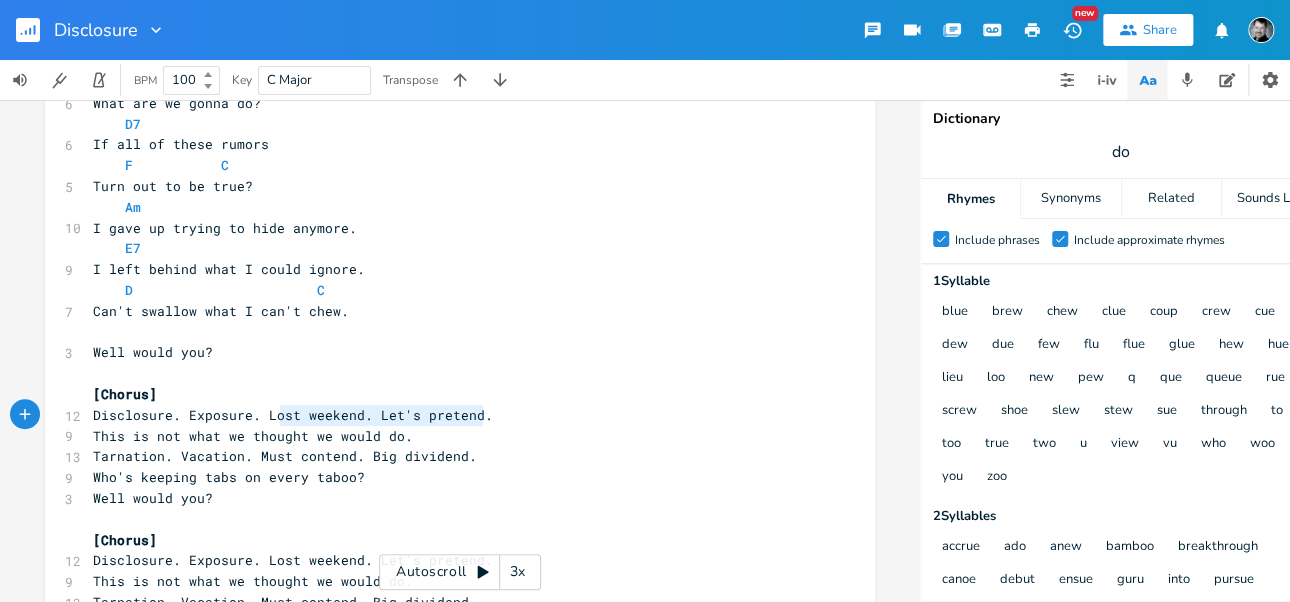 type on "Lost weekend. Let's pretend." 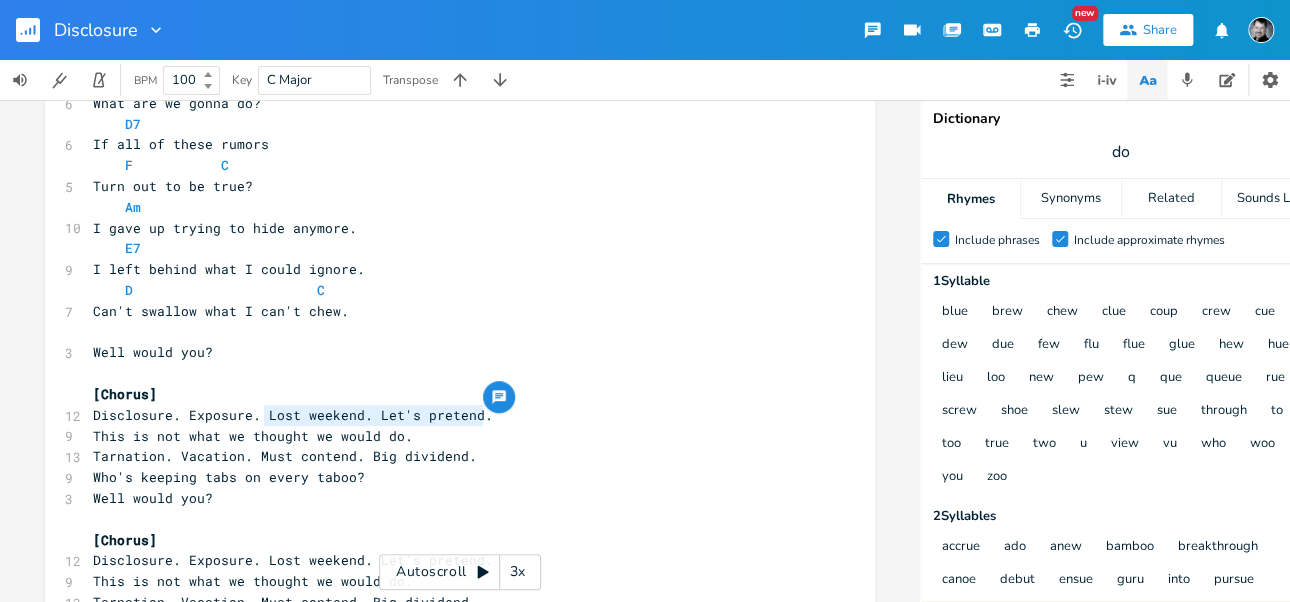 drag, startPoint x: 429, startPoint y: 417, endPoint x: 258, endPoint y: 414, distance: 171.0263 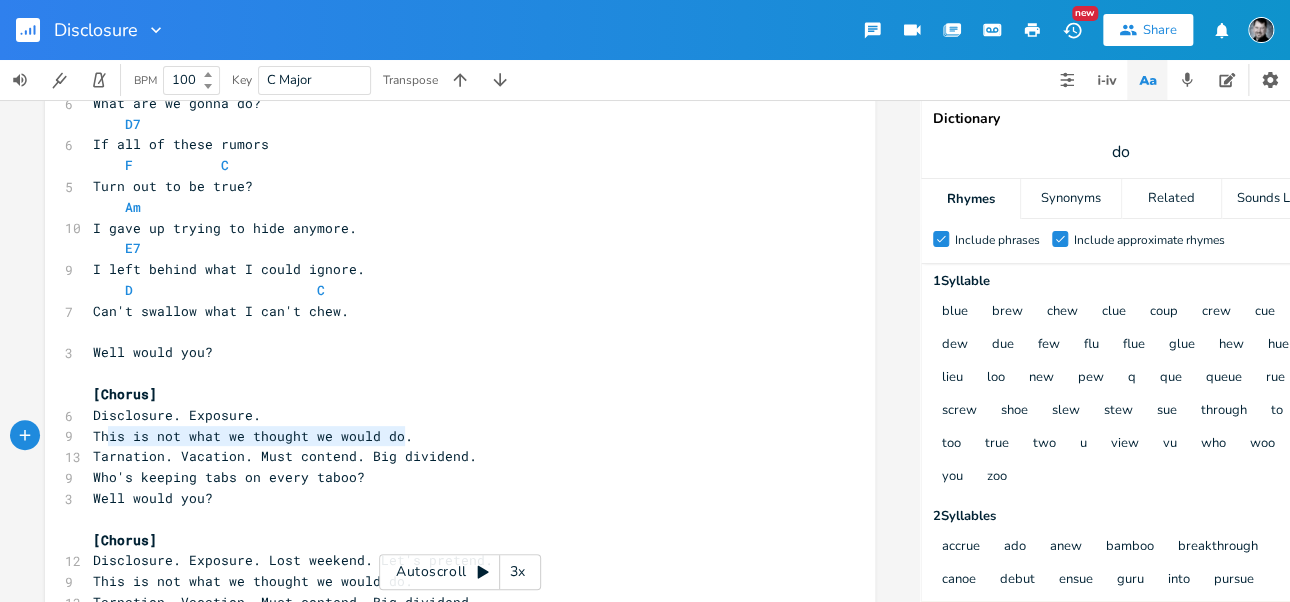 drag, startPoint x: 400, startPoint y: 437, endPoint x: 100, endPoint y: 436, distance: 300.00168 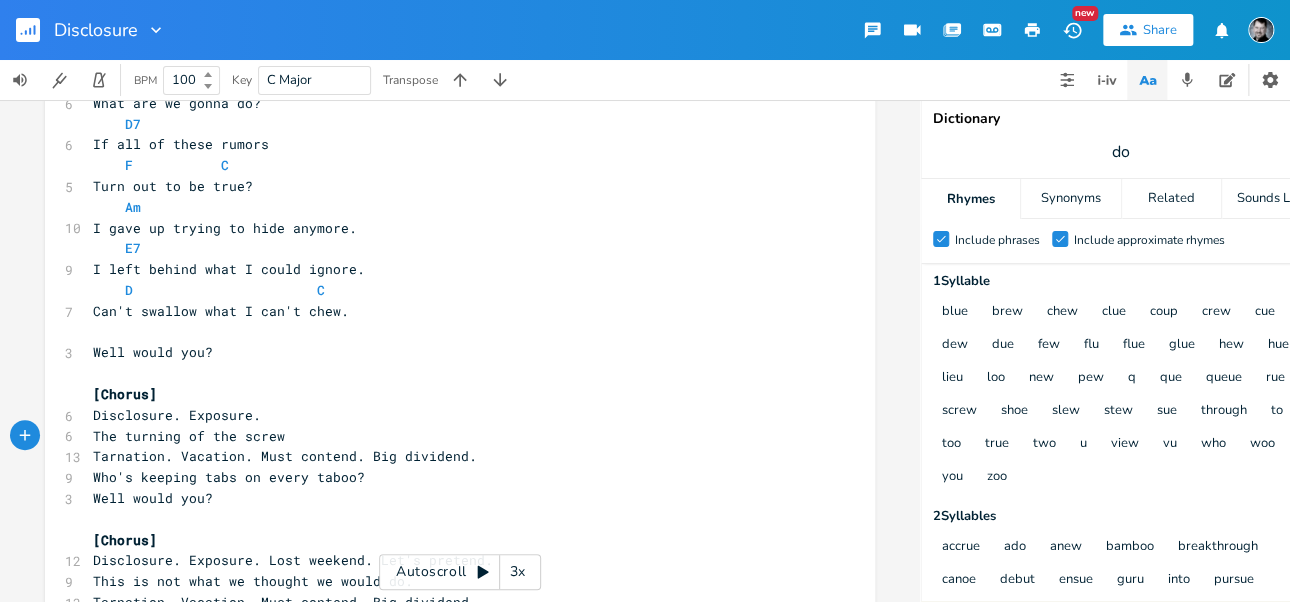 type on "e turning of the screw." 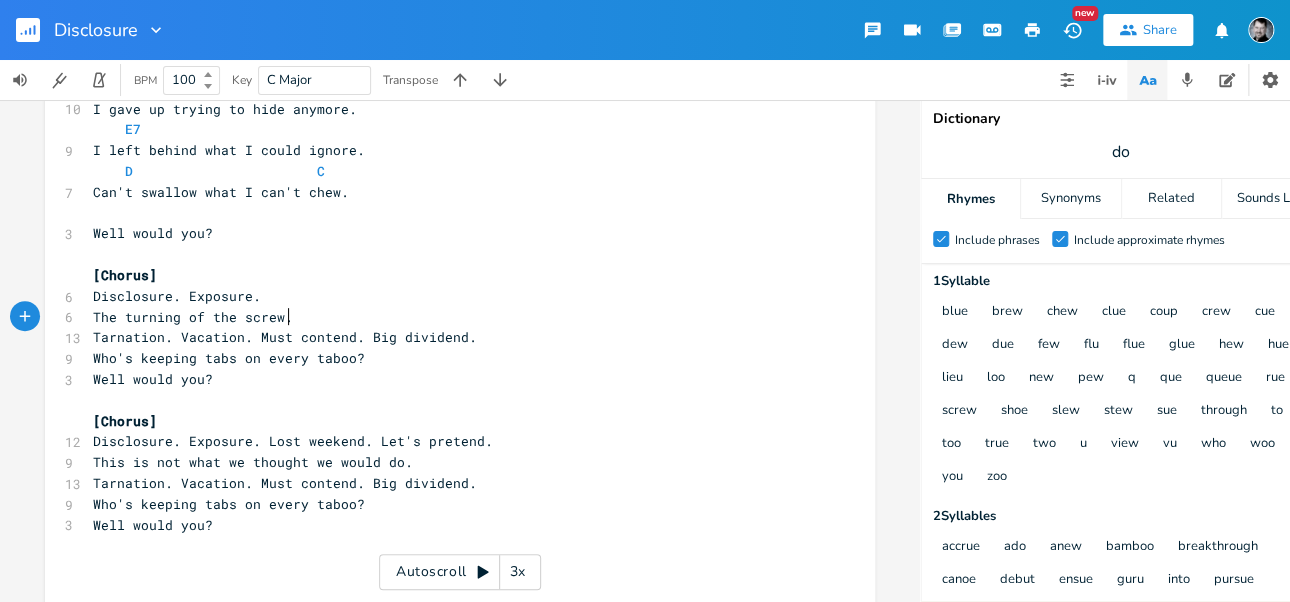 scroll, scrollTop: 310, scrollLeft: 0, axis: vertical 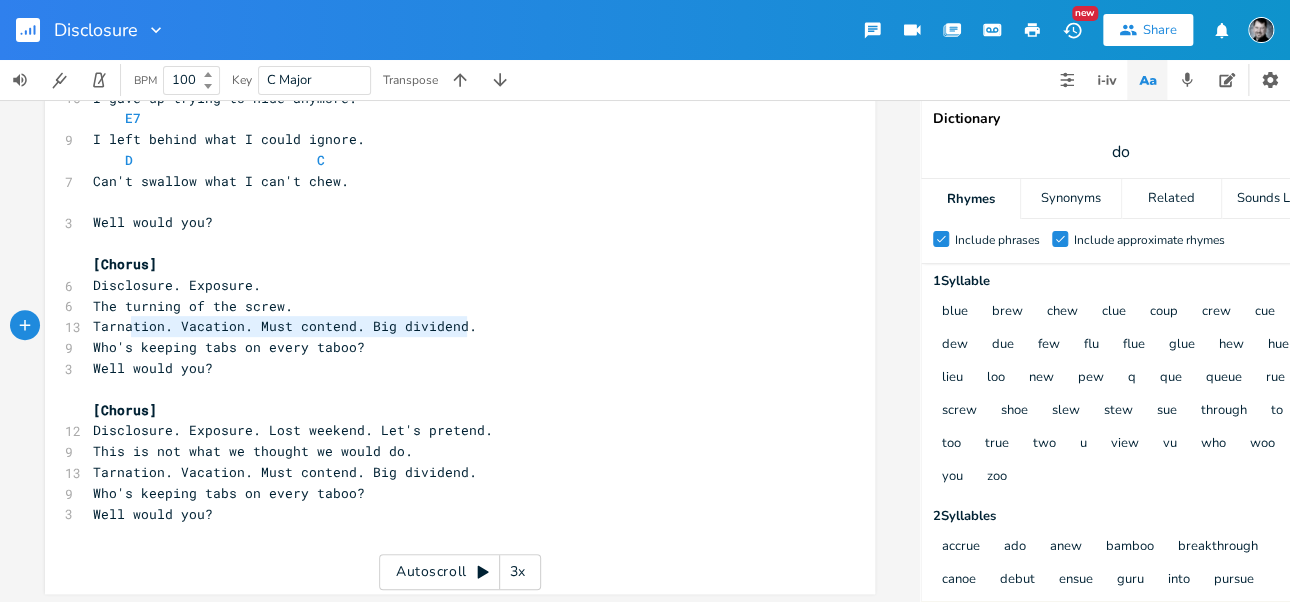 type on "Tarnation. Vacation. Must contend. Big dividend." 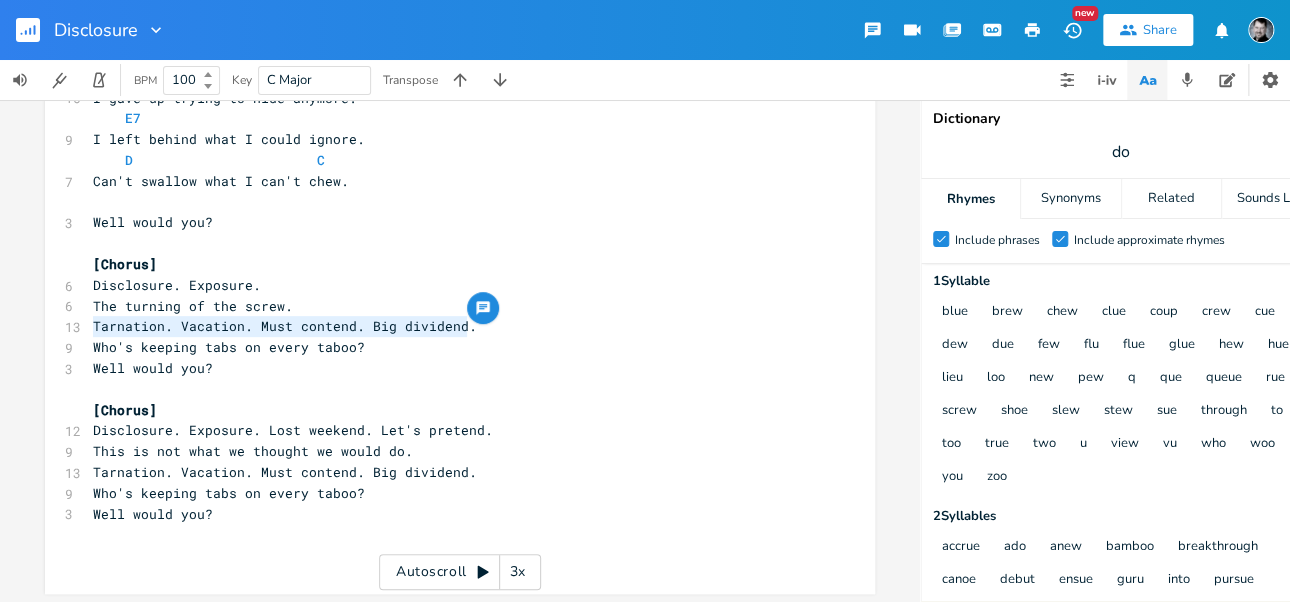 drag, startPoint x: 476, startPoint y: 327, endPoint x: 82, endPoint y: 328, distance: 394.00128 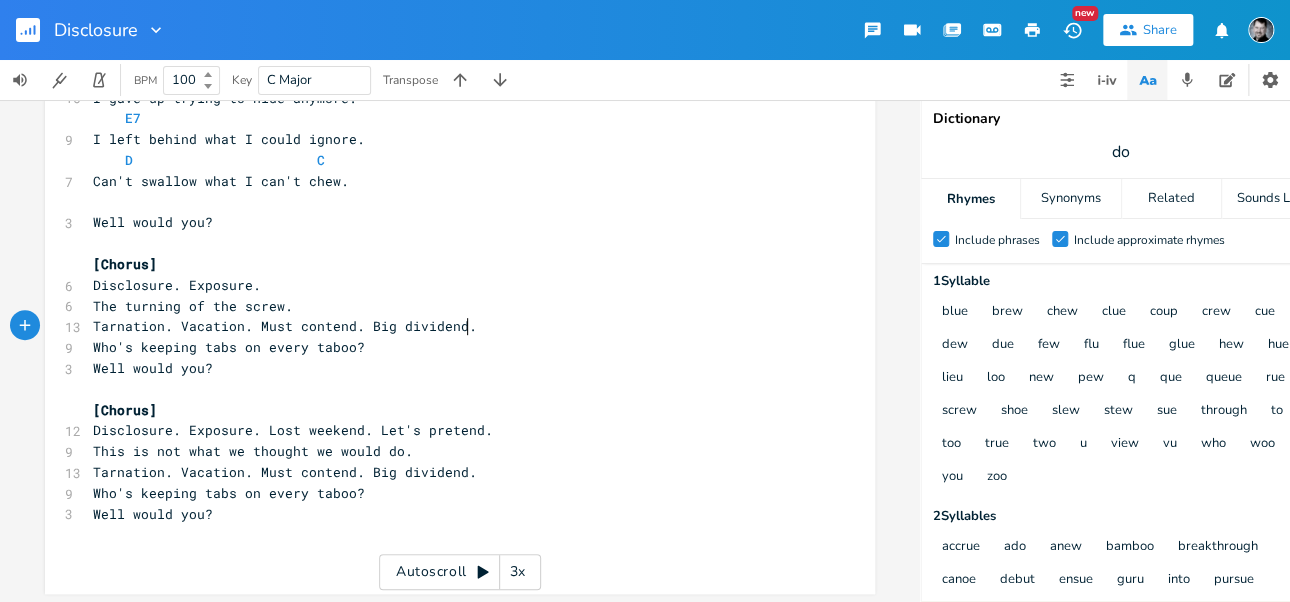 click on "Tarnation. Vacation. Must contend. Big dividend." at bounding box center [450, 326] 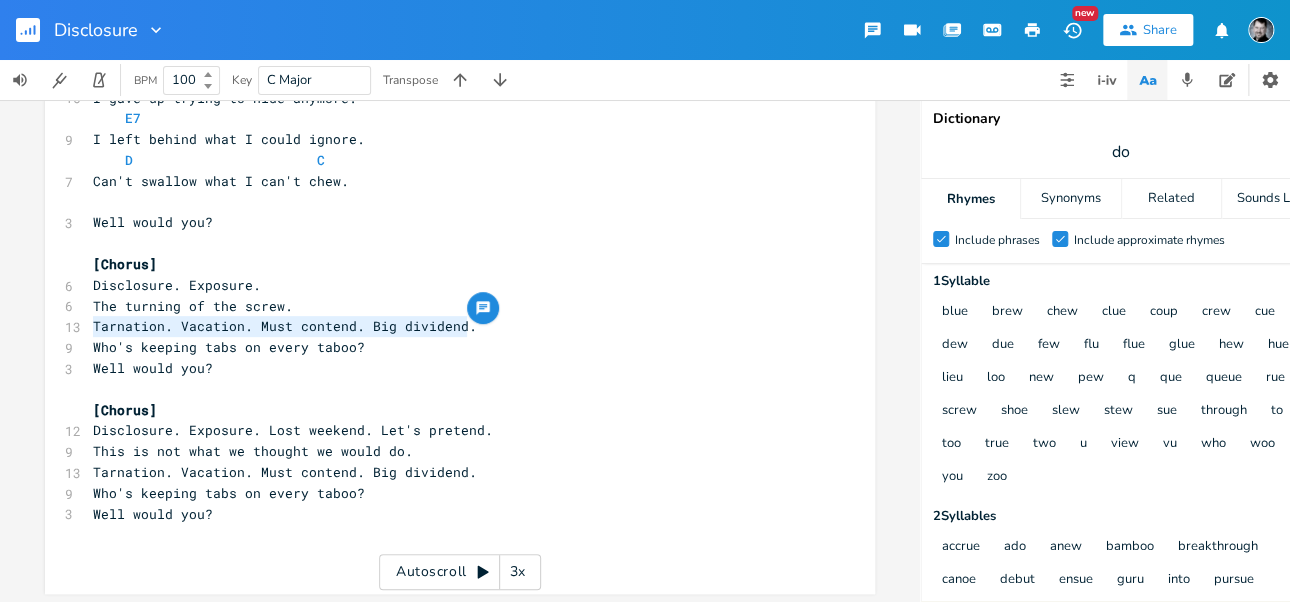 drag, startPoint x: 381, startPoint y: 322, endPoint x: 85, endPoint y: 325, distance: 296.0152 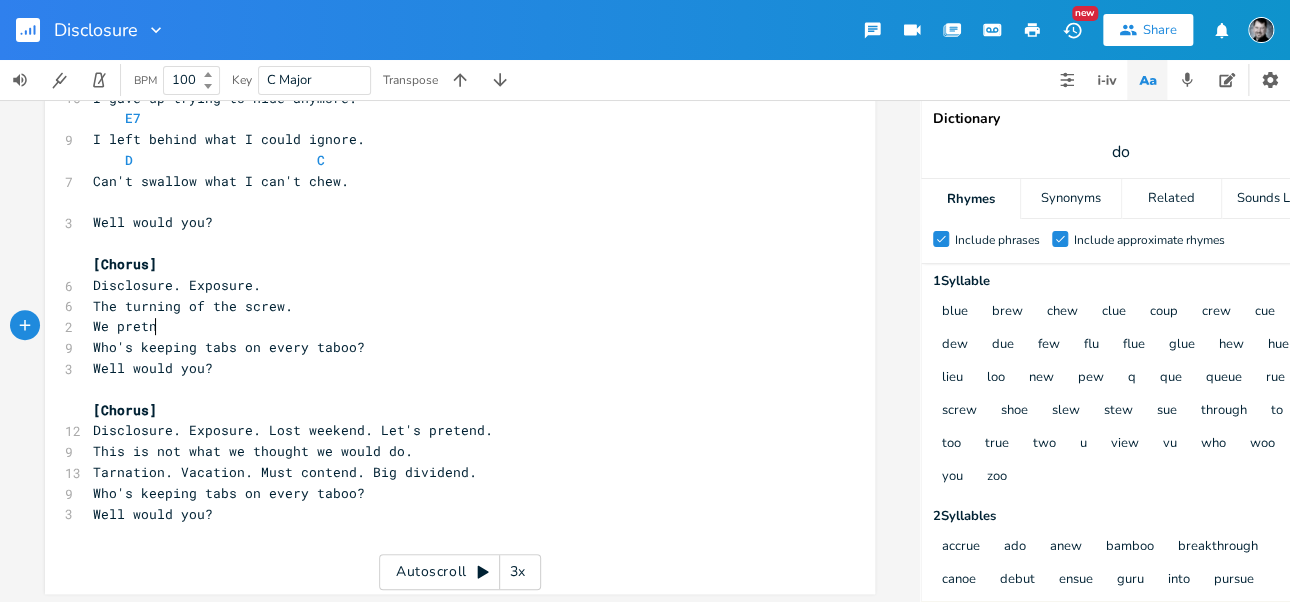 scroll, scrollTop: 0, scrollLeft: 52, axis: horizontal 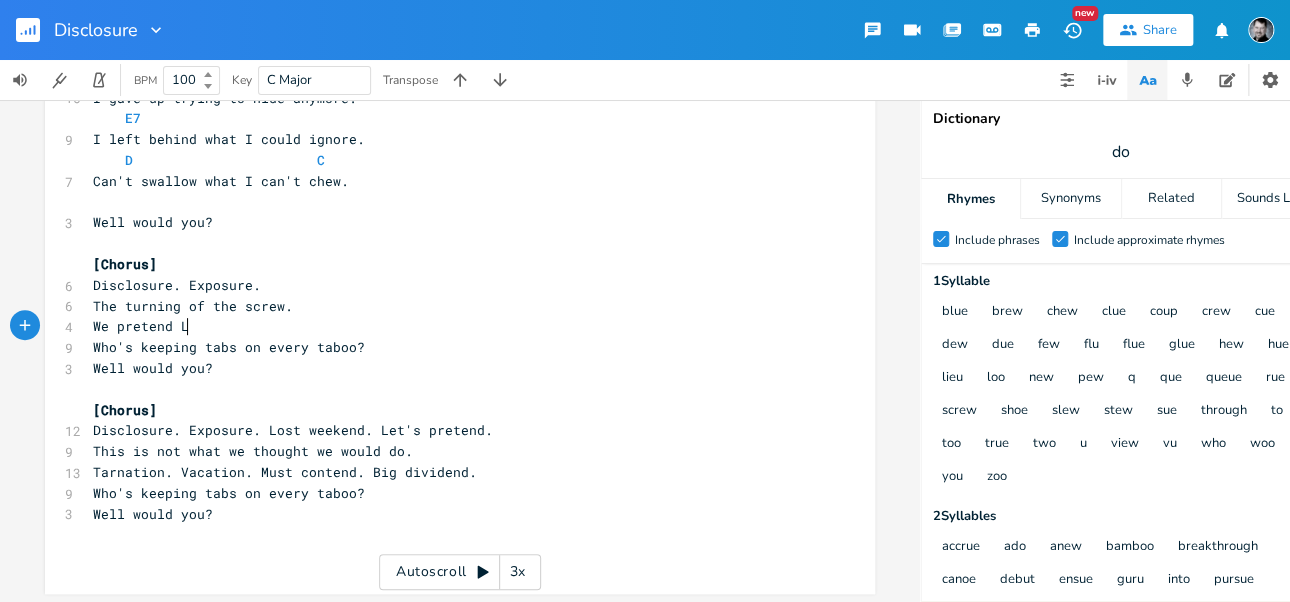 type on "end Lo" 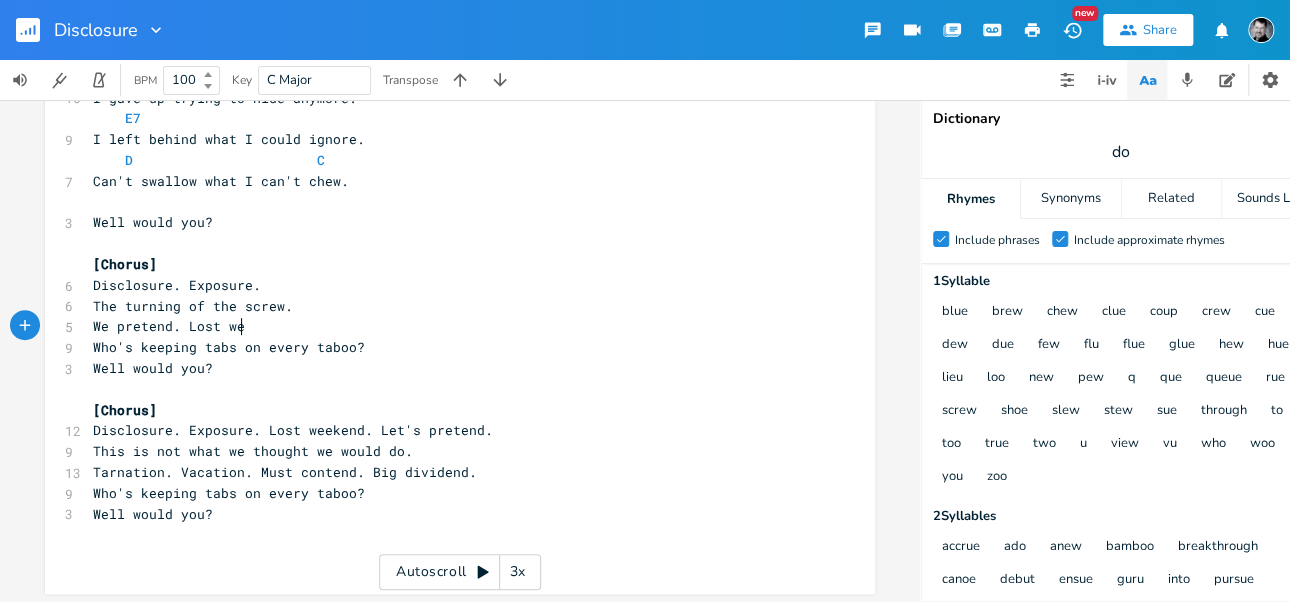 scroll, scrollTop: 0, scrollLeft: 56, axis: horizontal 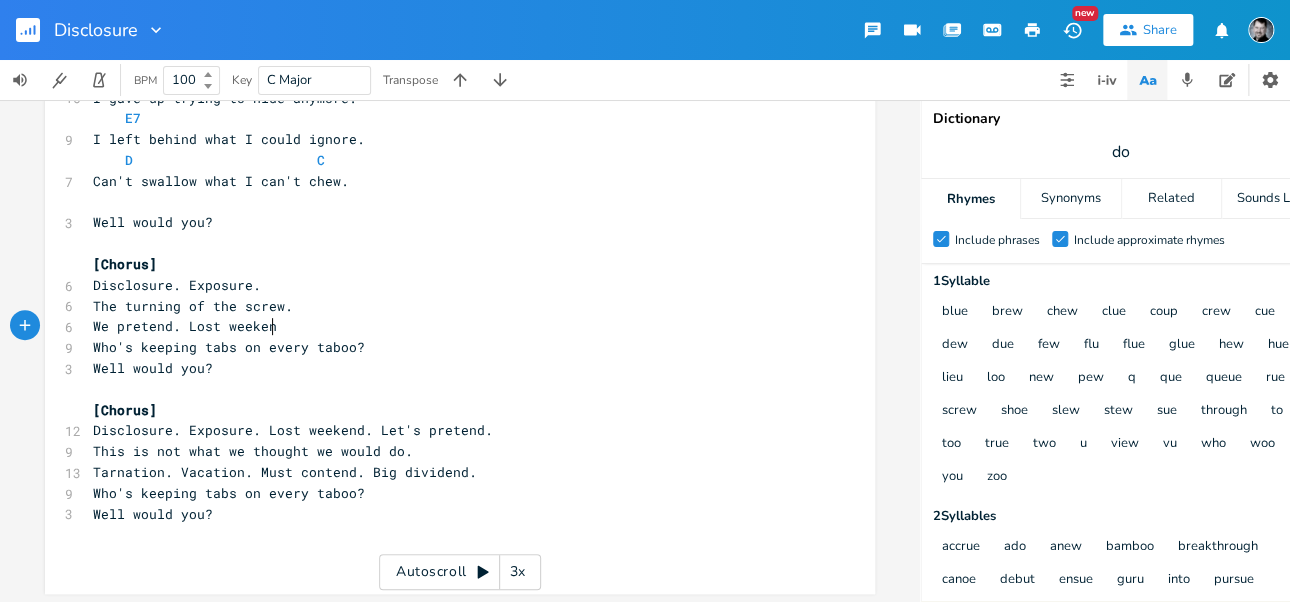 type on "d. Lost weekend" 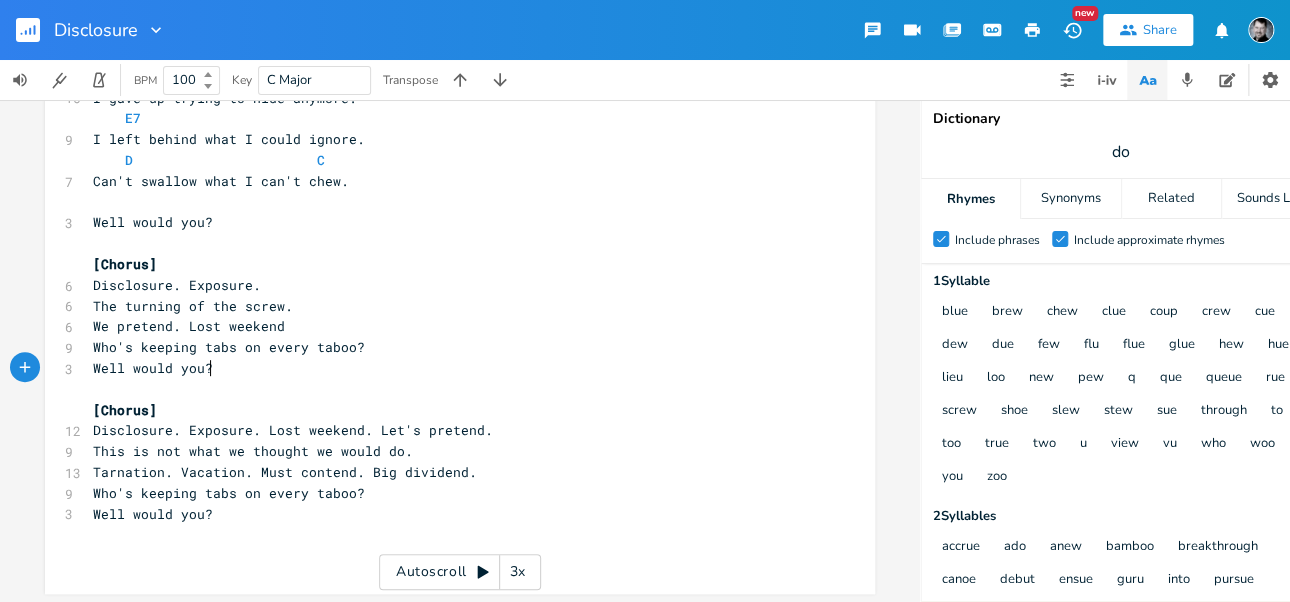 click on "Well would you?" at bounding box center (450, 368) 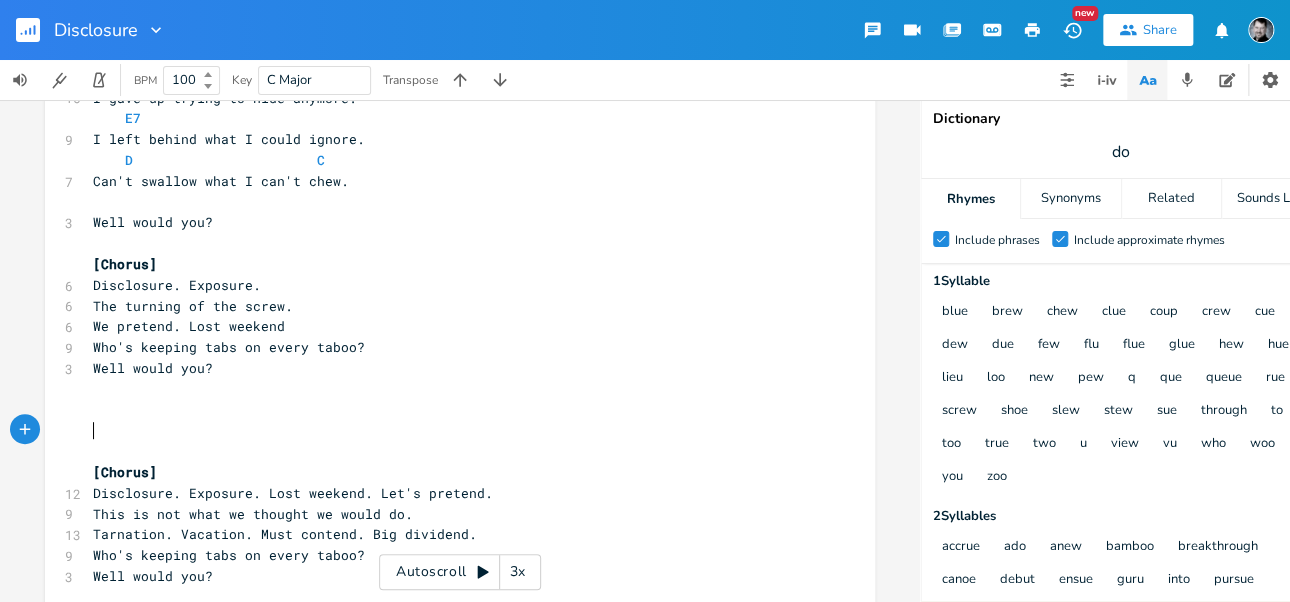 click on "Well would you?" at bounding box center [153, 368] 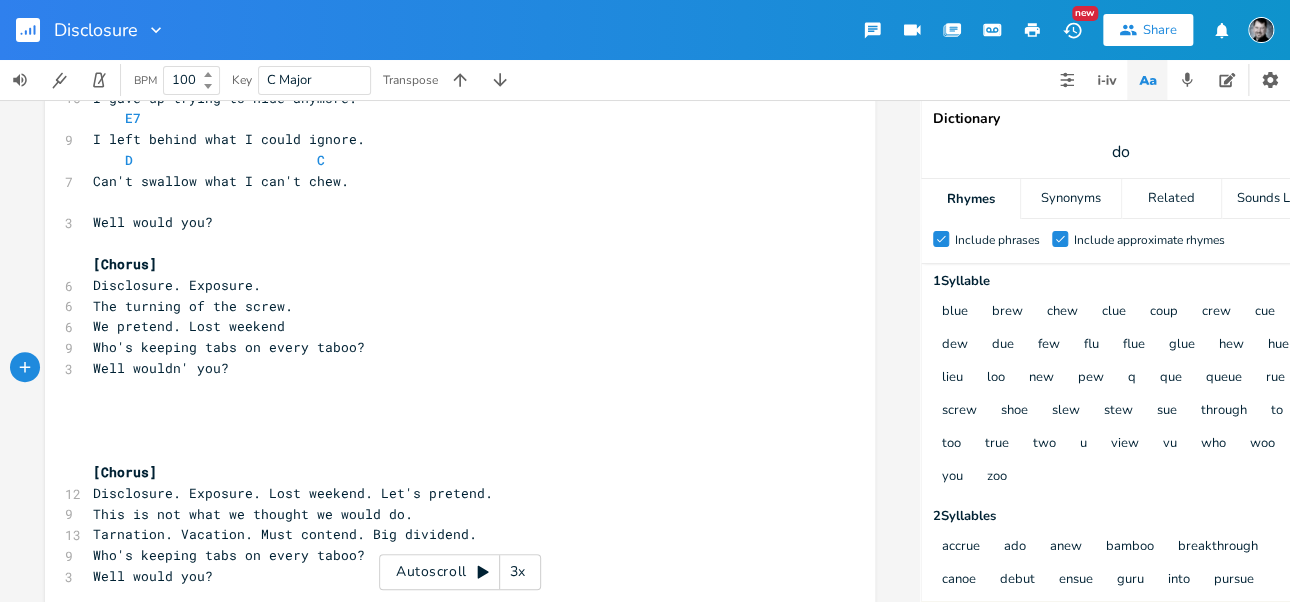 type on "n't" 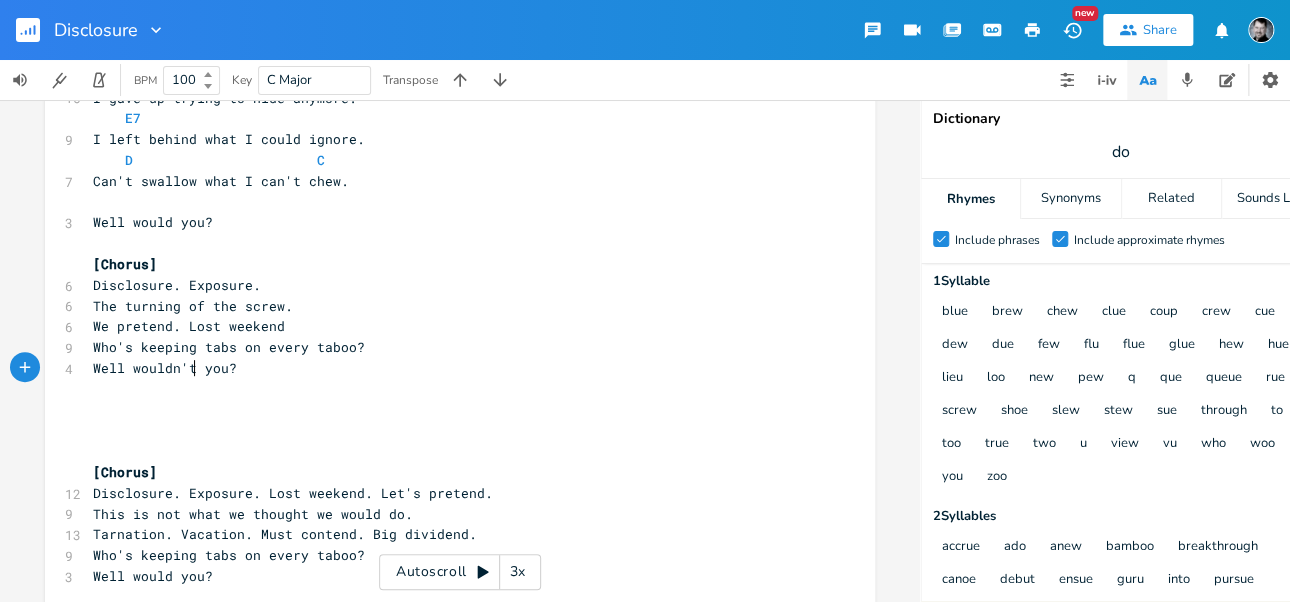 click on "​" at bounding box center [450, 389] 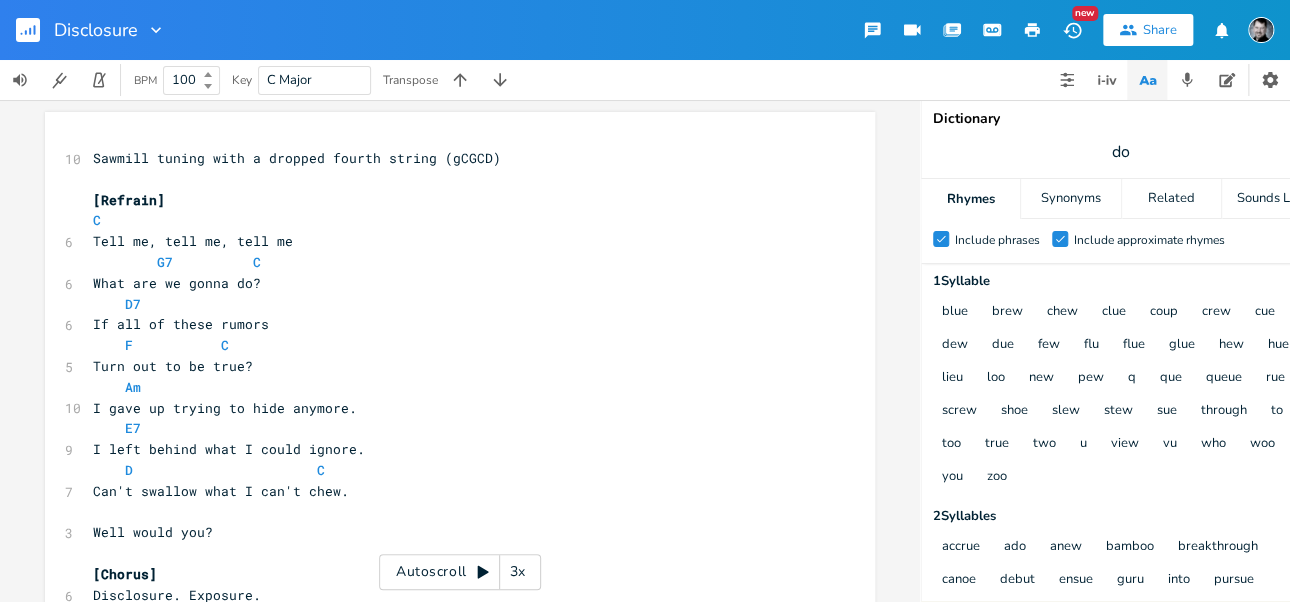 scroll, scrollTop: 0, scrollLeft: 0, axis: both 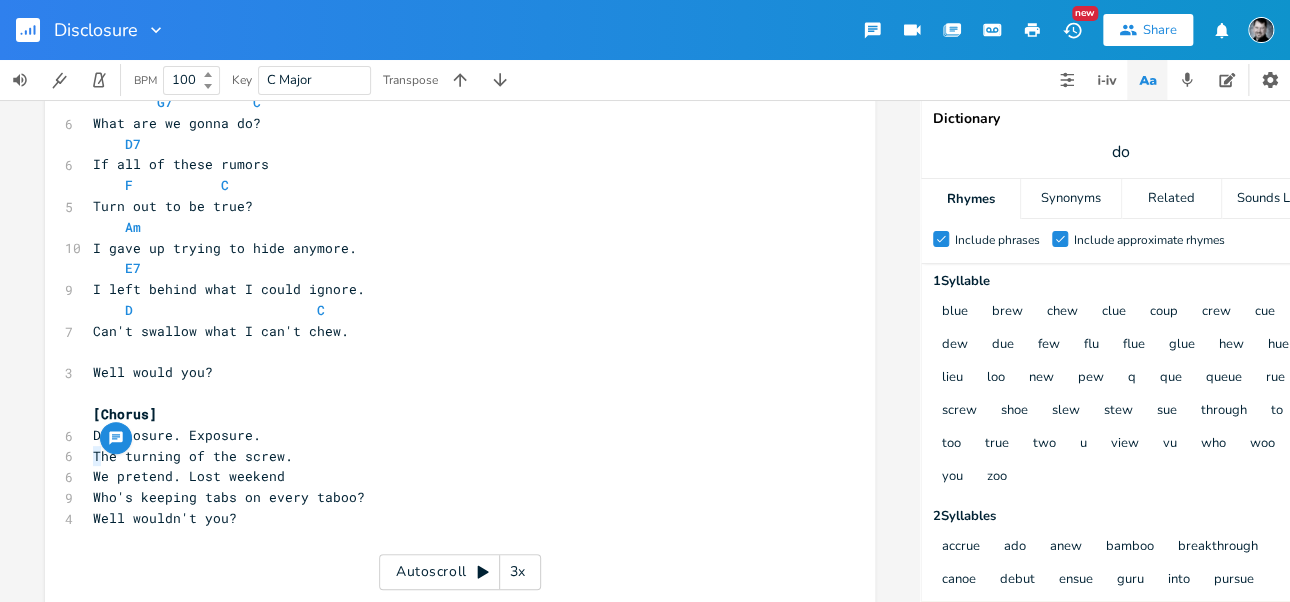 click on "The turning of the screw." at bounding box center (193, 456) 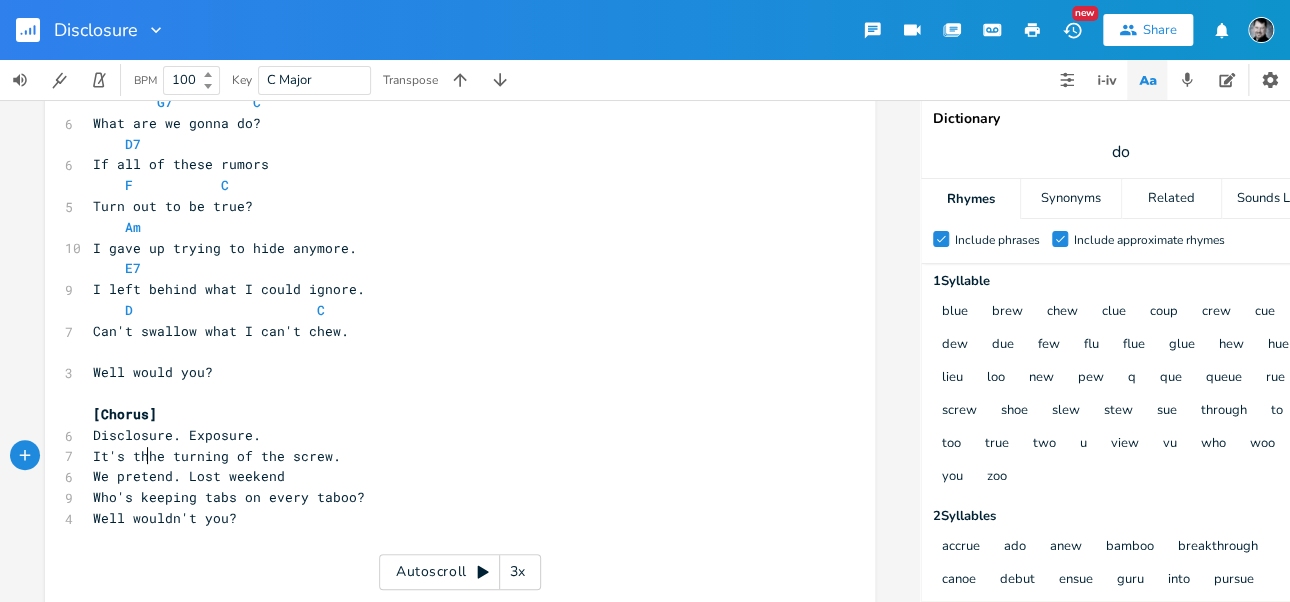 type on "It's the" 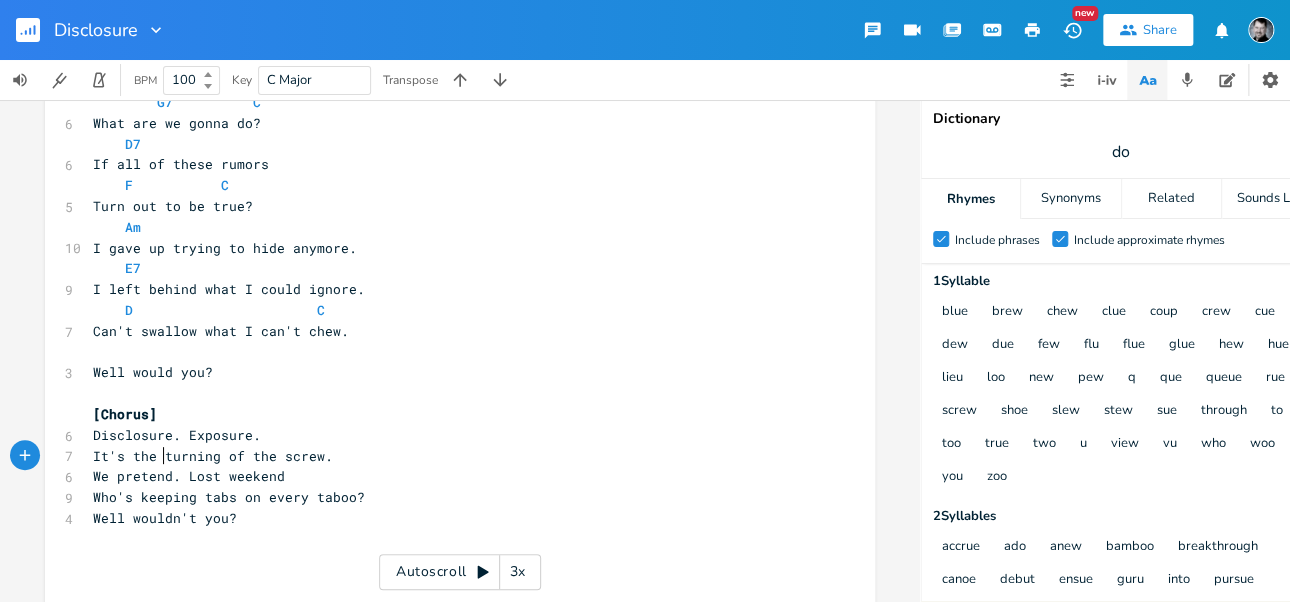 click on "It's the turning of the screw." at bounding box center (213, 456) 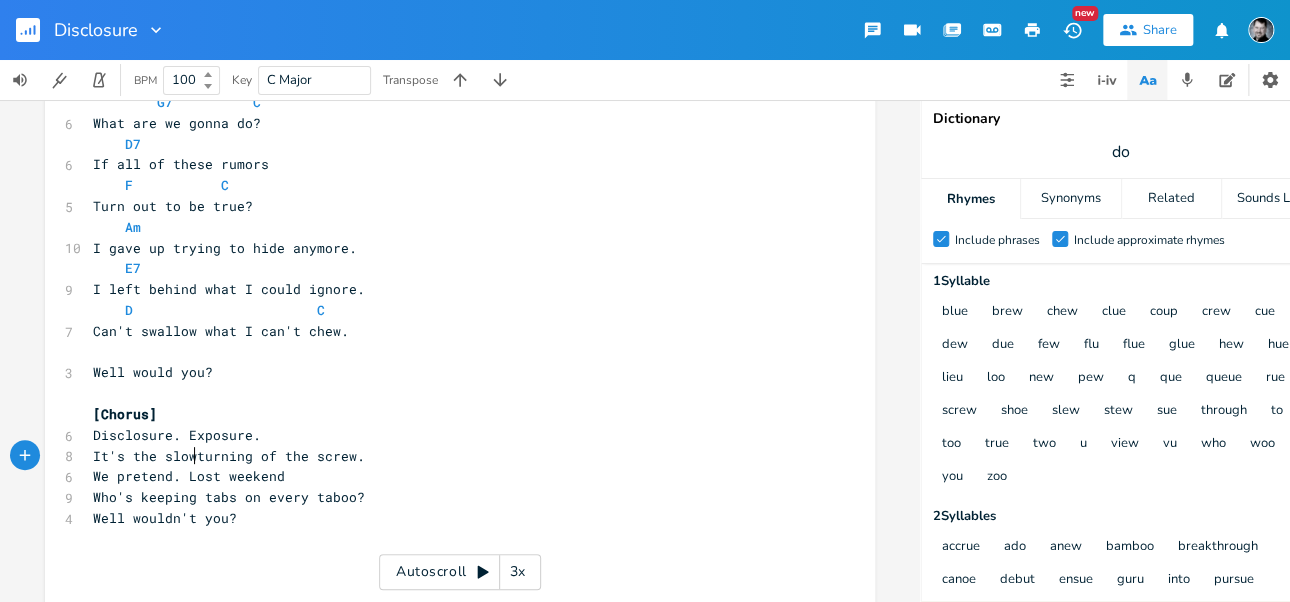type on "slow" 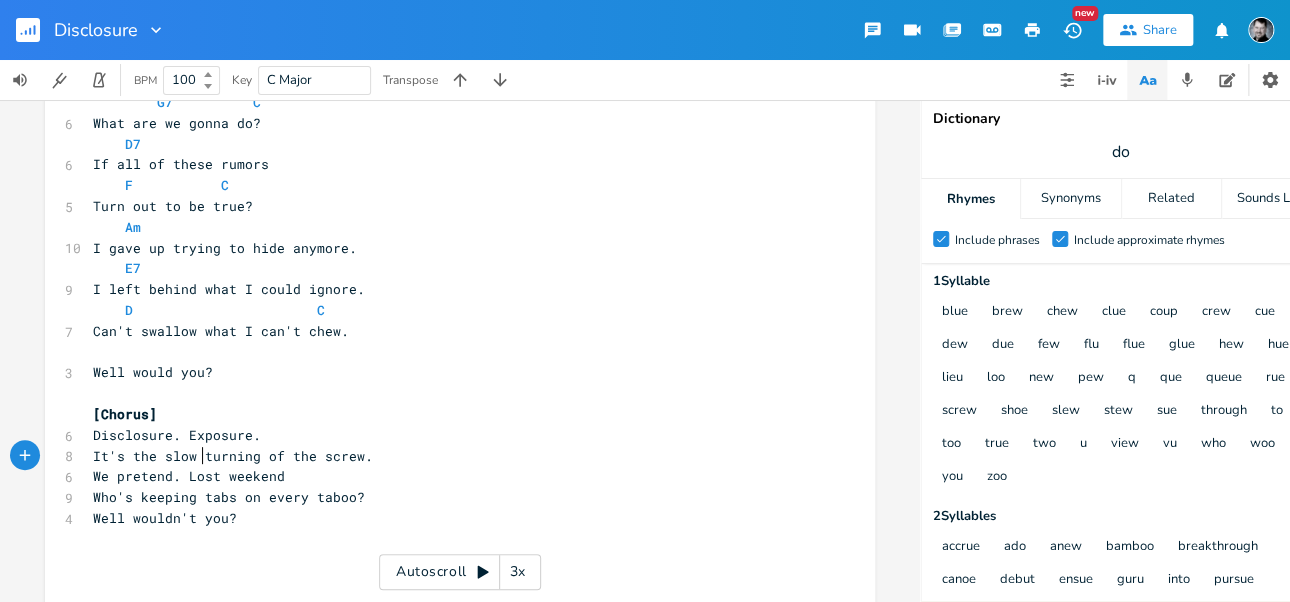scroll, scrollTop: 0, scrollLeft: 27, axis: horizontal 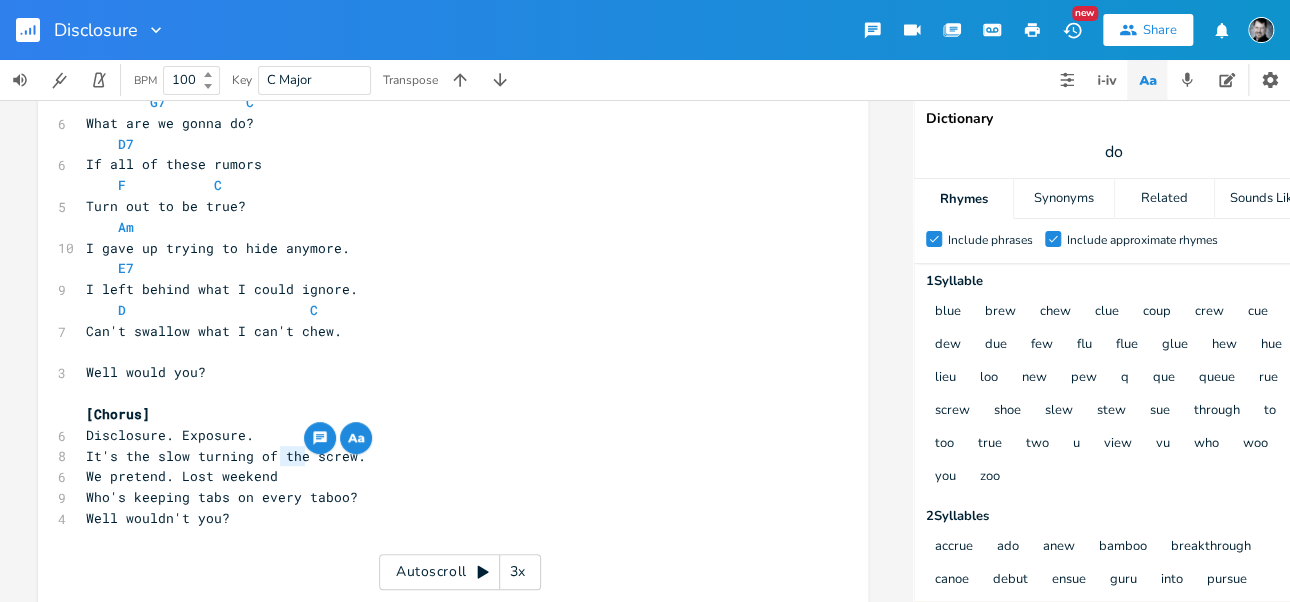 drag, startPoint x: 298, startPoint y: 459, endPoint x: 275, endPoint y: 460, distance: 23.021729 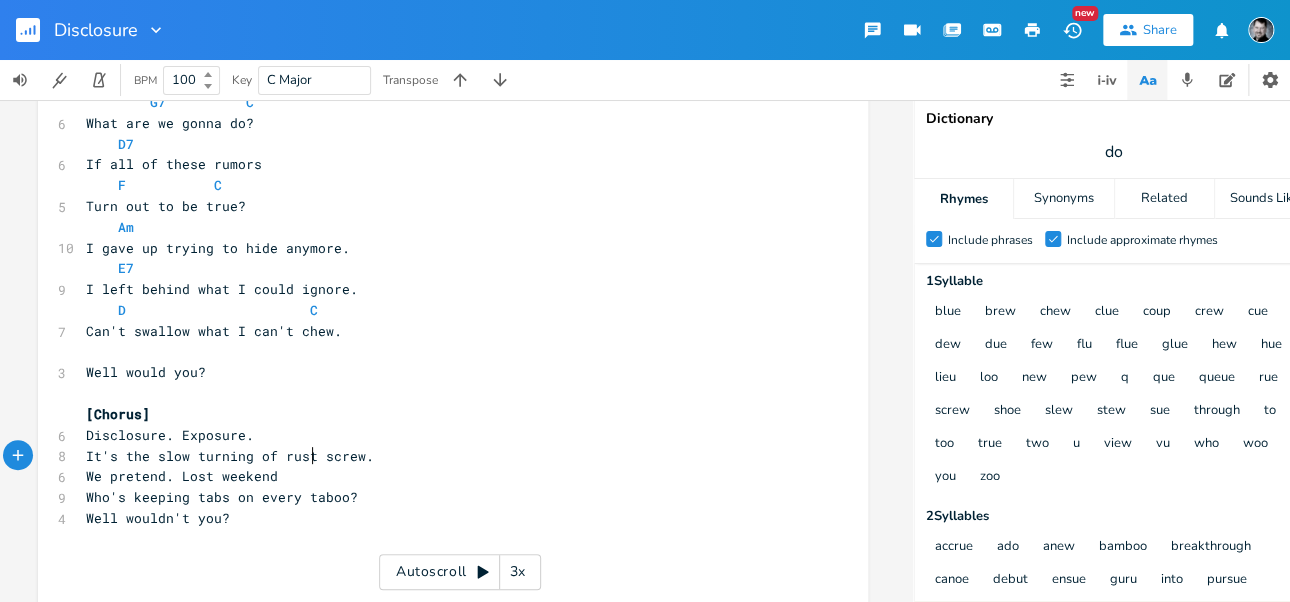 scroll, scrollTop: 0, scrollLeft: 24, axis: horizontal 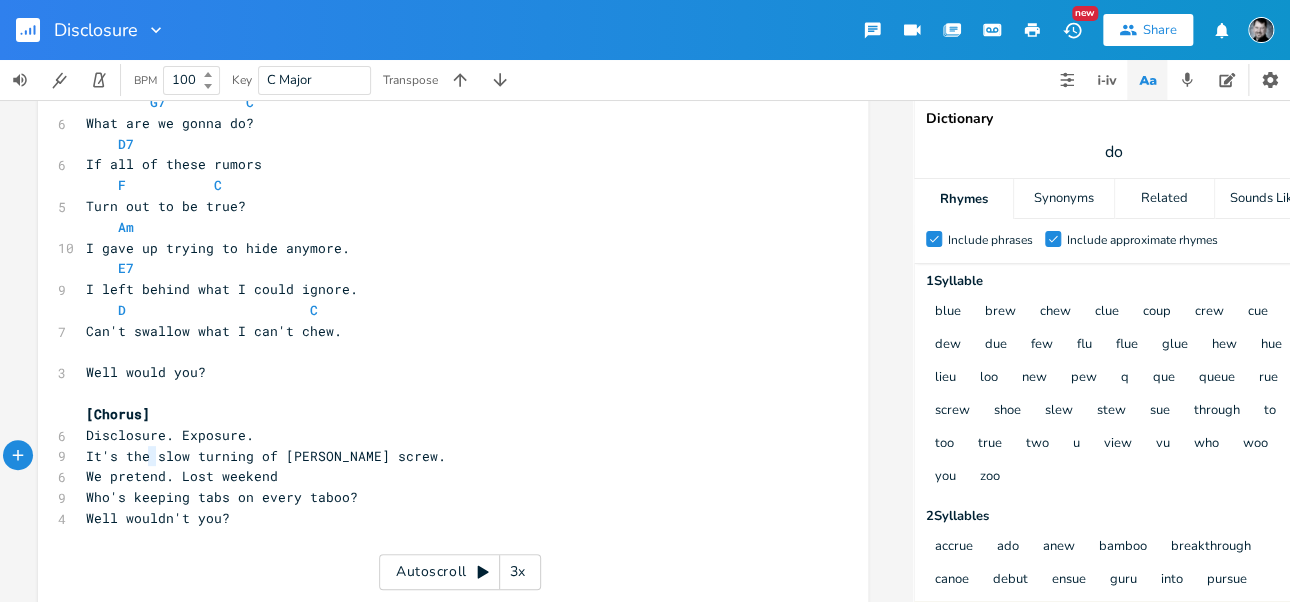 type on "the" 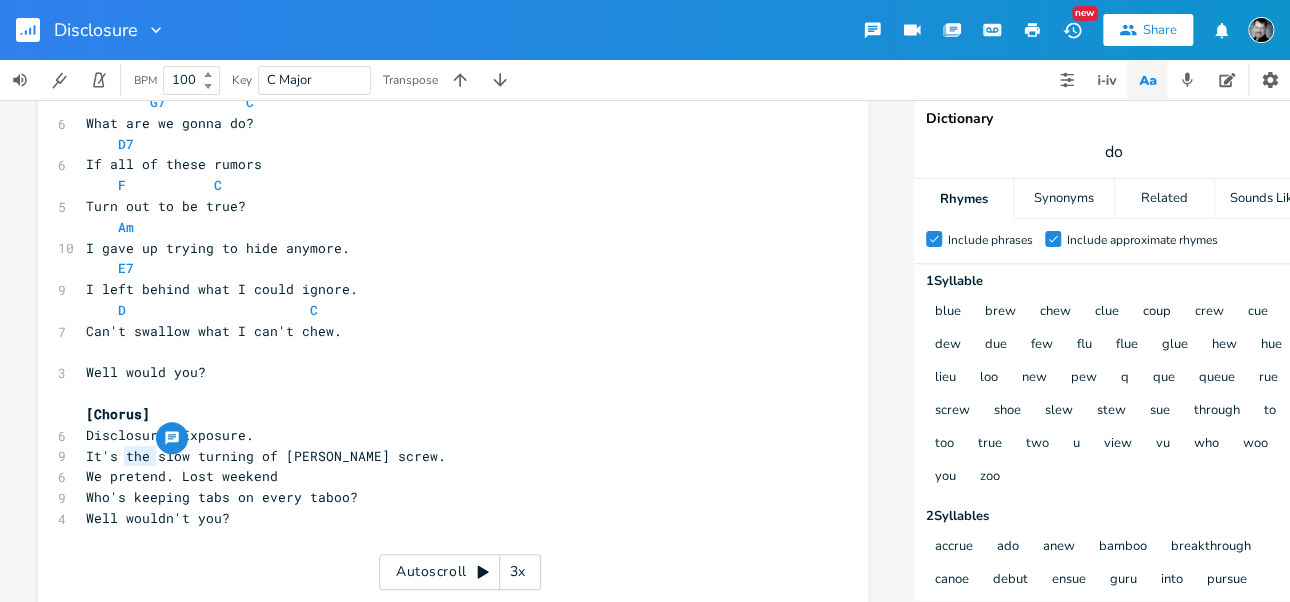 drag, startPoint x: 149, startPoint y: 456, endPoint x: 117, endPoint y: 455, distance: 32.01562 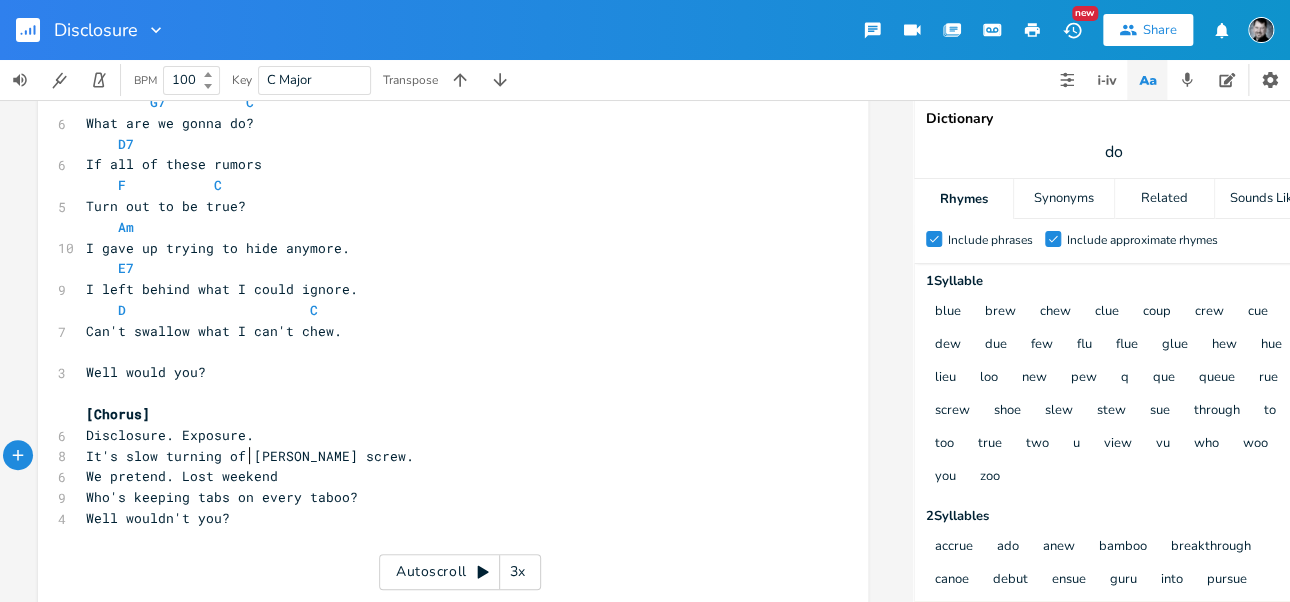 click on "It's slow turning of [PERSON_NAME] screw." at bounding box center (250, 456) 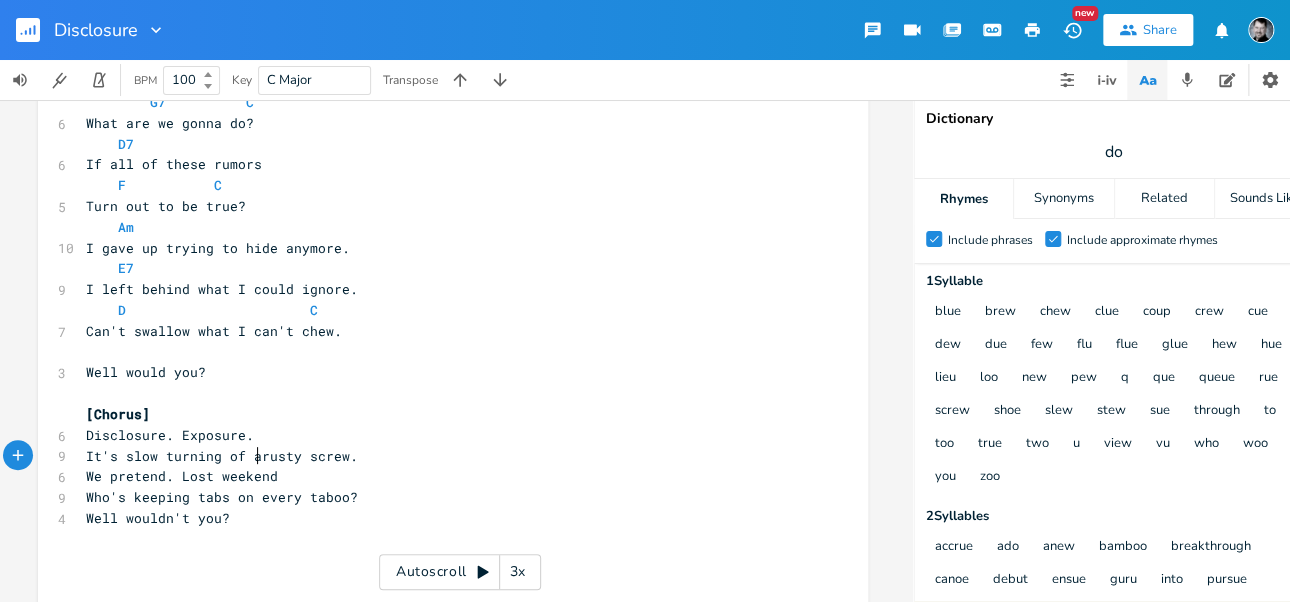 type on "a" 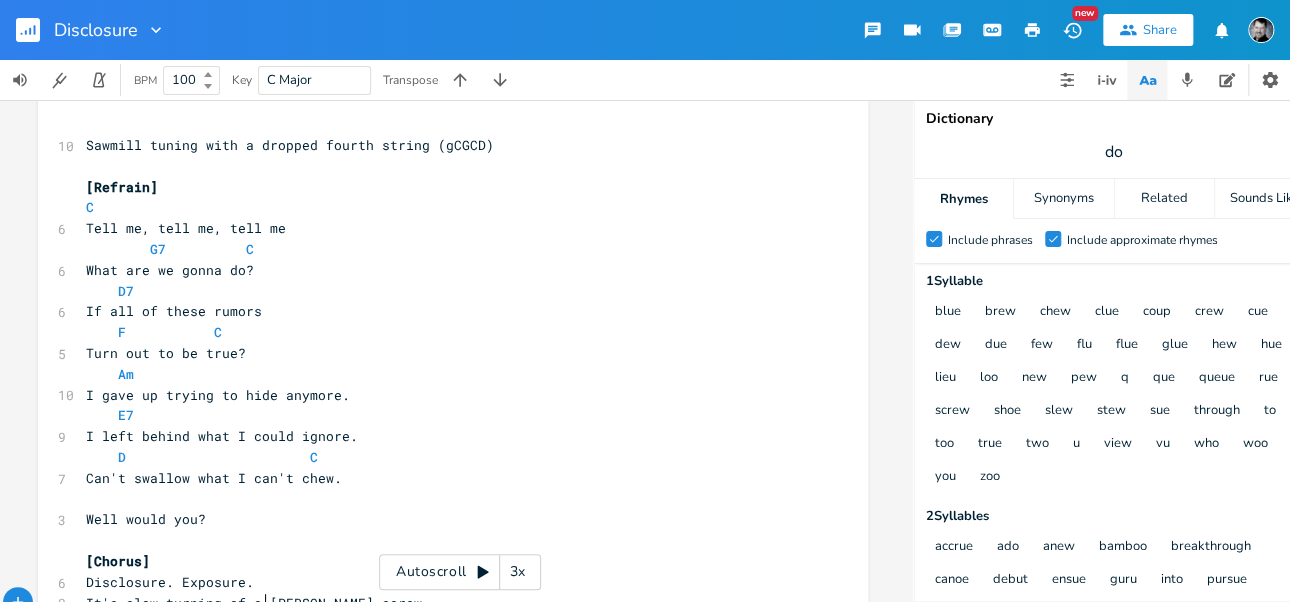 scroll, scrollTop: 2, scrollLeft: 0, axis: vertical 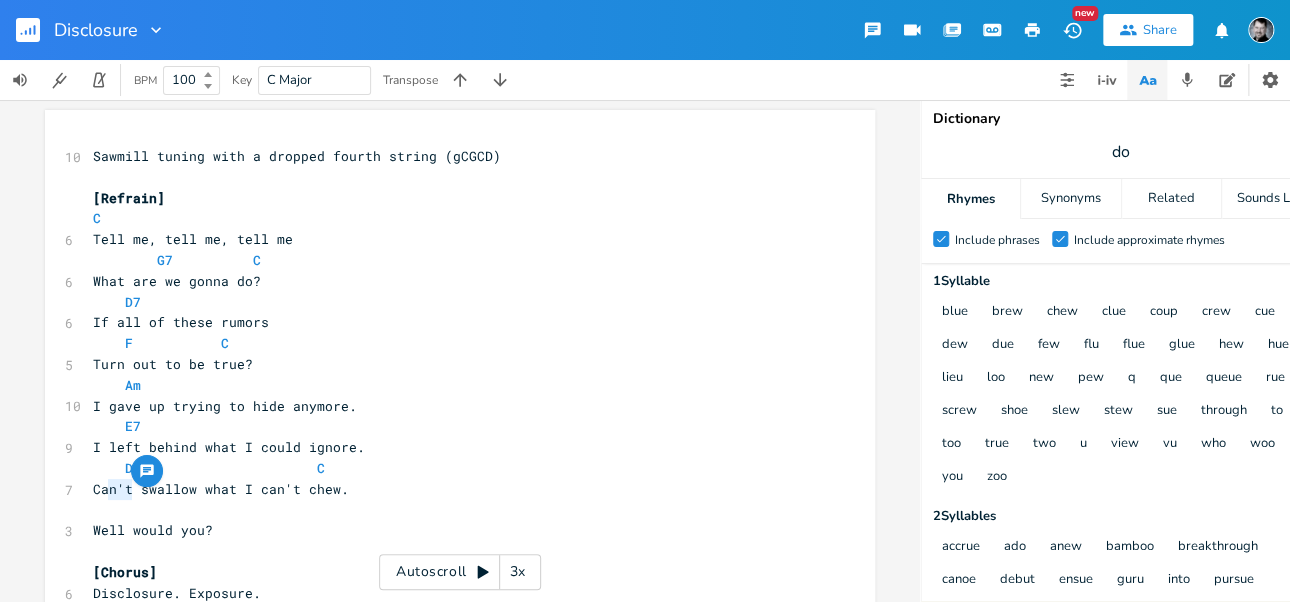 type on "'t" 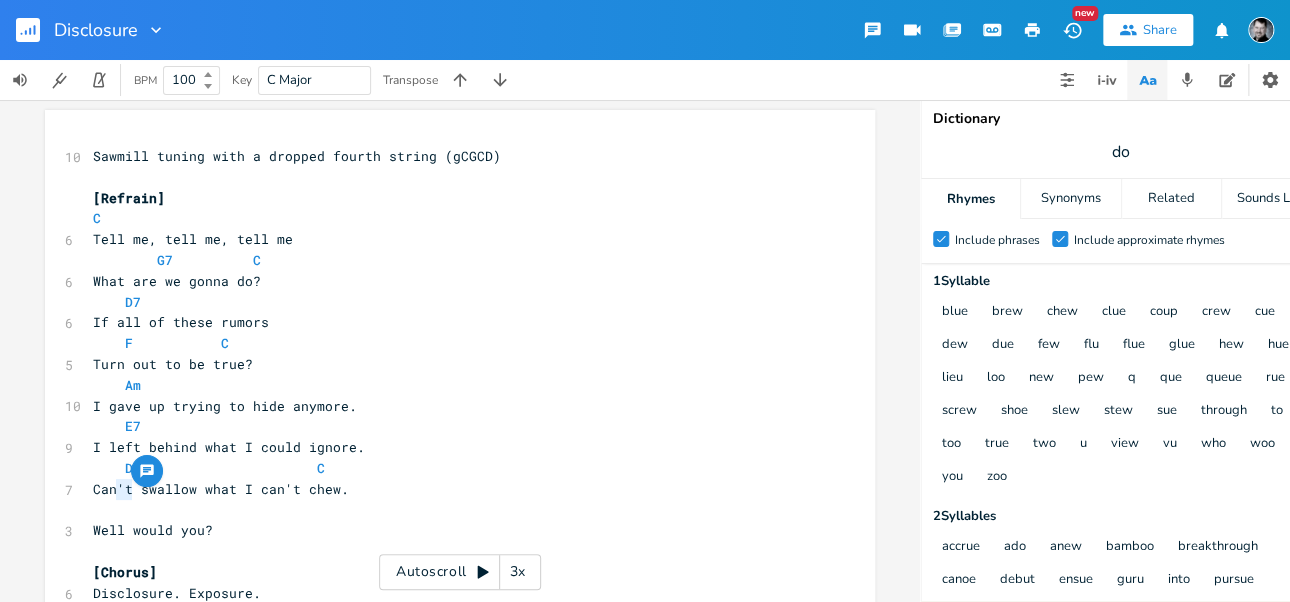 drag, startPoint x: 124, startPoint y: 490, endPoint x: 110, endPoint y: 492, distance: 14.142136 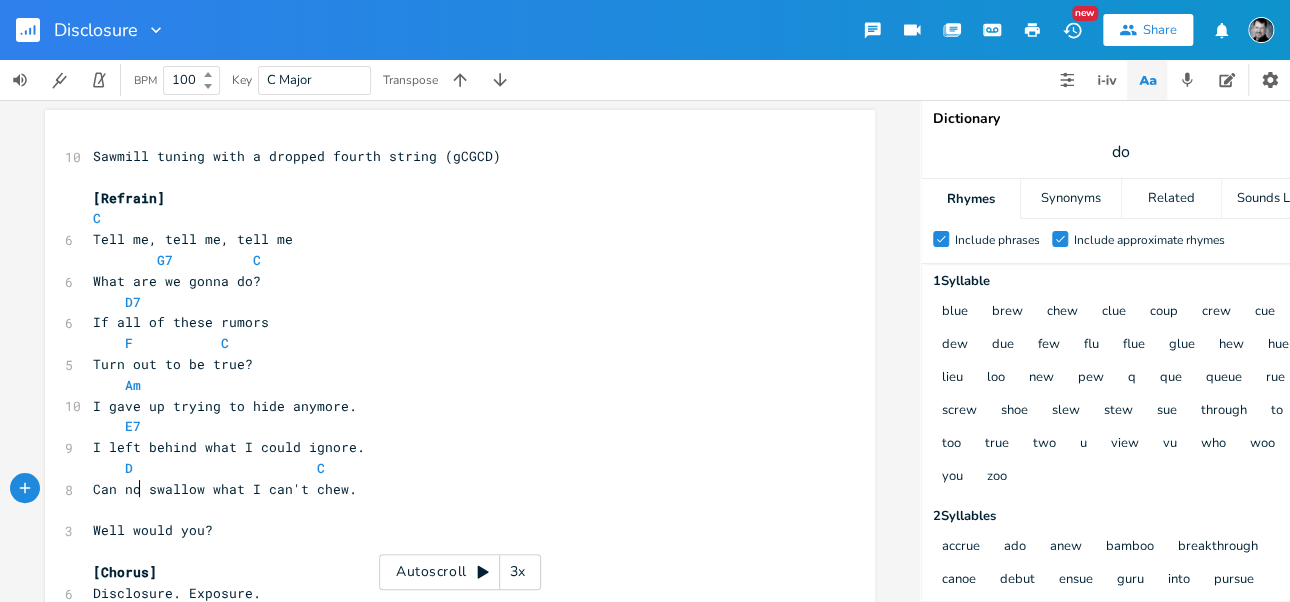 scroll, scrollTop: 0, scrollLeft: 19, axis: horizontal 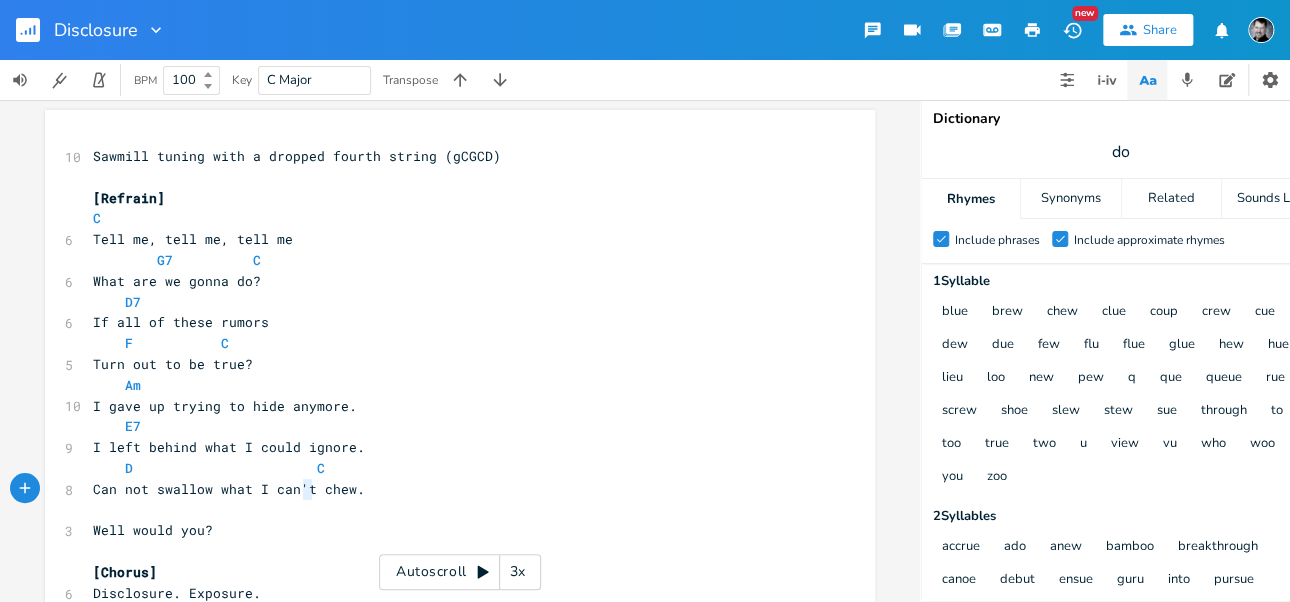 type on "'t" 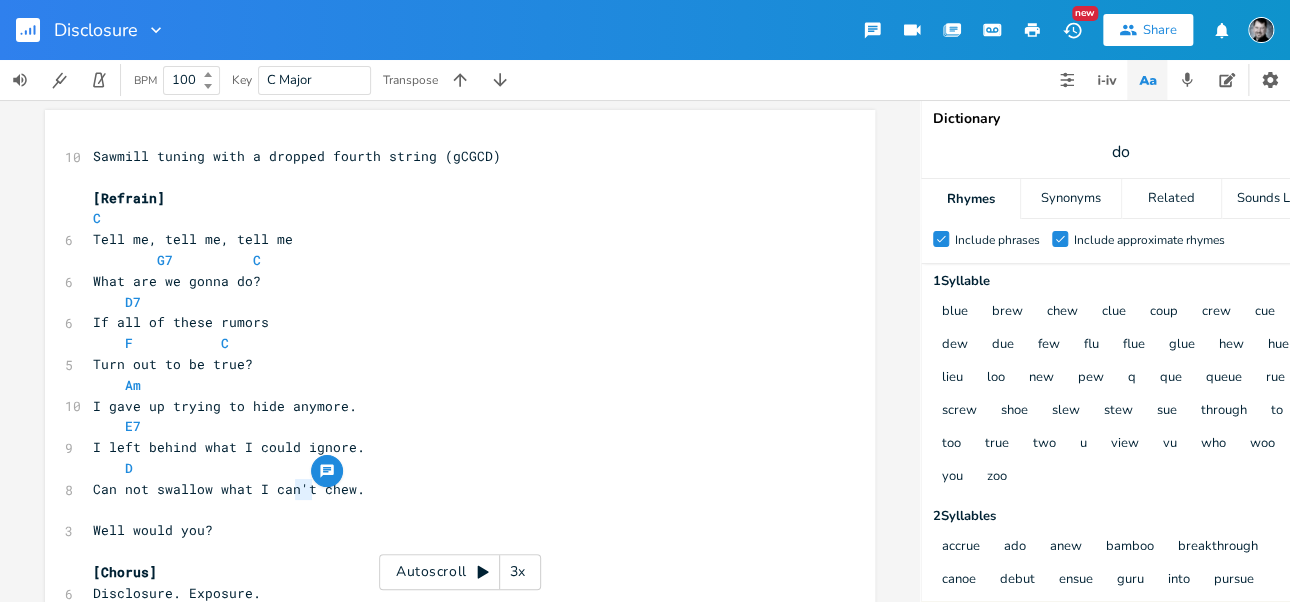 drag, startPoint x: 302, startPoint y: 491, endPoint x: 291, endPoint y: 492, distance: 11.045361 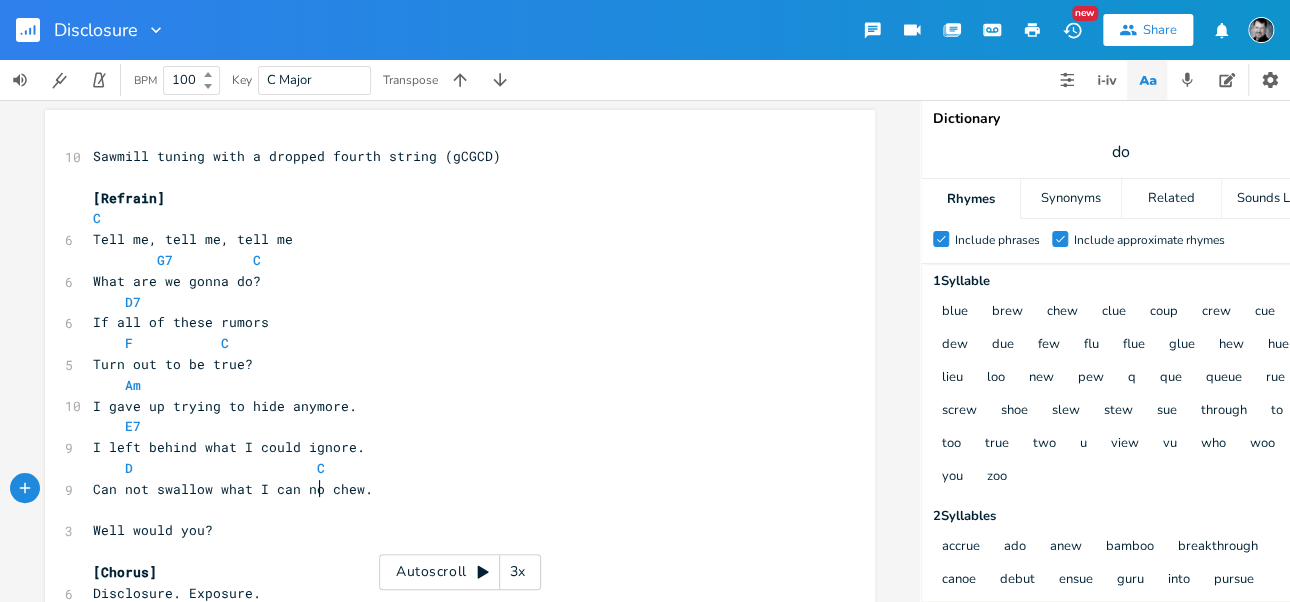 type on "not" 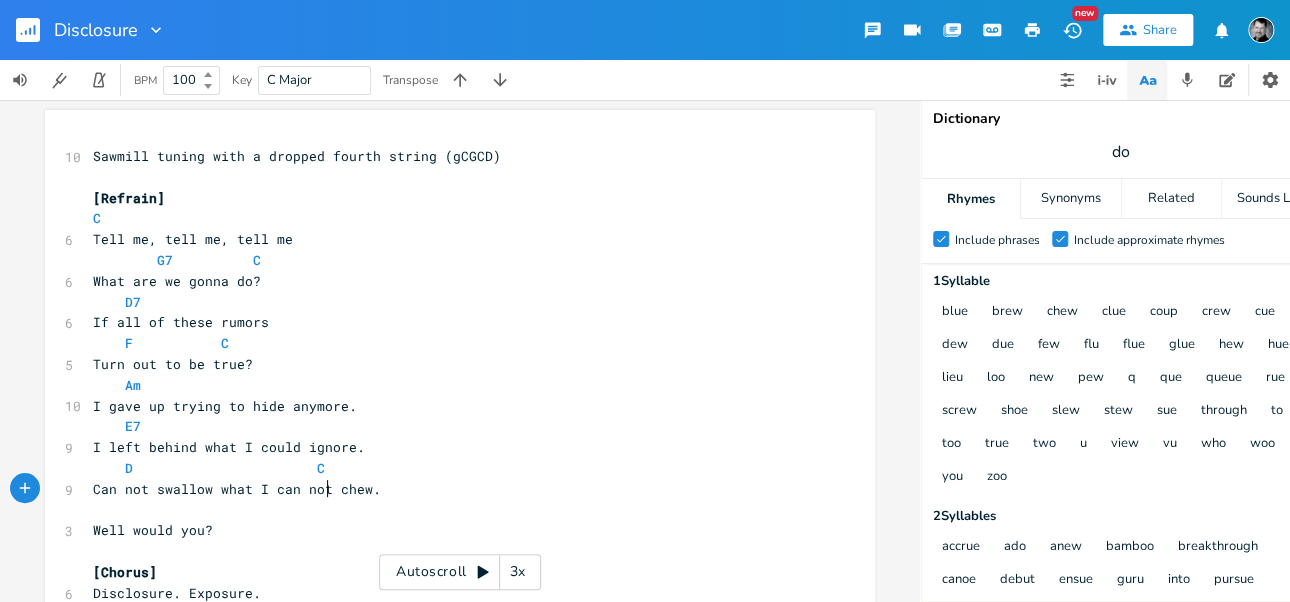scroll, scrollTop: 0, scrollLeft: 19, axis: horizontal 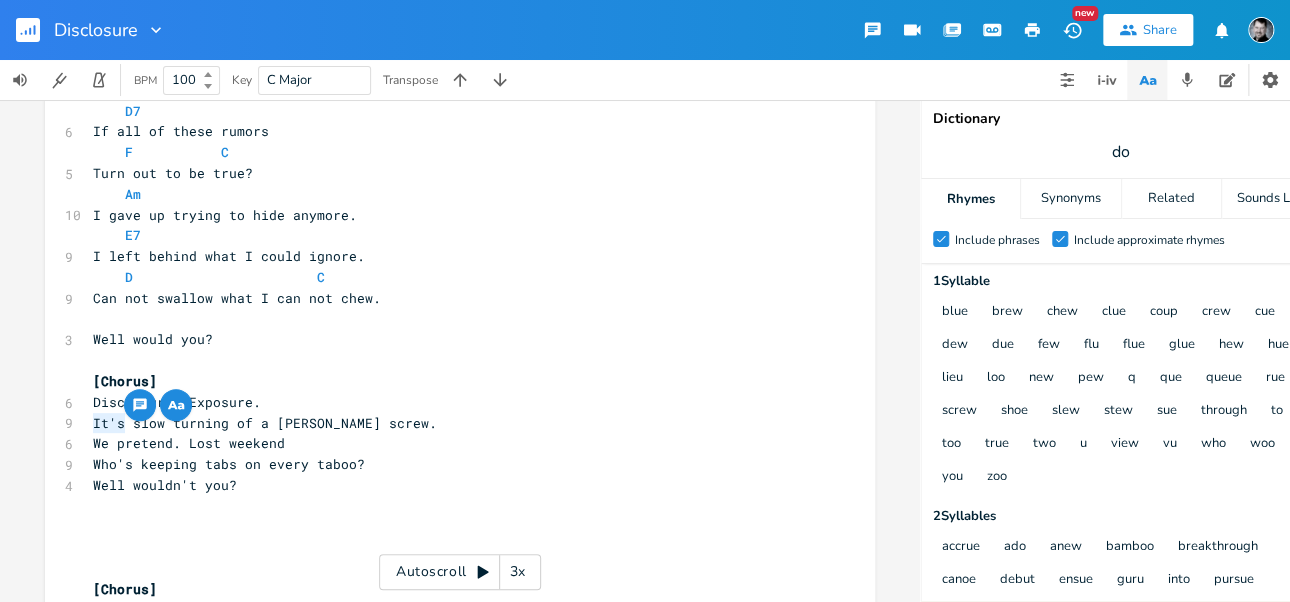 drag, startPoint x: 116, startPoint y: 420, endPoint x: 89, endPoint y: 420, distance: 27 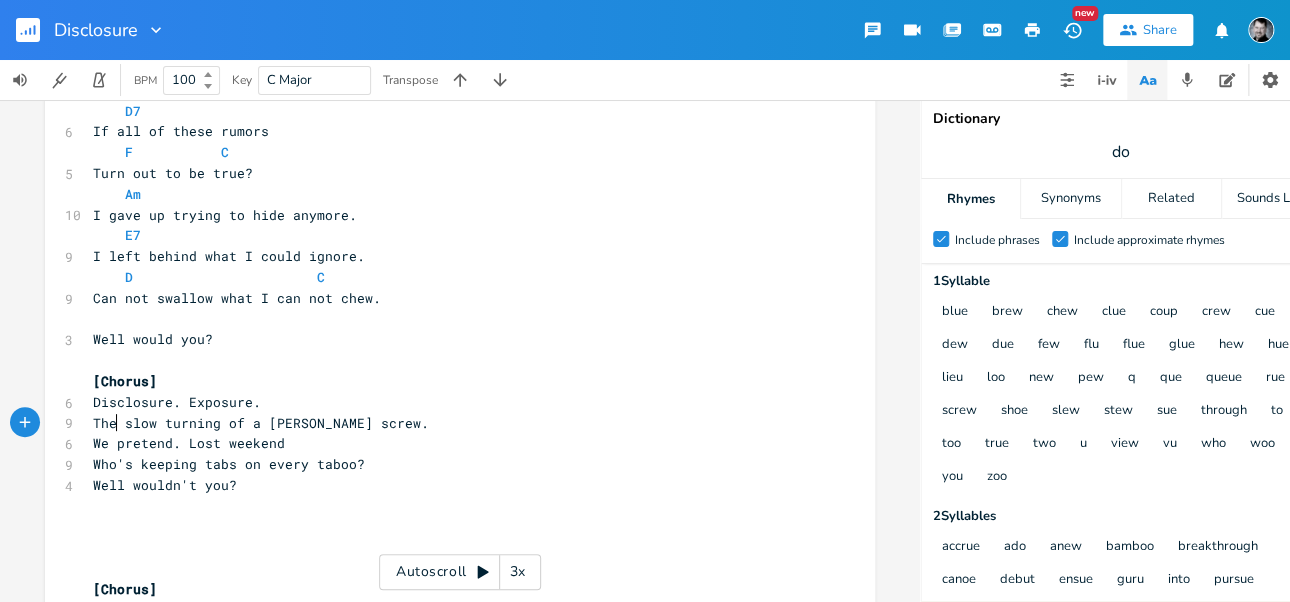 scroll, scrollTop: 0, scrollLeft: 19, axis: horizontal 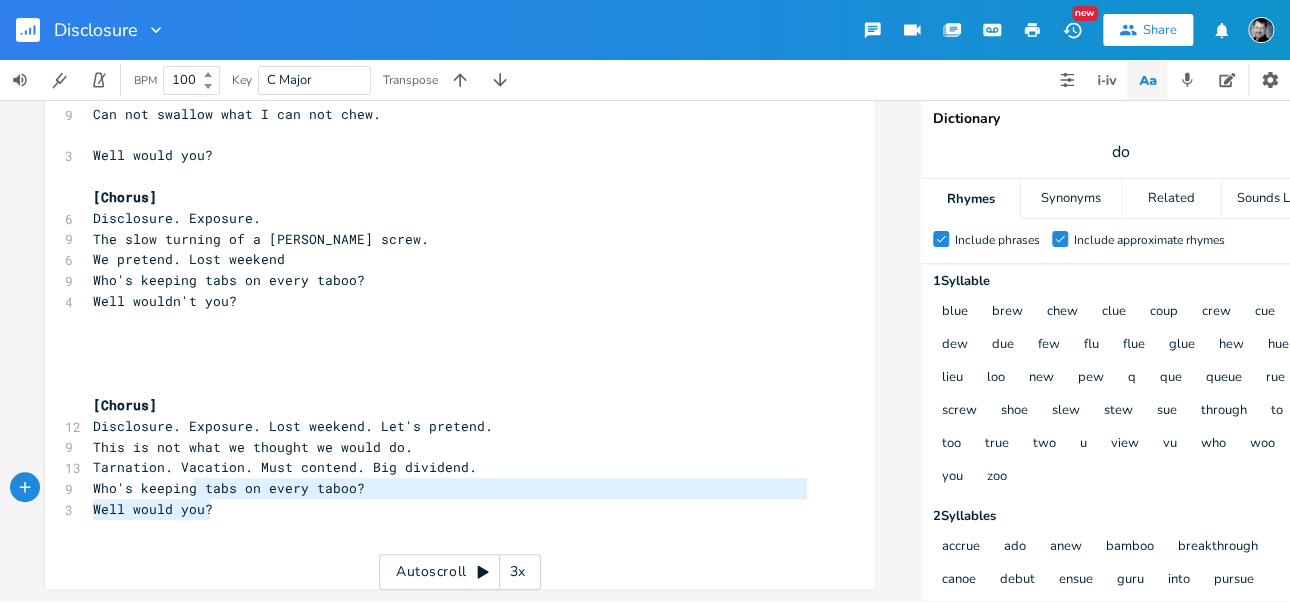 type on "n. Vacation. Must contend. Big dividend.
Who's keeping tabs on every taboo?
Well would you?" 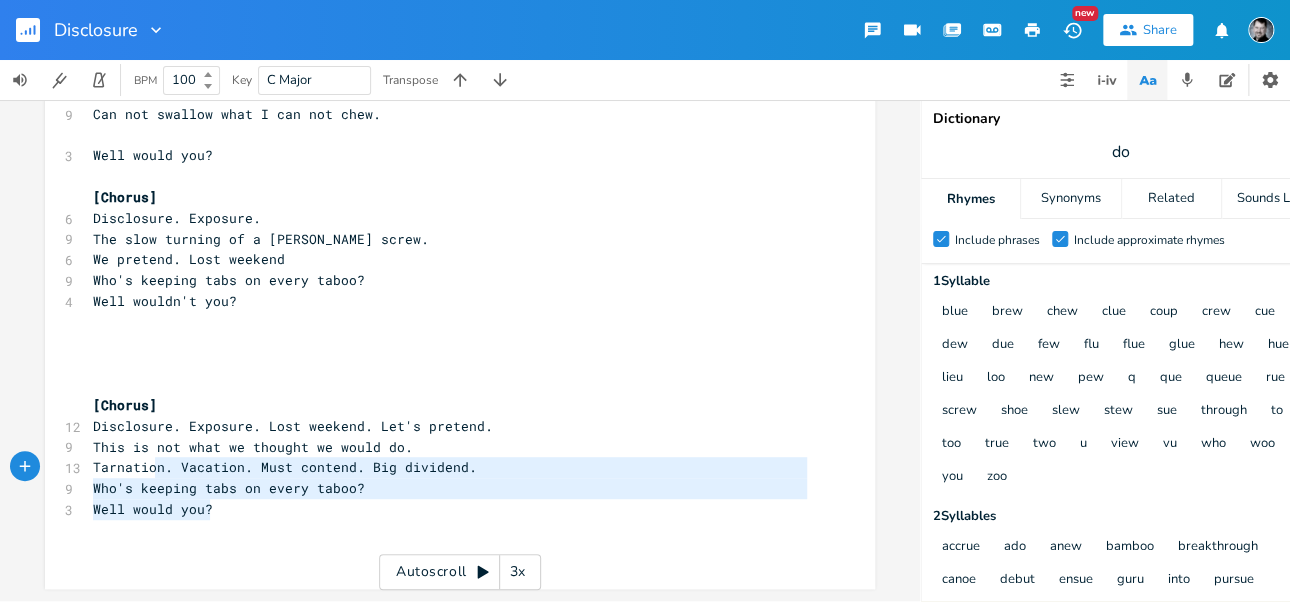 drag, startPoint x: 225, startPoint y: 496, endPoint x: 148, endPoint y: 463, distance: 83.773506 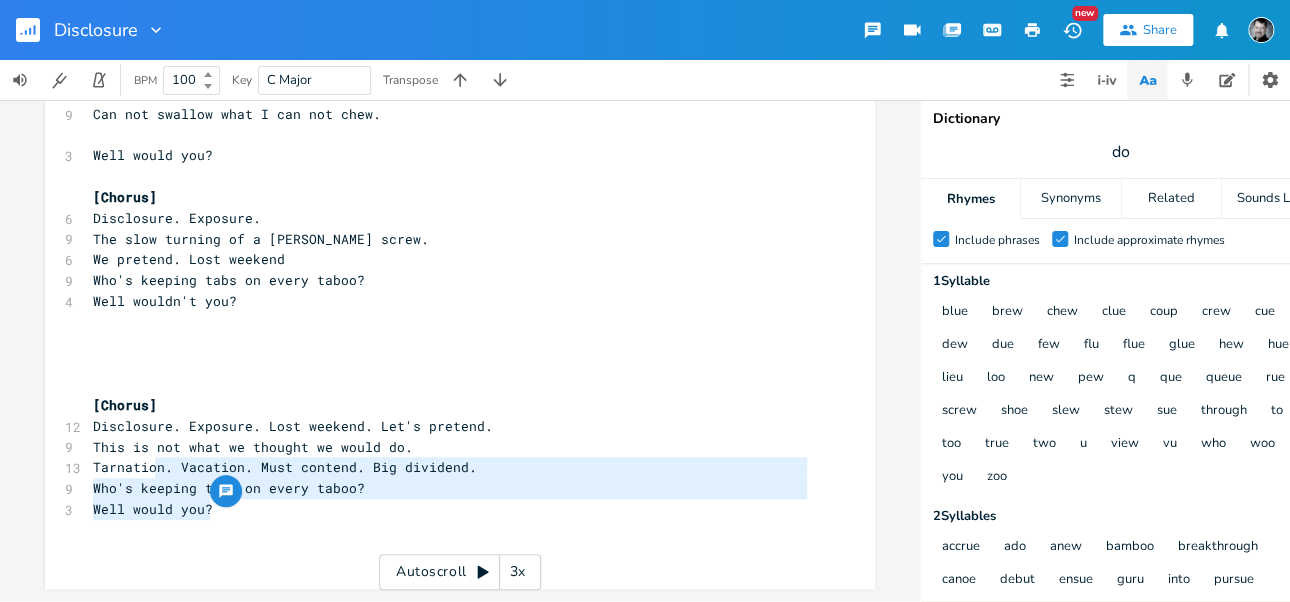 click on "​" at bounding box center (450, 363) 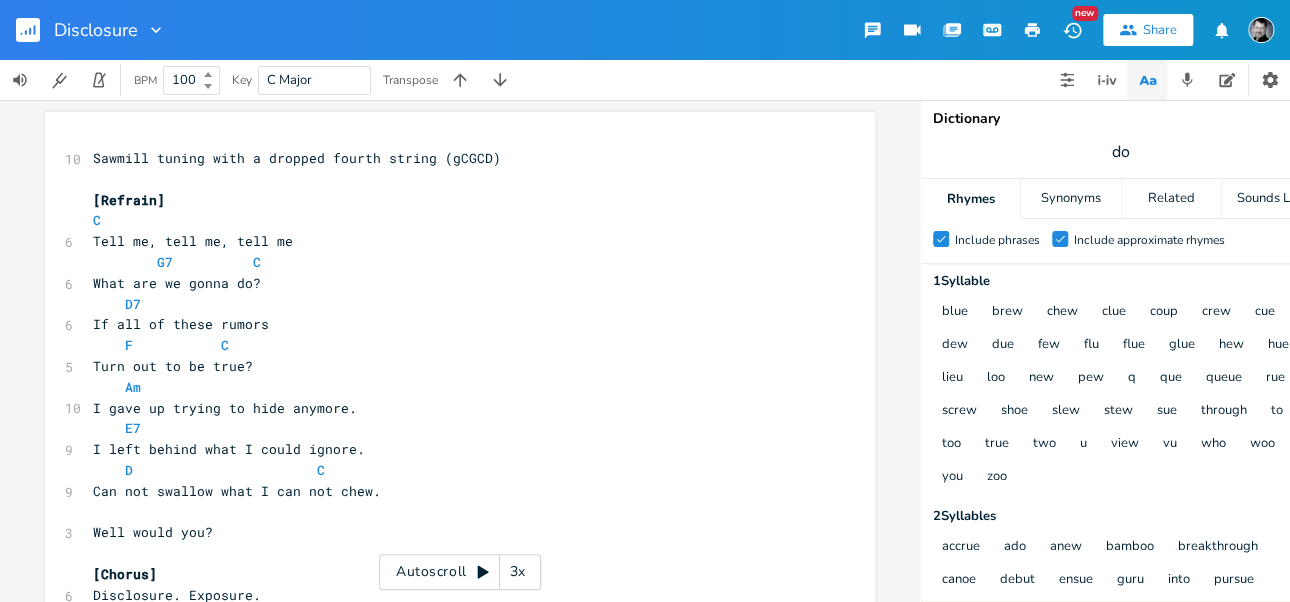 scroll, scrollTop: 0, scrollLeft: 0, axis: both 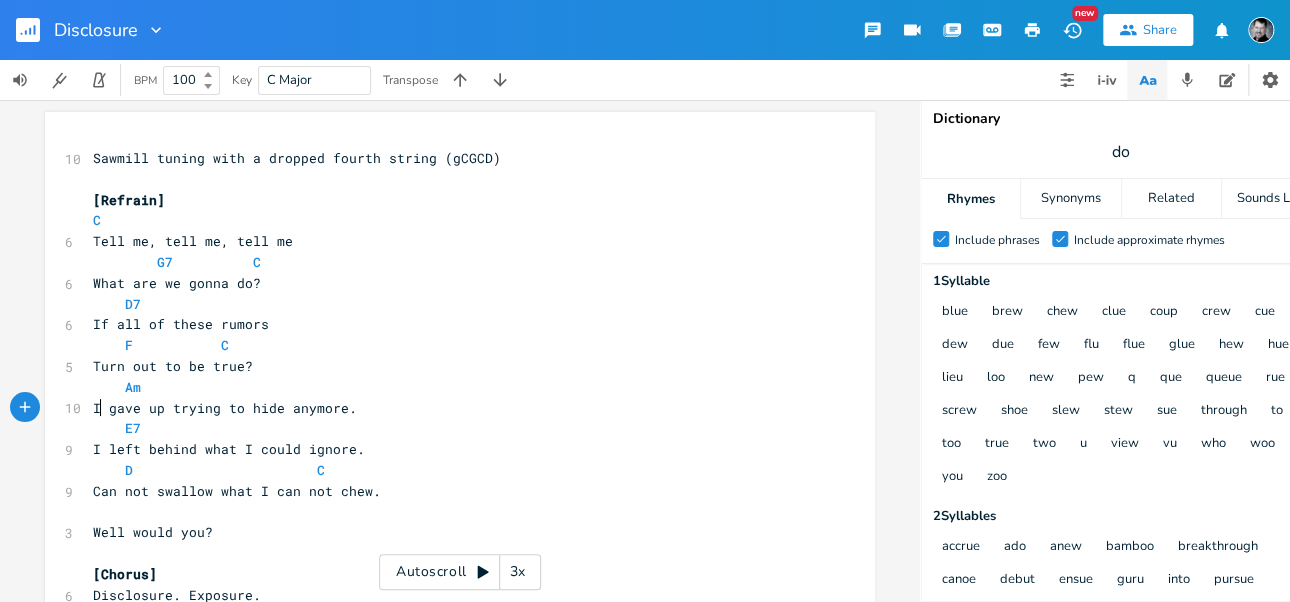 click on "I gave up trying to hide anymore." at bounding box center [225, 408] 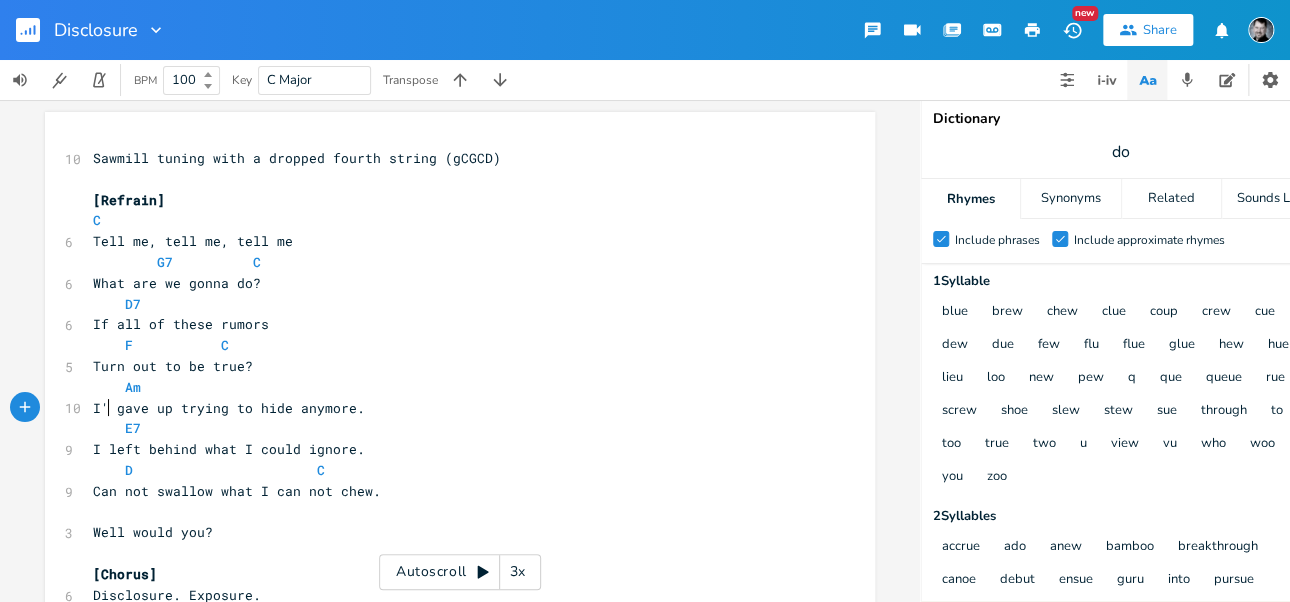 type on "'d" 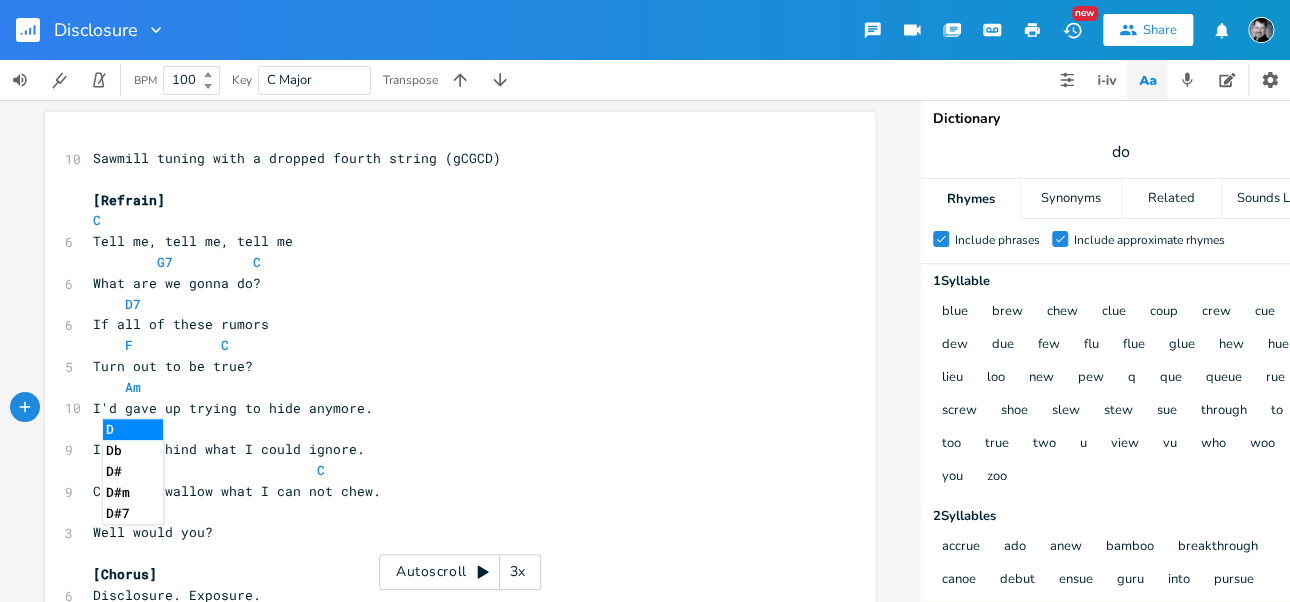 scroll, scrollTop: 0, scrollLeft: 4, axis: horizontal 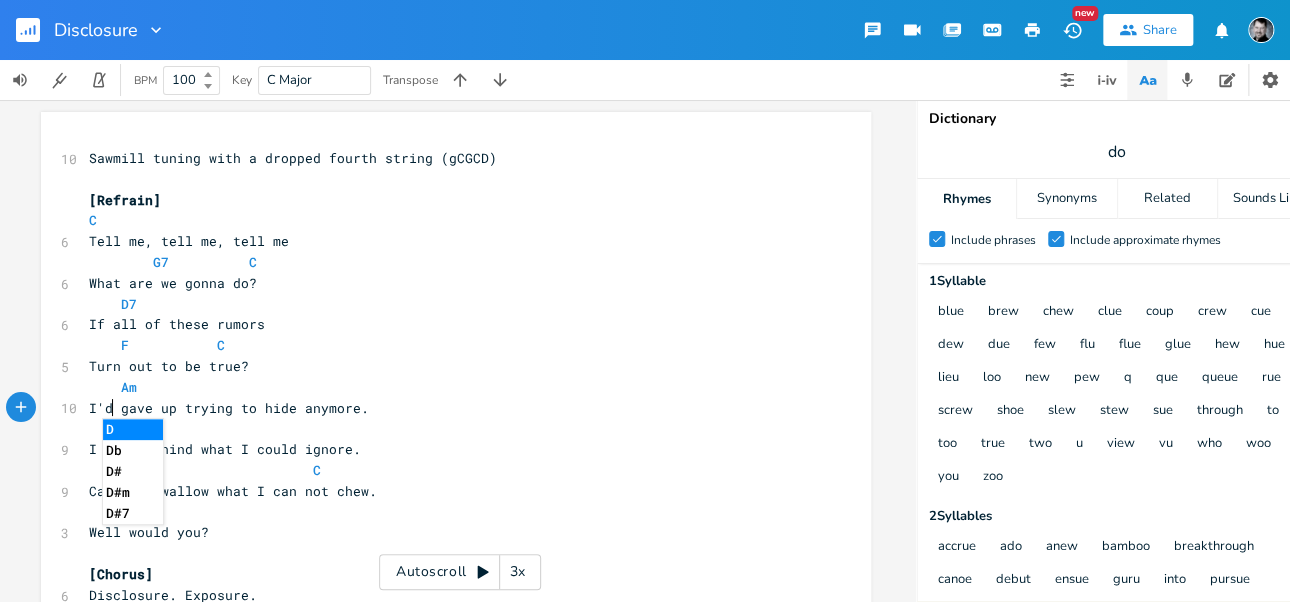 click on "I'd gave up trying to hide anymore." at bounding box center [229, 408] 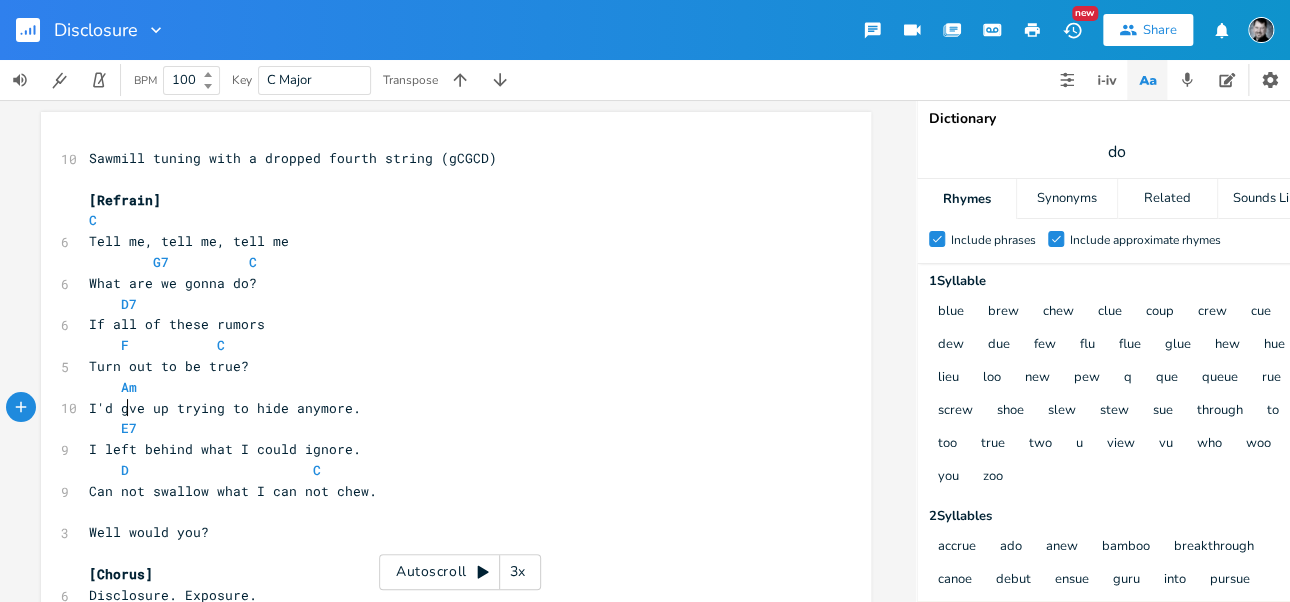 type on "i" 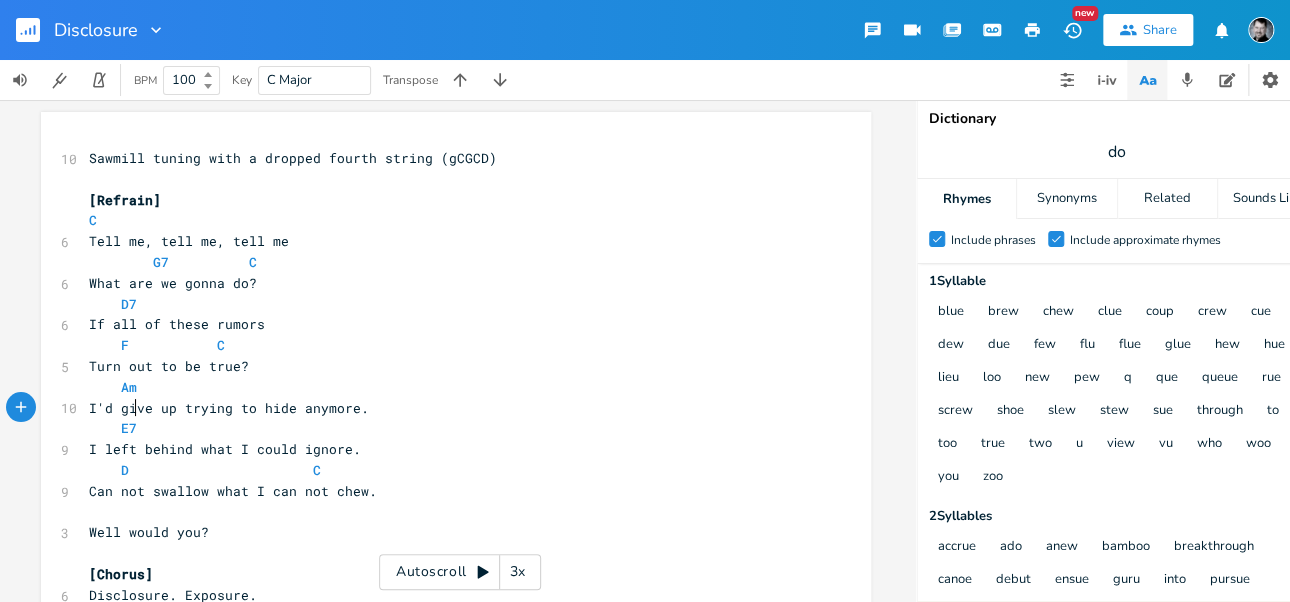 scroll, scrollTop: 0, scrollLeft: 2, axis: horizontal 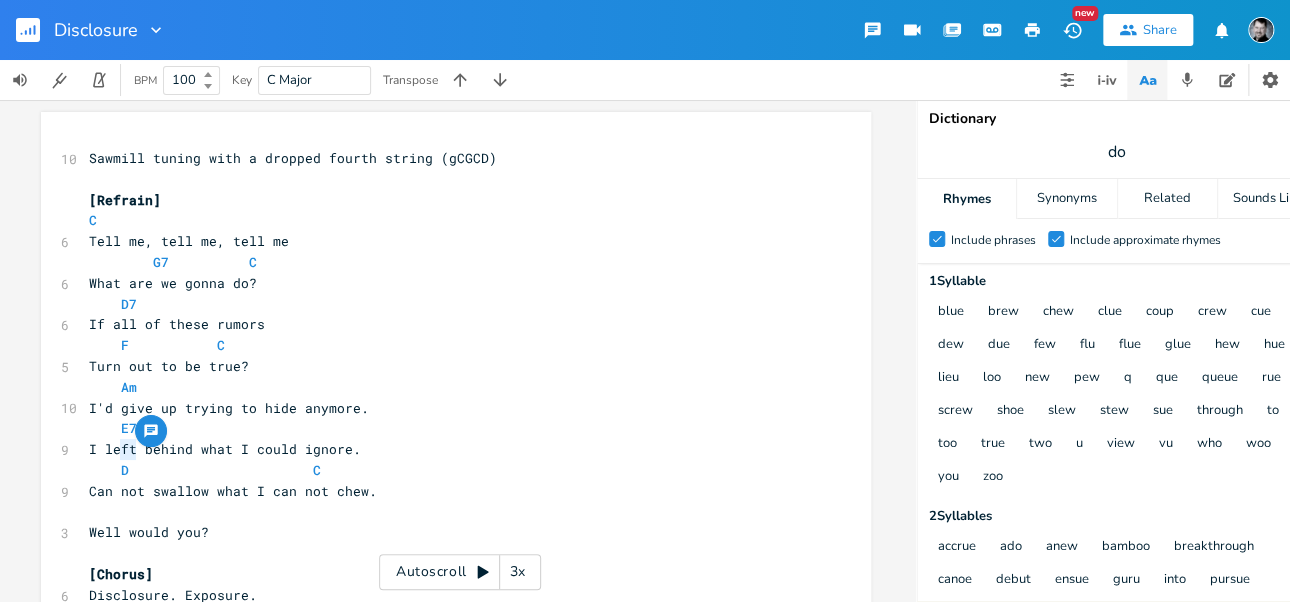 drag, startPoint x: 128, startPoint y: 452, endPoint x: 116, endPoint y: 451, distance: 12.0415945 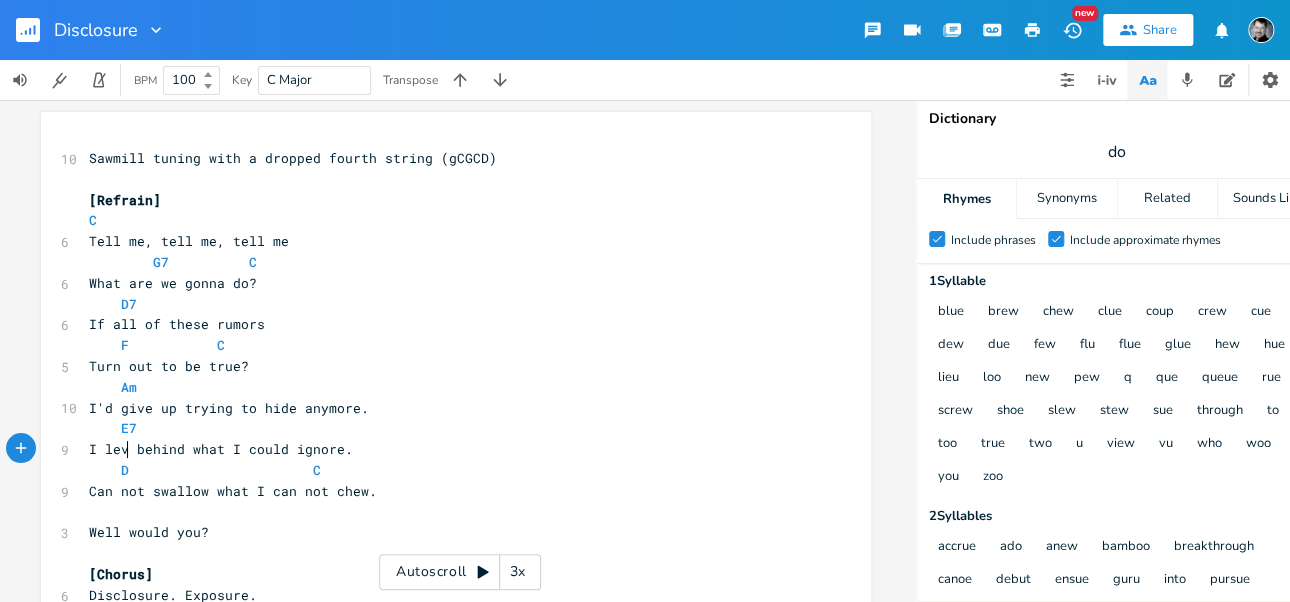 scroll, scrollTop: 0, scrollLeft: 5, axis: horizontal 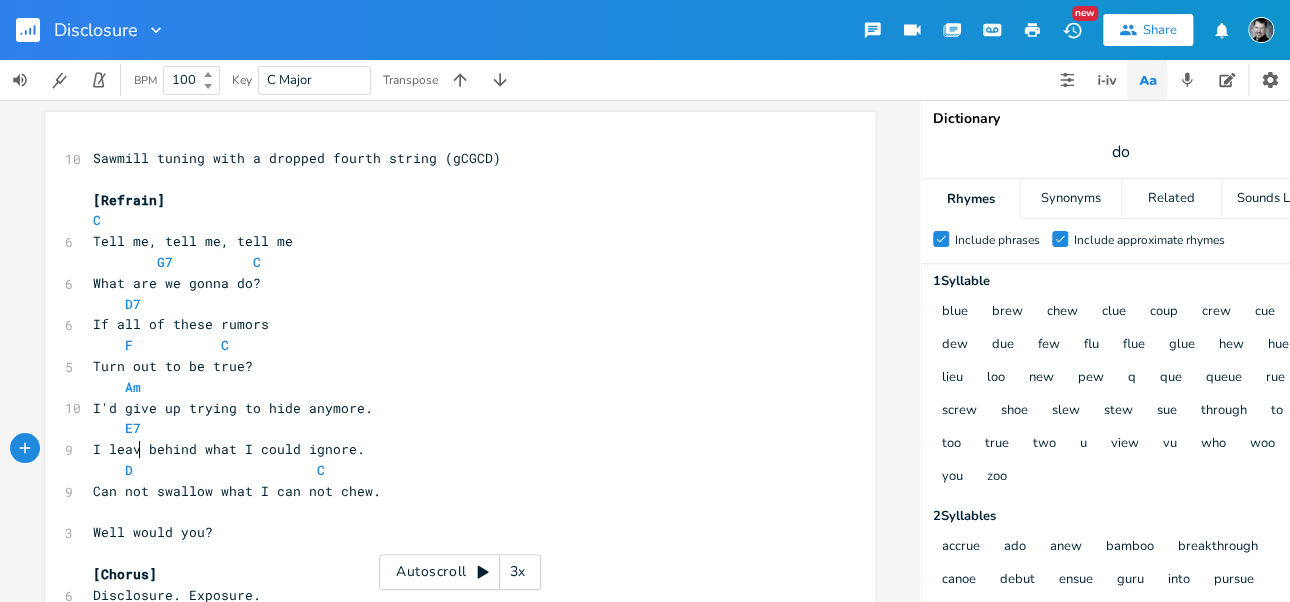 type on "avw" 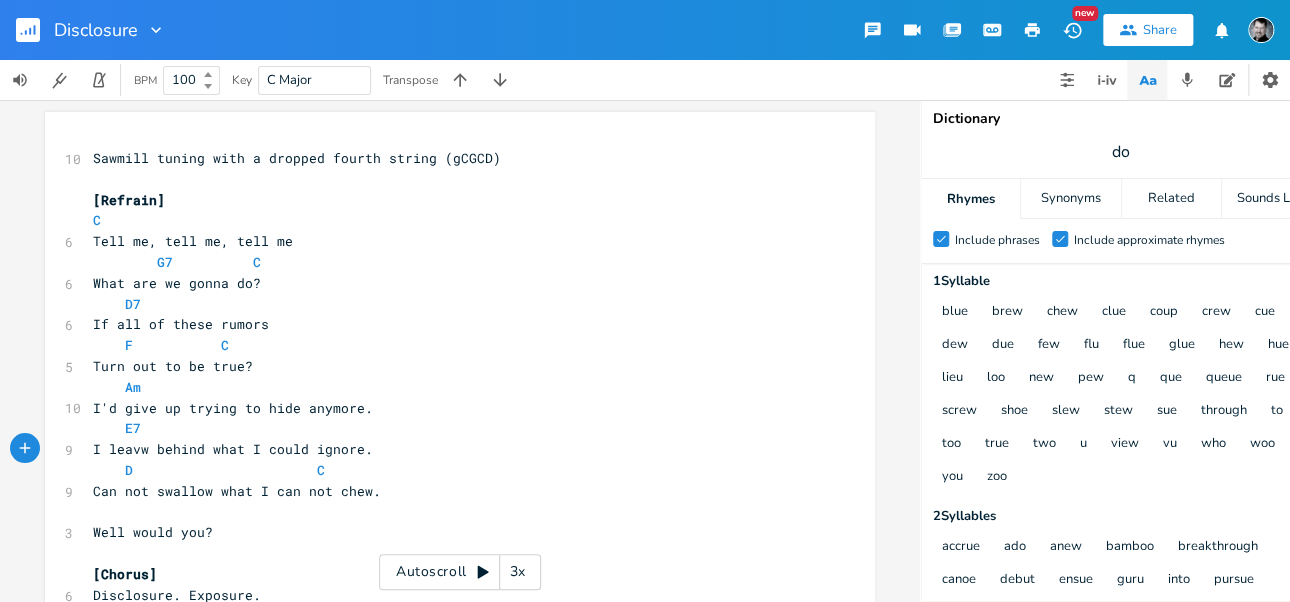 scroll, scrollTop: 0, scrollLeft: 4, axis: horizontal 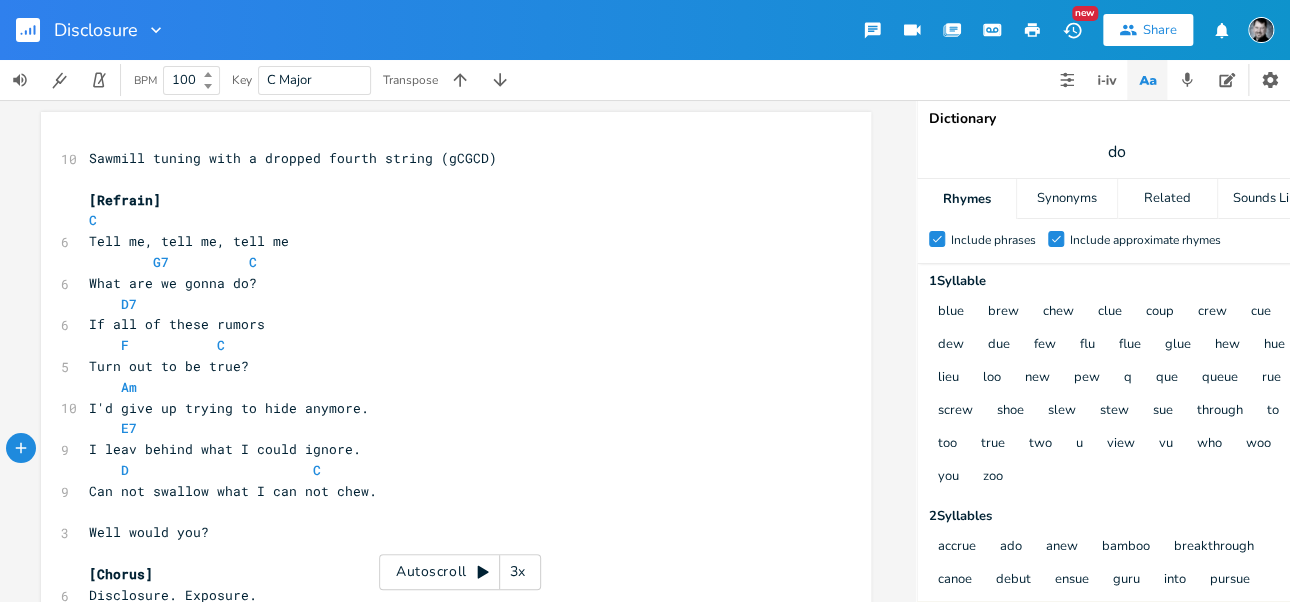 type on "e" 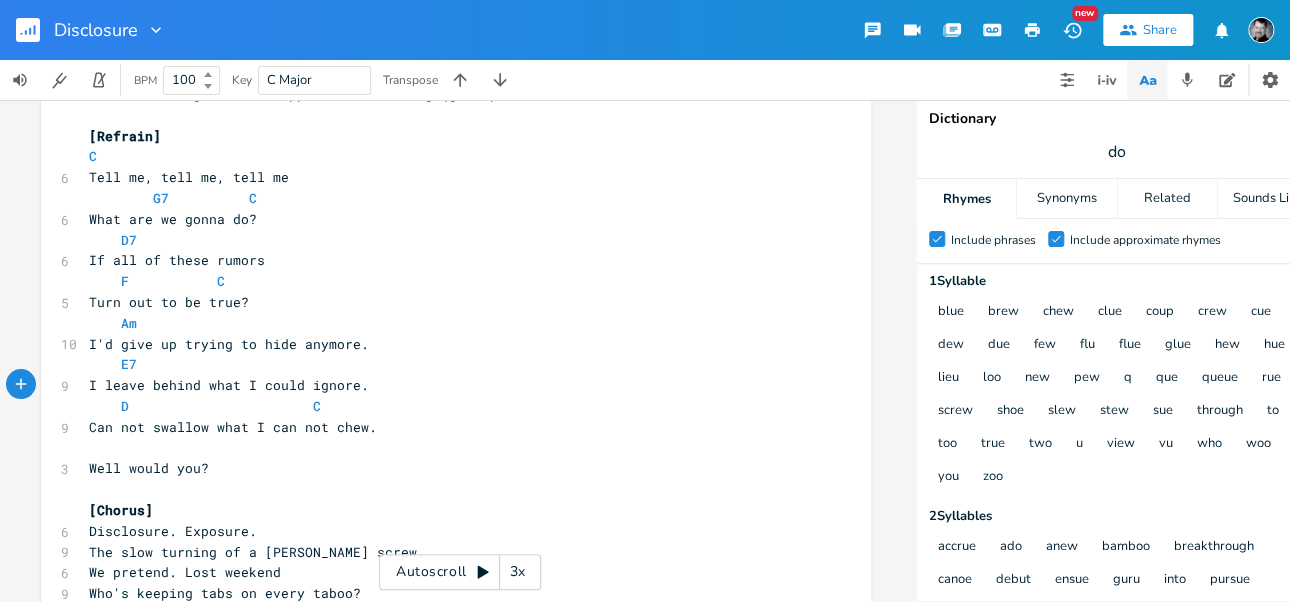 scroll, scrollTop: 73, scrollLeft: 0, axis: vertical 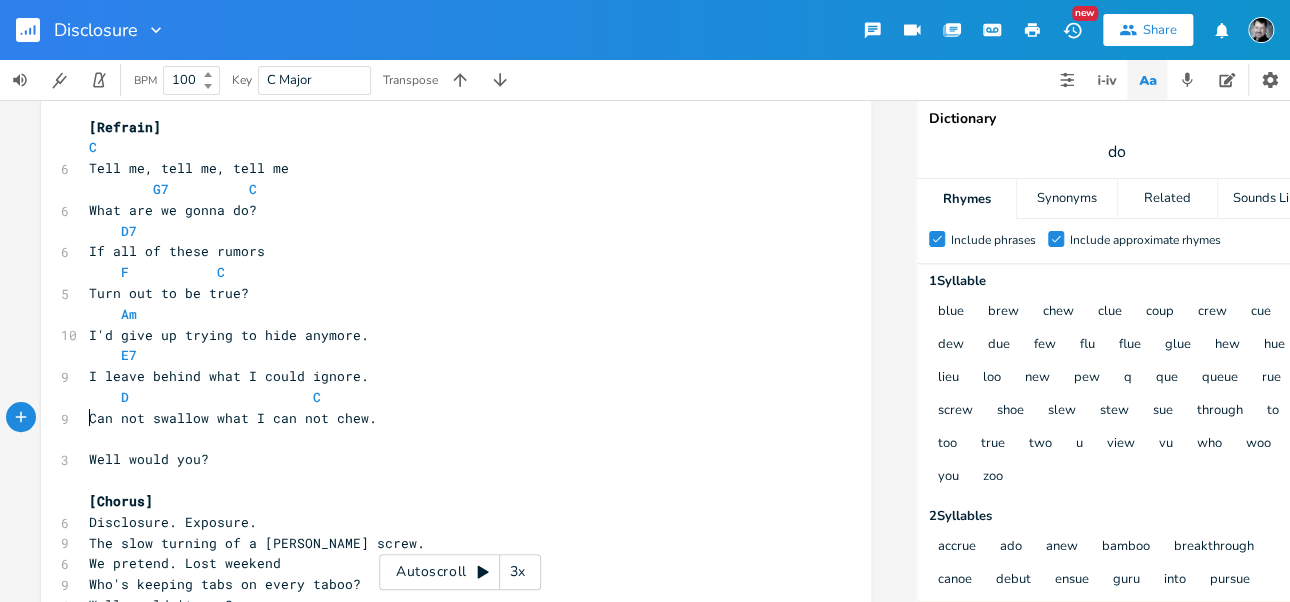 click on "Can not swallow what I can not chew." at bounding box center [233, 418] 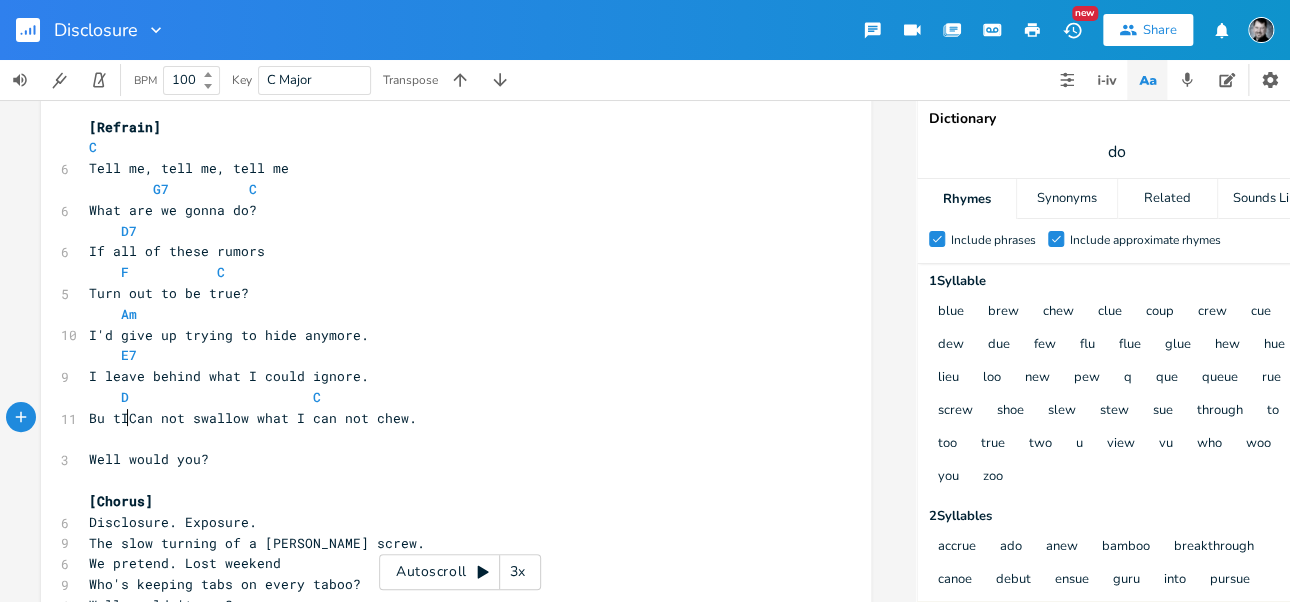 type on "Bu tI" 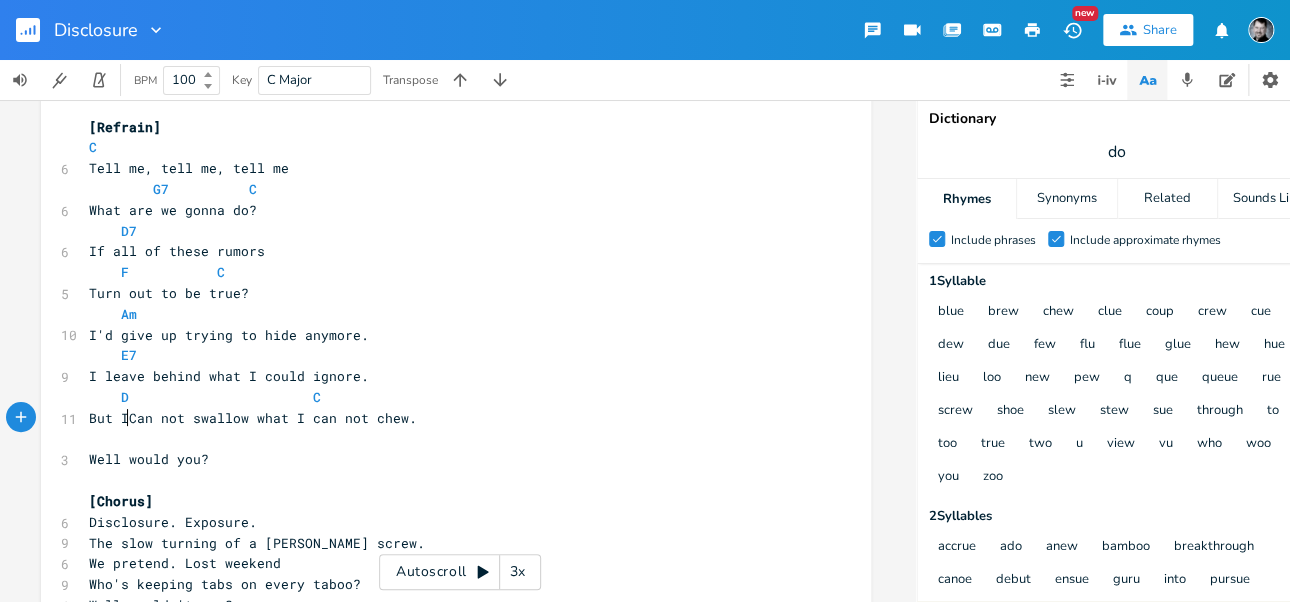 type on "t I" 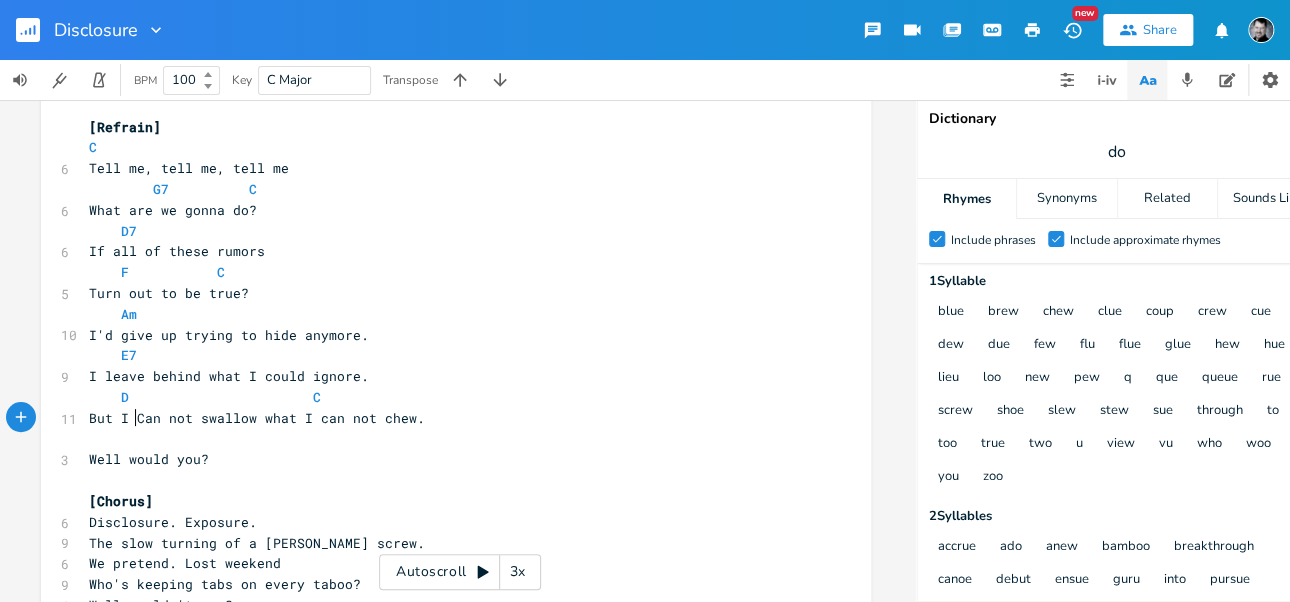 scroll, scrollTop: 0, scrollLeft: 12, axis: horizontal 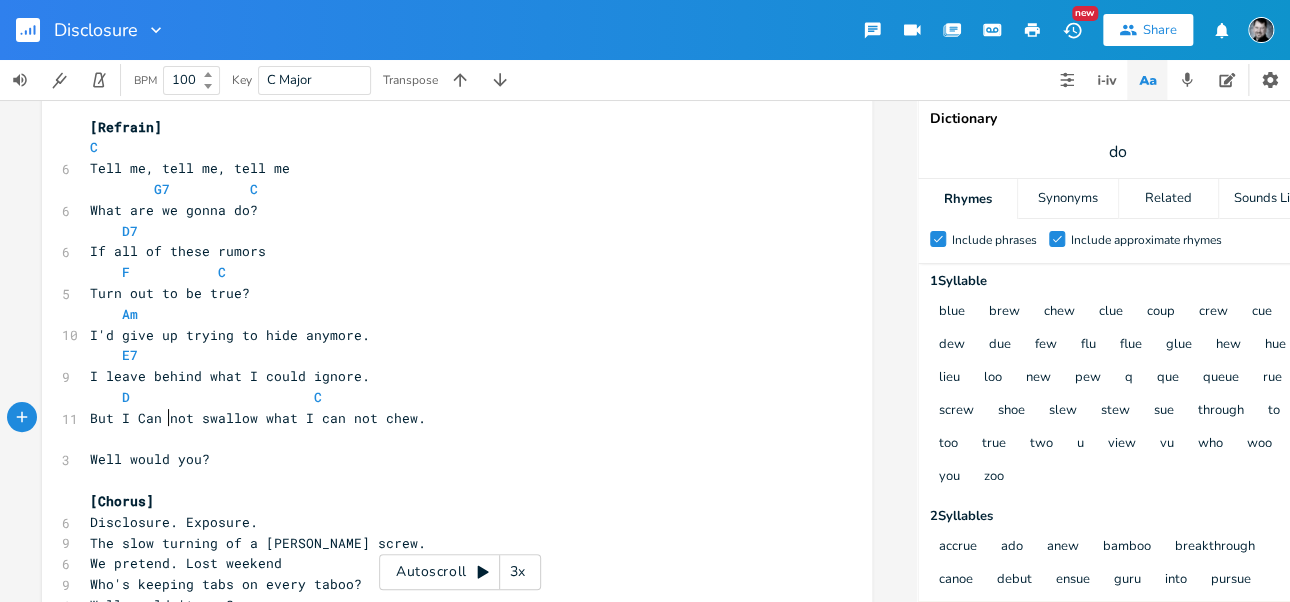 click on "But I Can not swallow what I can not chew." at bounding box center (258, 418) 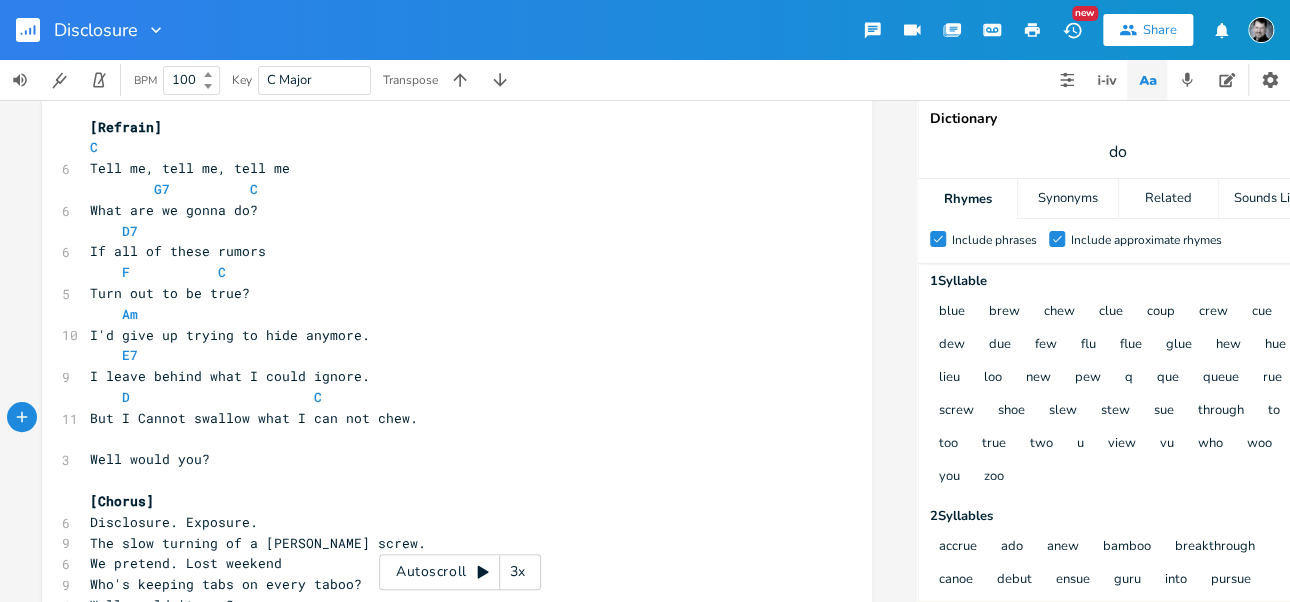 scroll, scrollTop: 0, scrollLeft: 3, axis: horizontal 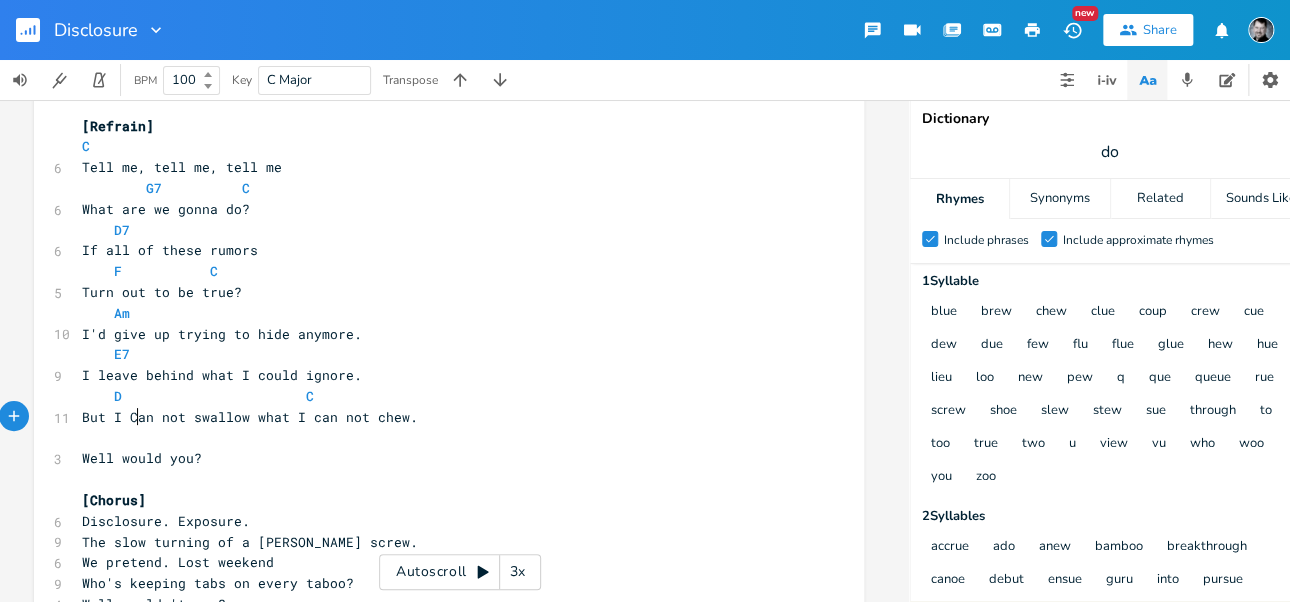 click on "But I Can not swallow what I can not chew." at bounding box center (250, 417) 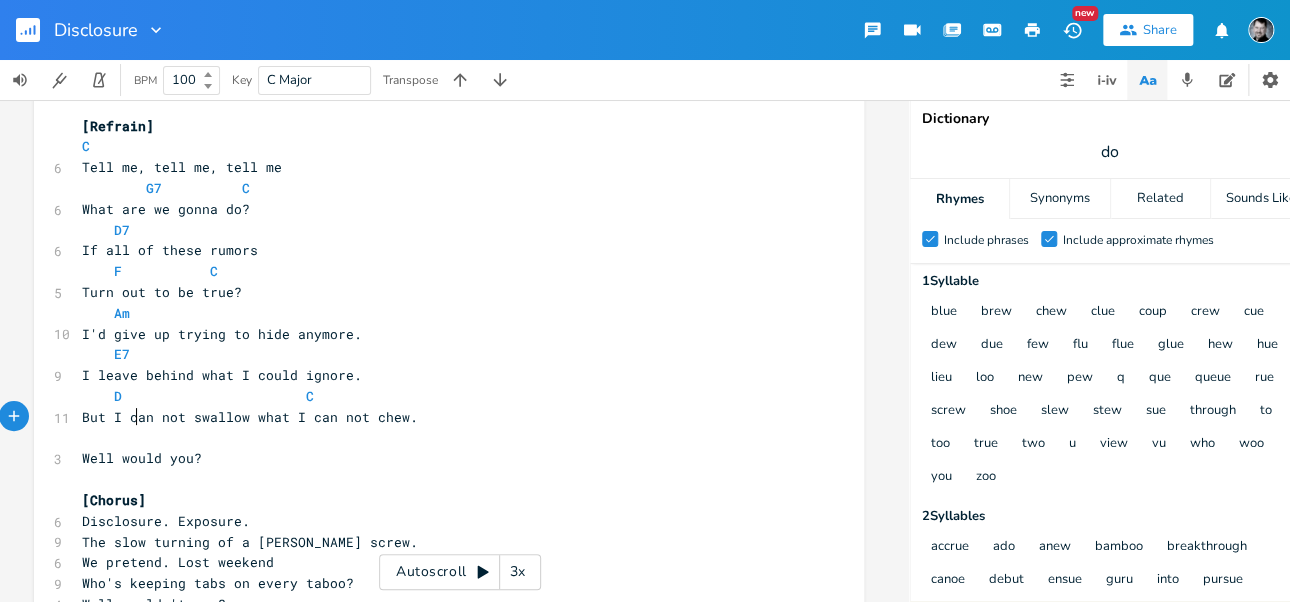 scroll, scrollTop: 0, scrollLeft: 5, axis: horizontal 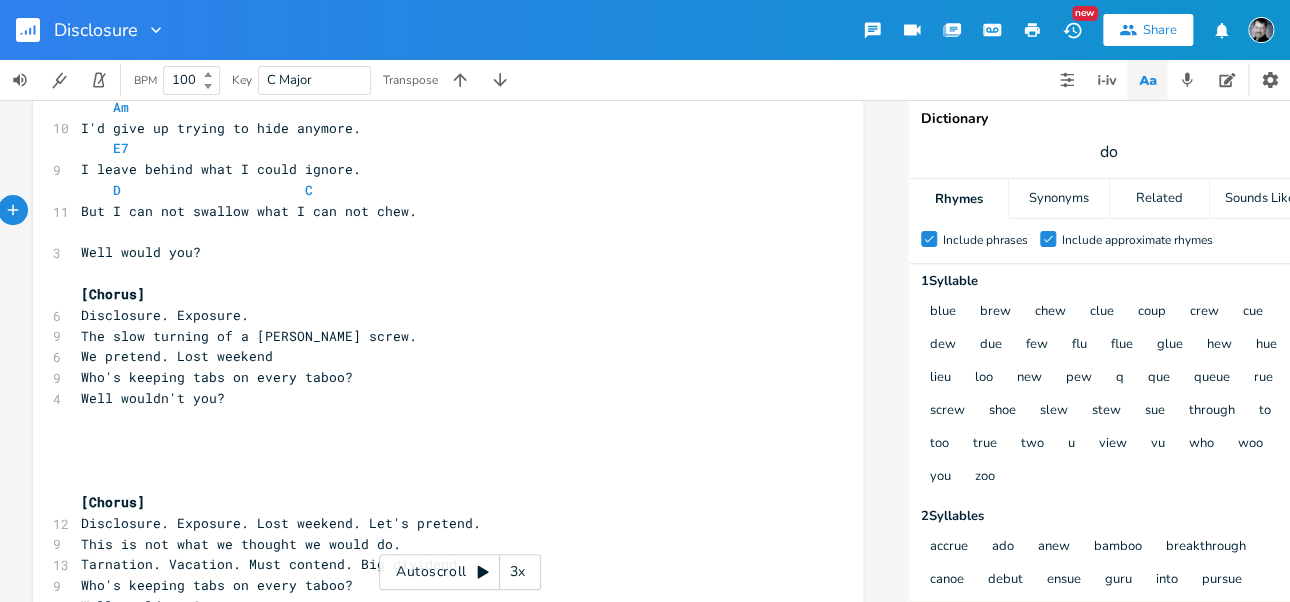 type on "c" 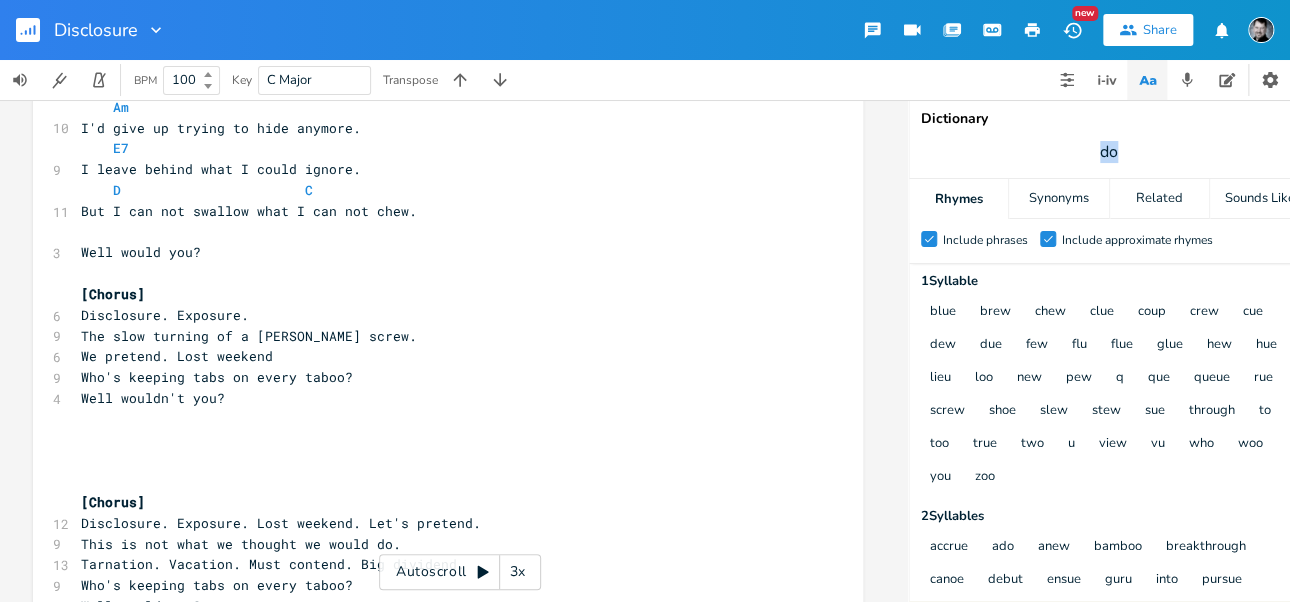 drag, startPoint x: 1121, startPoint y: 145, endPoint x: 1089, endPoint y: 146, distance: 32.01562 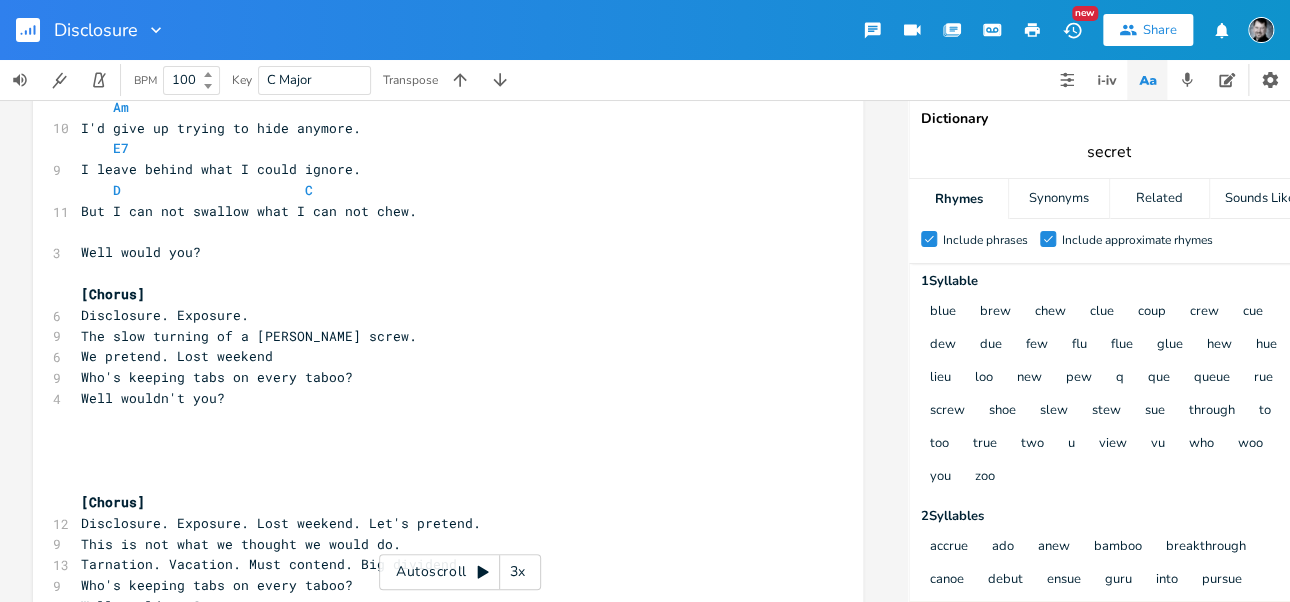 type on "secret" 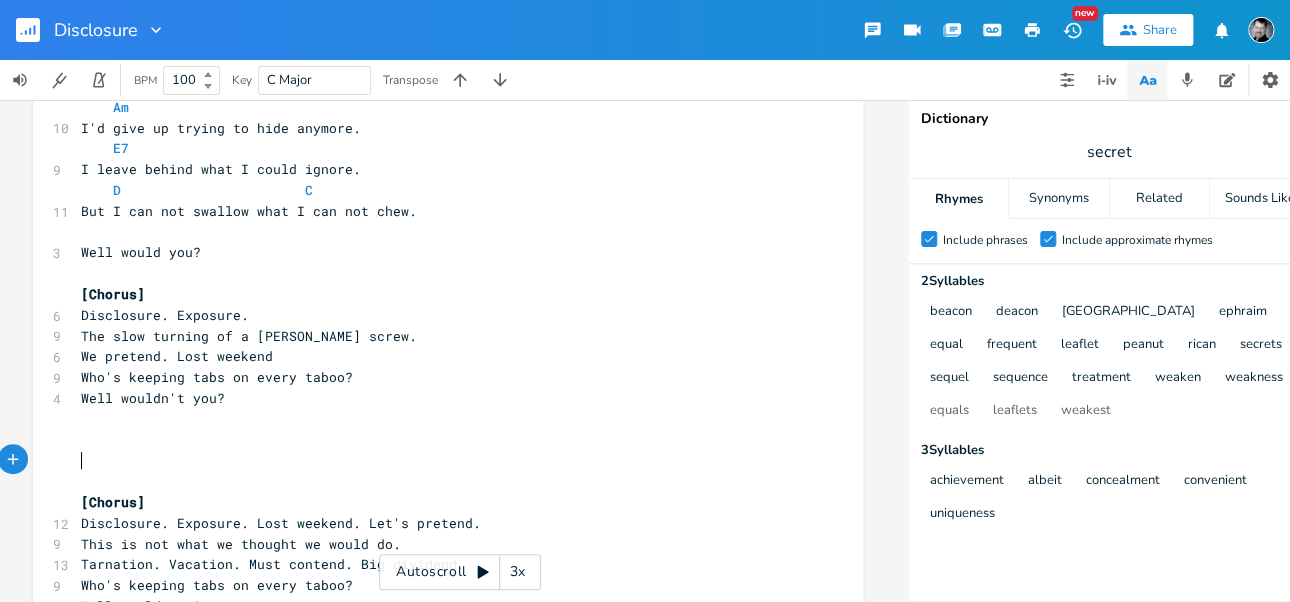 click on "​" at bounding box center [438, 460] 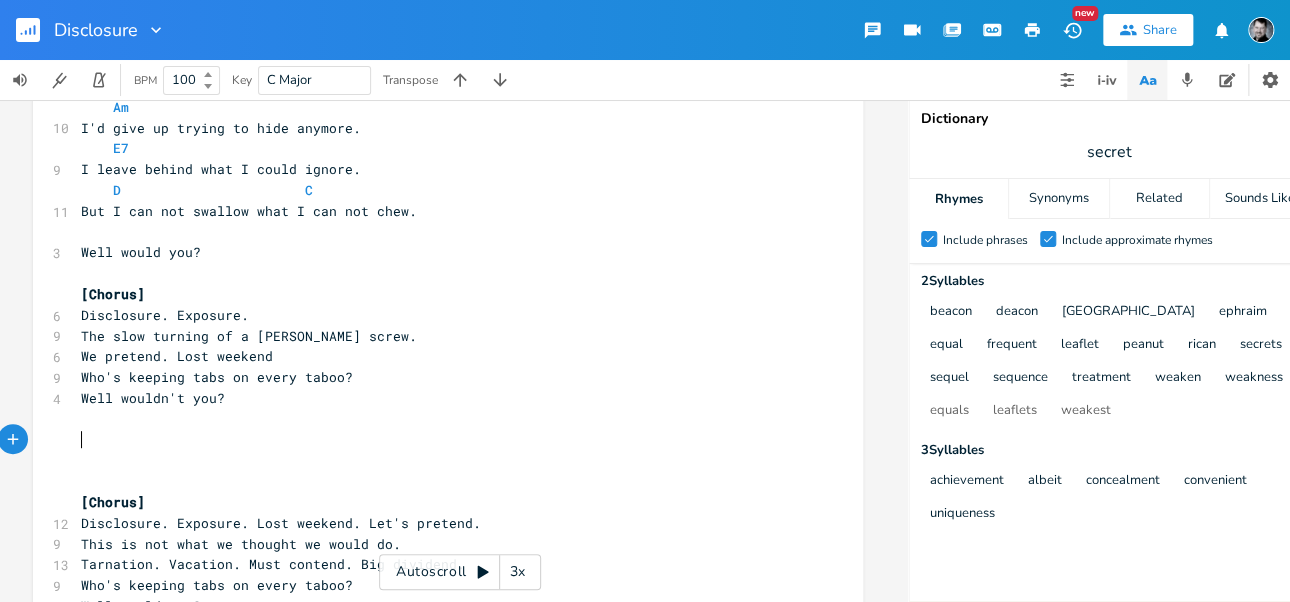 click on "​" at bounding box center [438, 440] 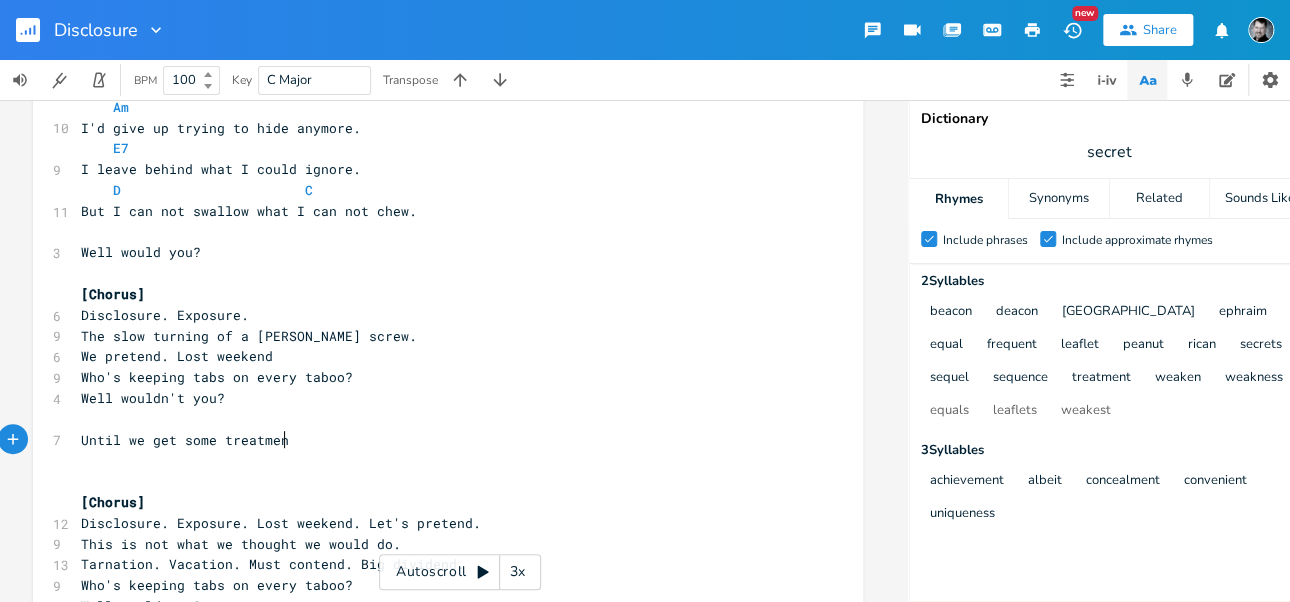 scroll, scrollTop: 0, scrollLeft: 142, axis: horizontal 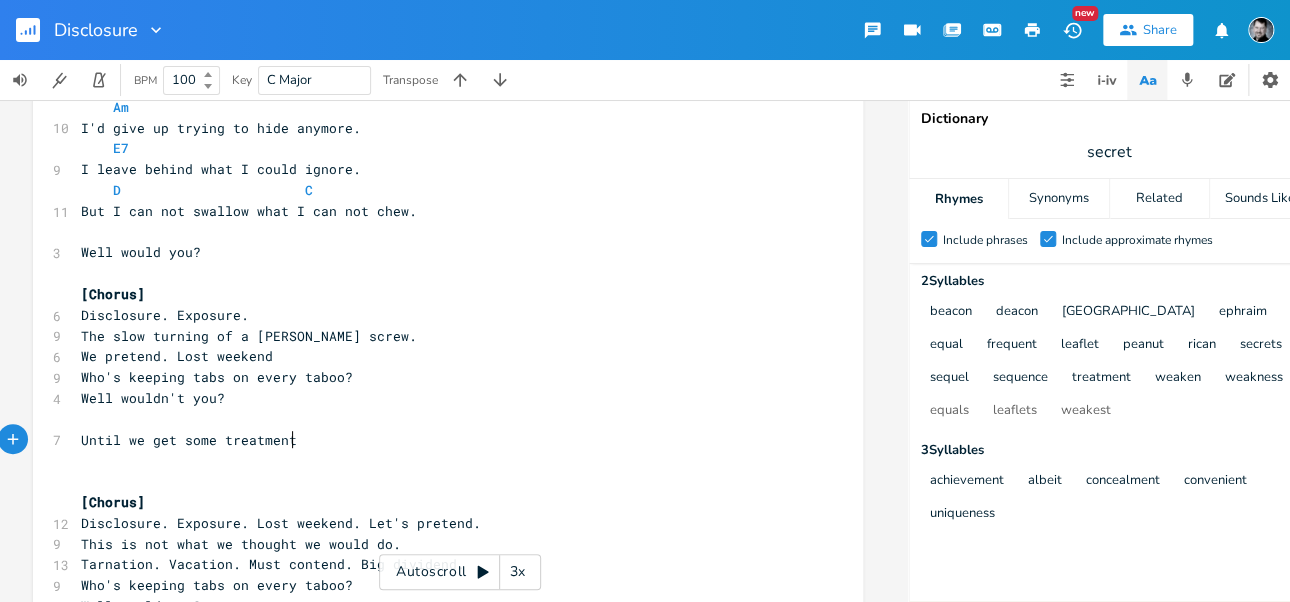 type on "Until we get some treatment." 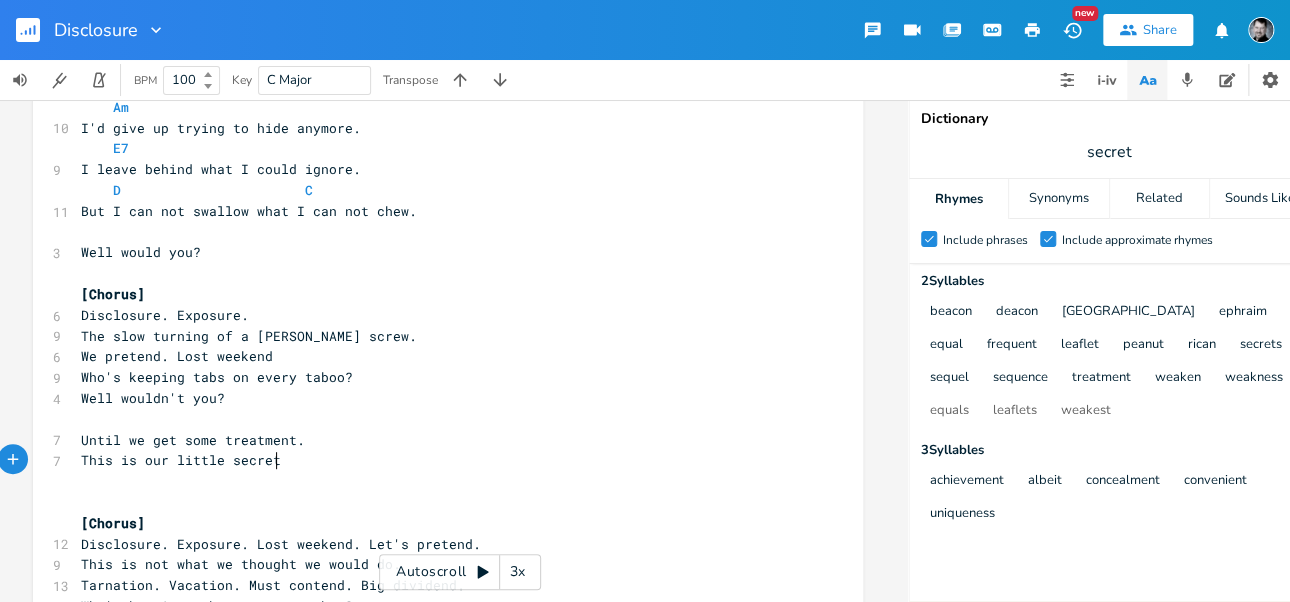 type on "This is our little secret." 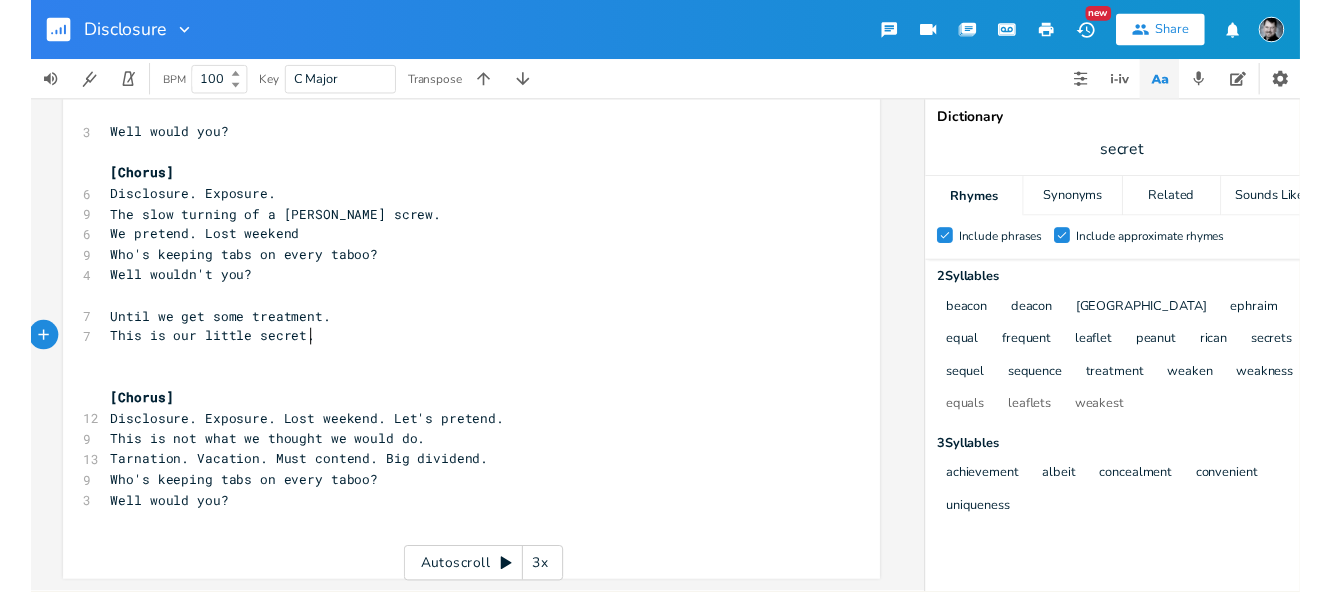 scroll, scrollTop: 411, scrollLeft: 0, axis: vertical 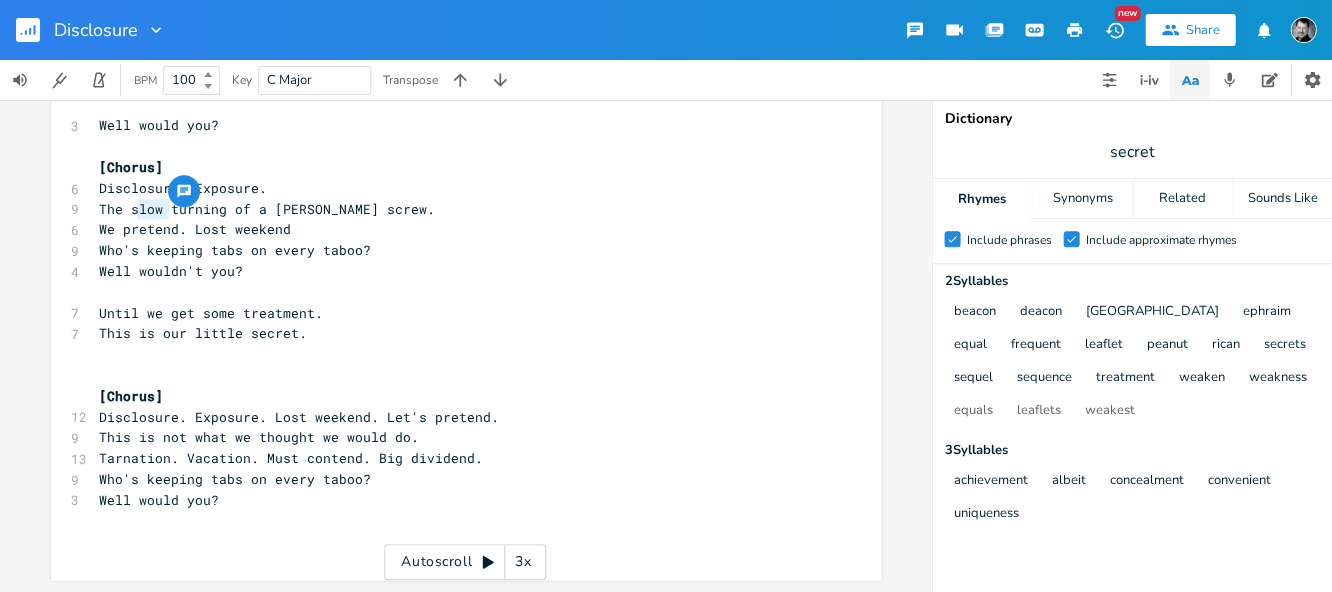 type on "slow" 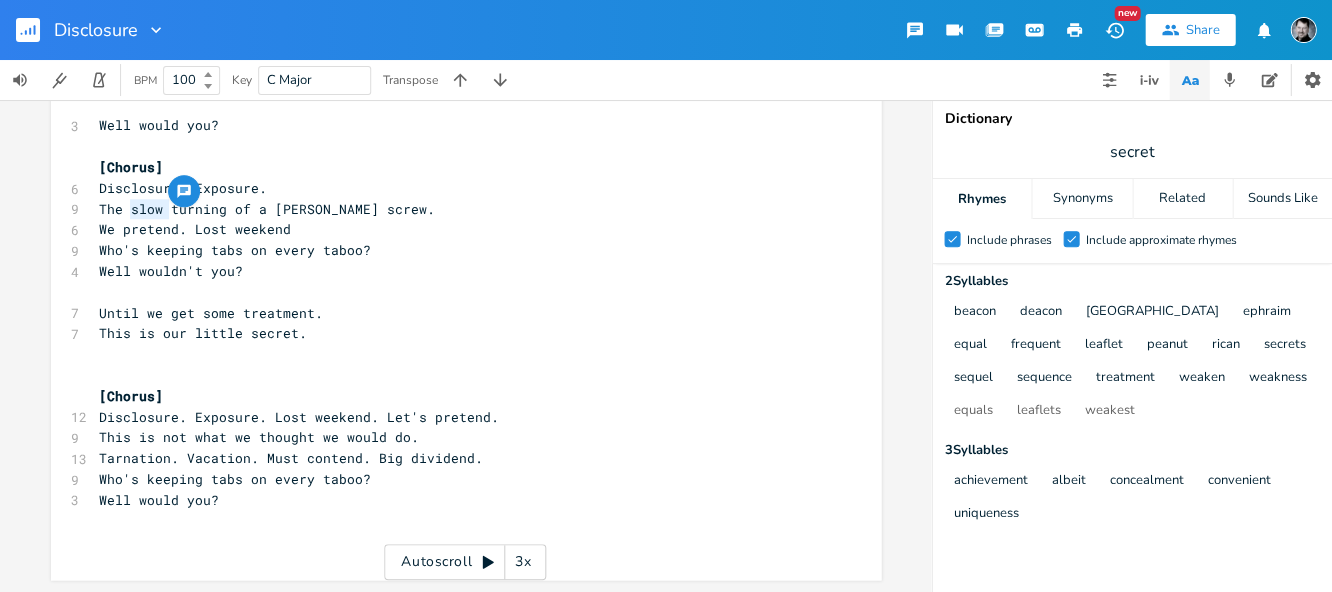 drag, startPoint x: 163, startPoint y: 207, endPoint x: 120, endPoint y: 215, distance: 43.737854 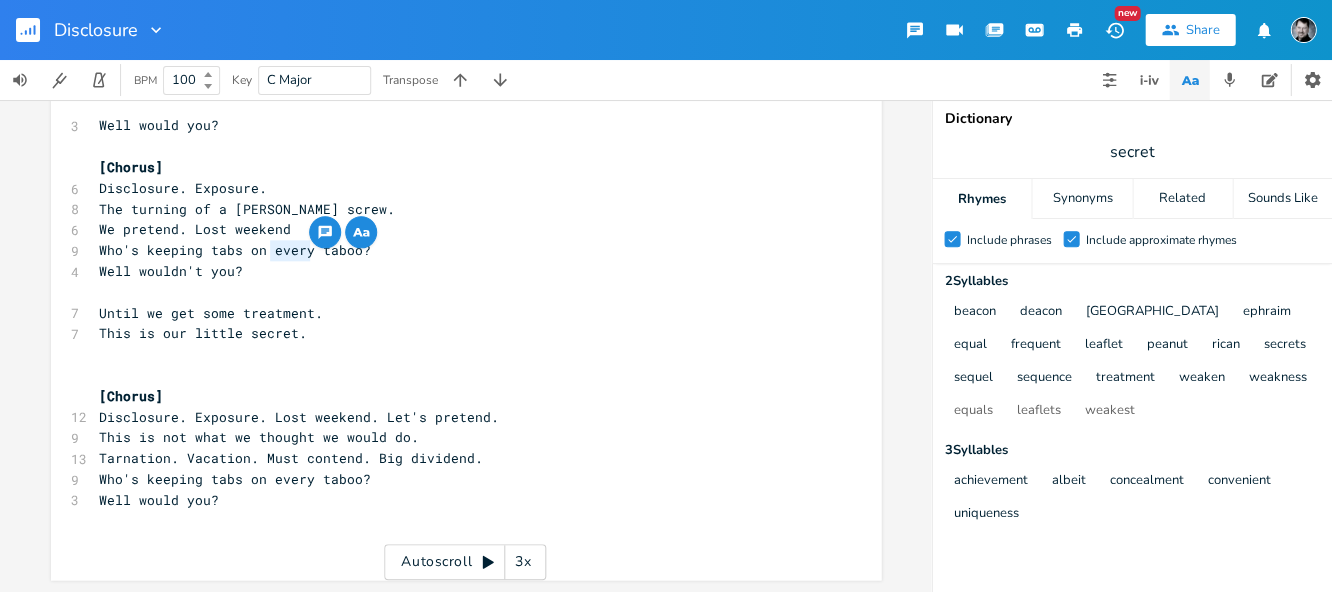 drag, startPoint x: 303, startPoint y: 248, endPoint x: 264, endPoint y: 249, distance: 39.012817 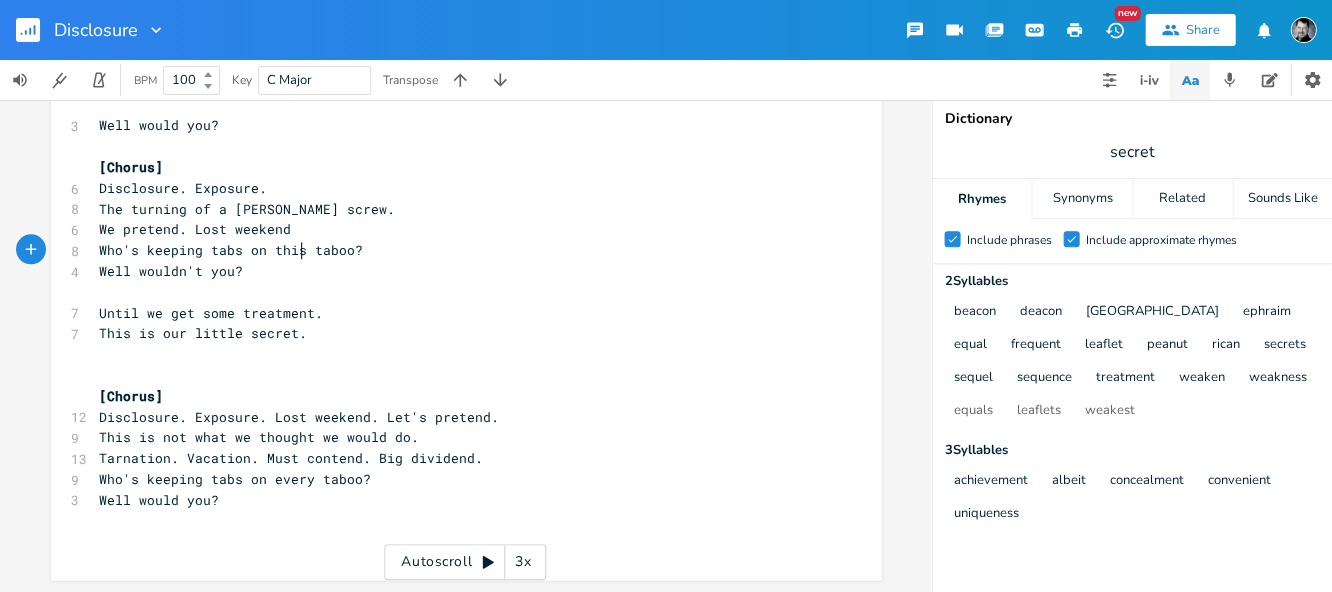 scroll, scrollTop: 0, scrollLeft: 18, axis: horizontal 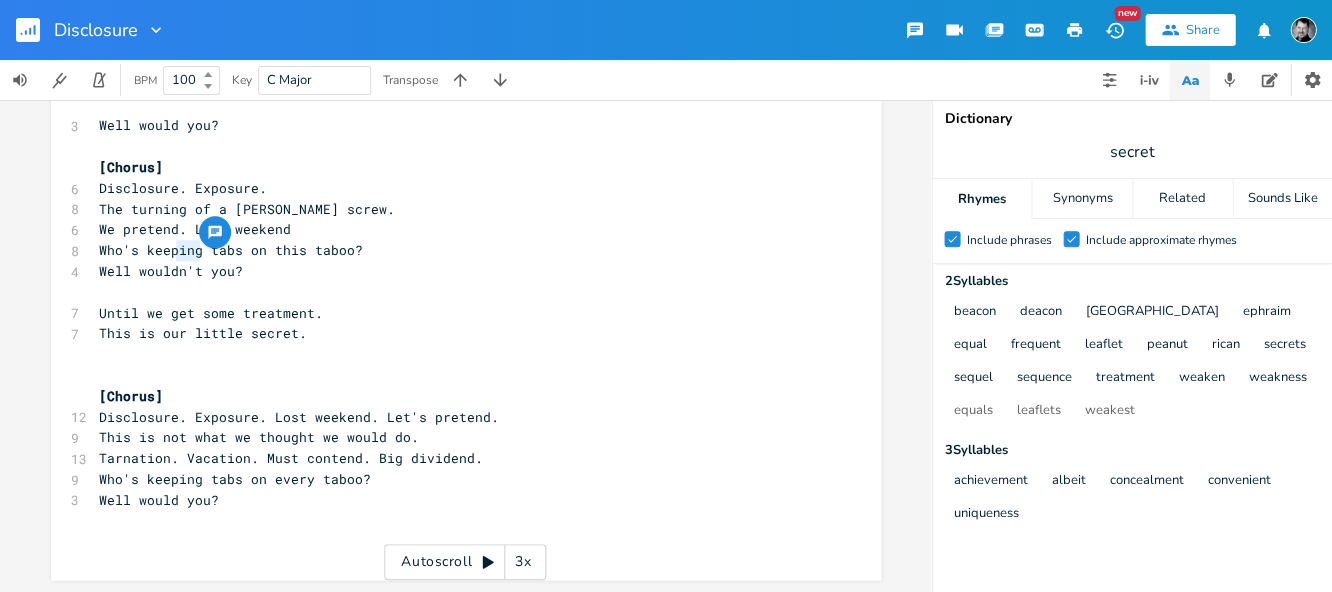 drag, startPoint x: 193, startPoint y: 249, endPoint x: 171, endPoint y: 249, distance: 22 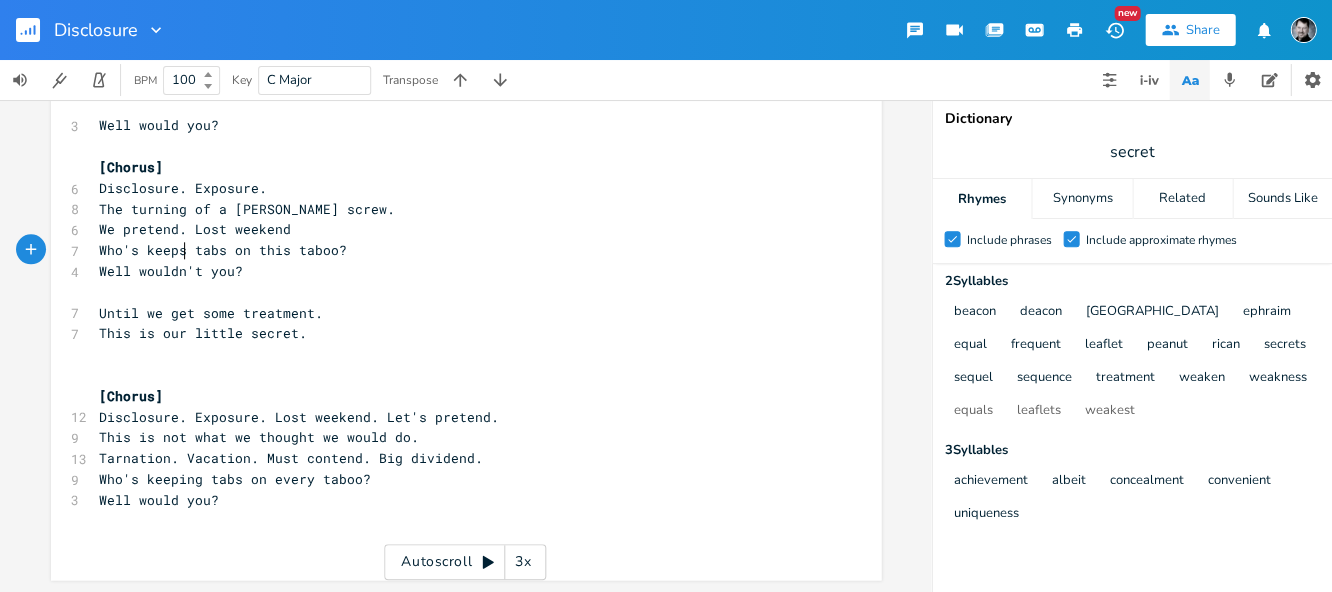 scroll, scrollTop: 0, scrollLeft: 5, axis: horizontal 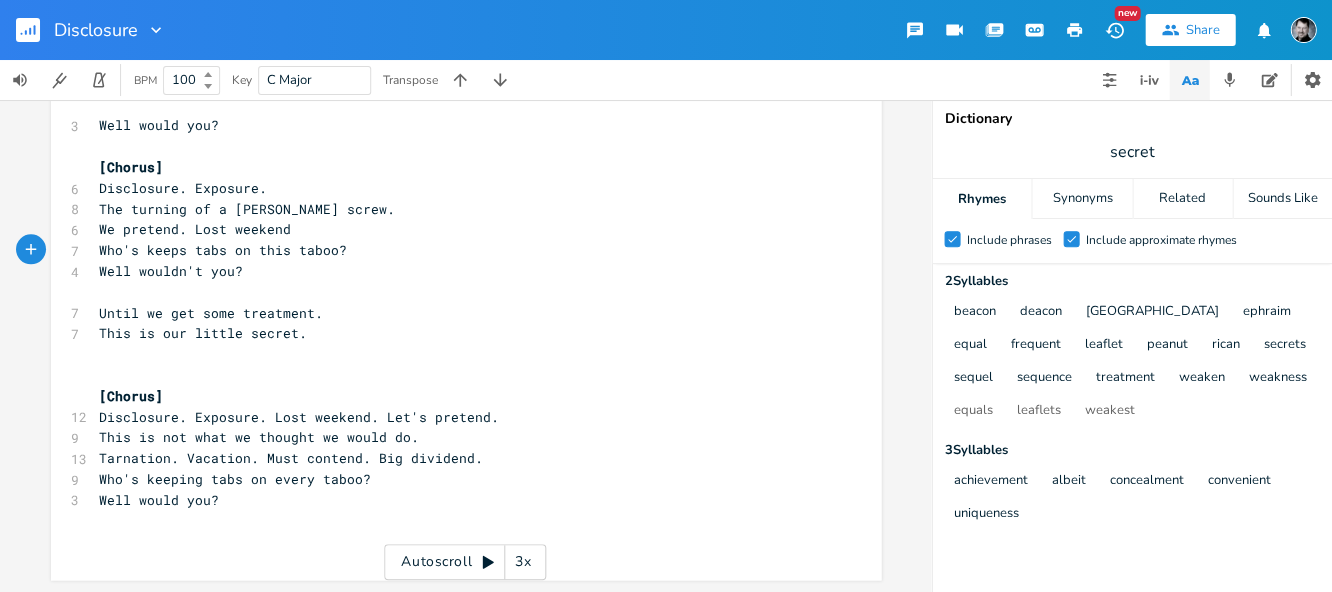 type on "'s" 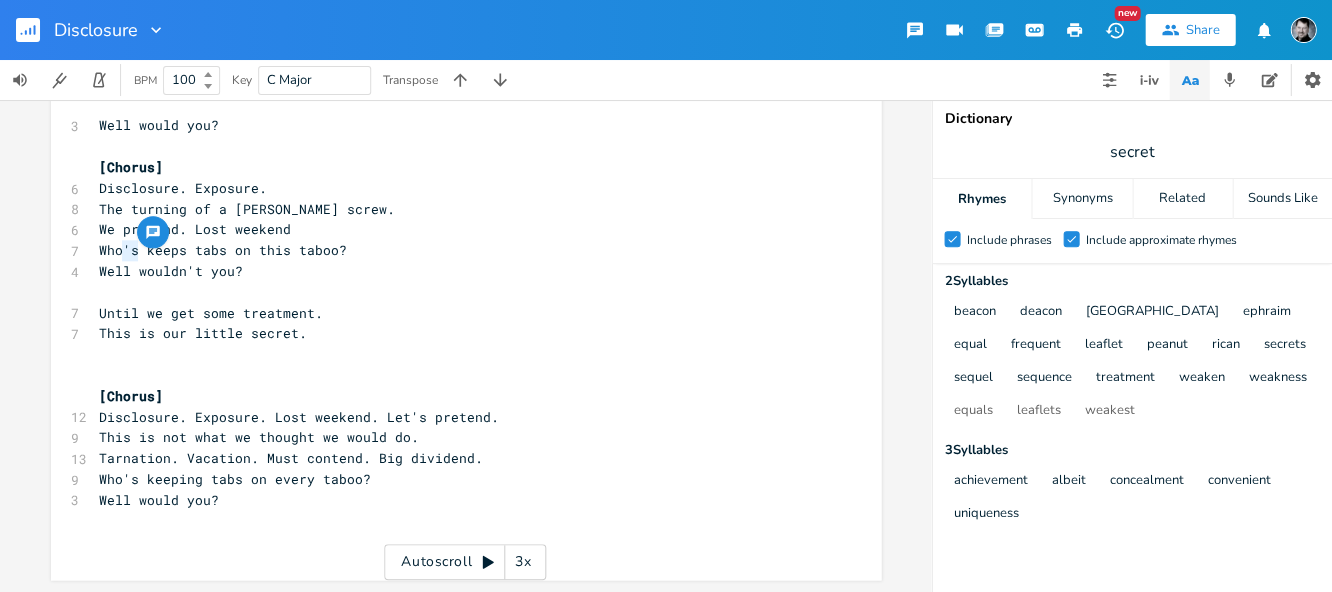 drag, startPoint x: 129, startPoint y: 251, endPoint x: 116, endPoint y: 250, distance: 13.038404 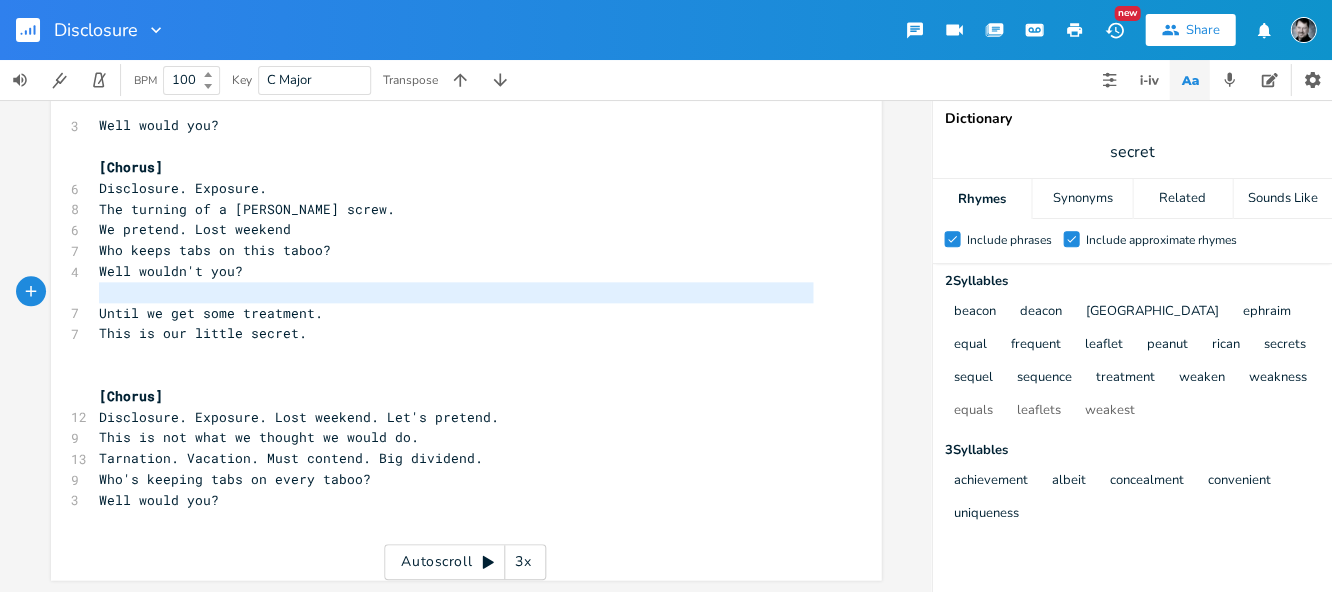 type on "Well wouldn't you?" 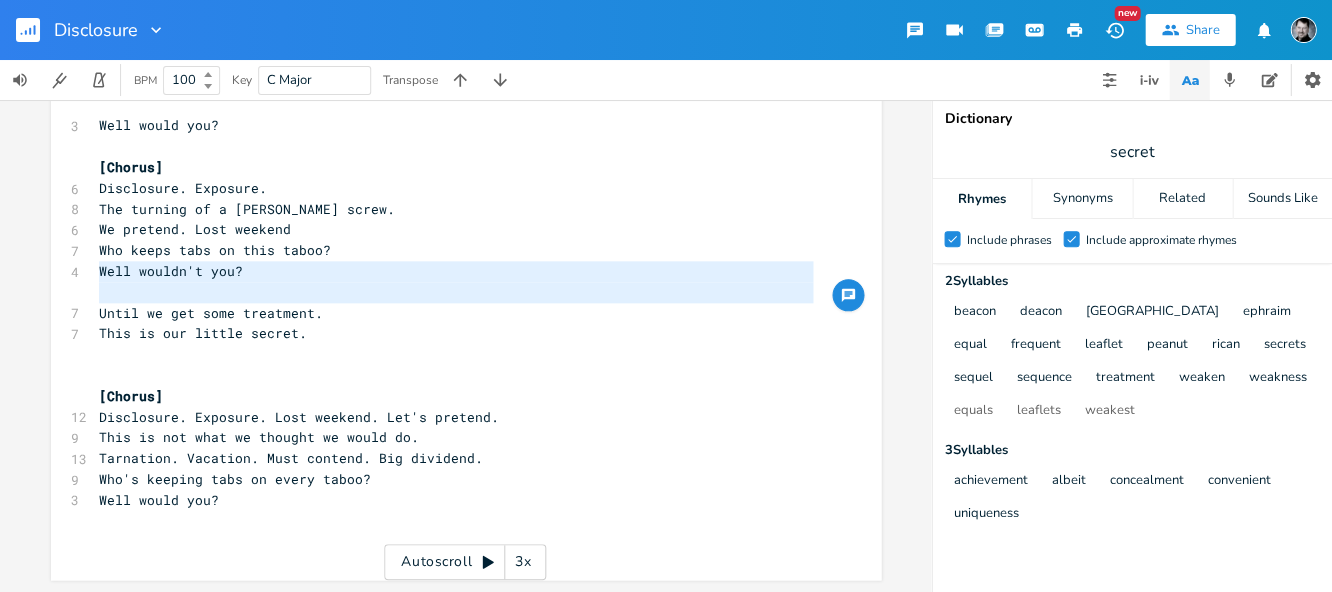 drag, startPoint x: 88, startPoint y: 314, endPoint x: 82, endPoint y: 276, distance: 38.470768 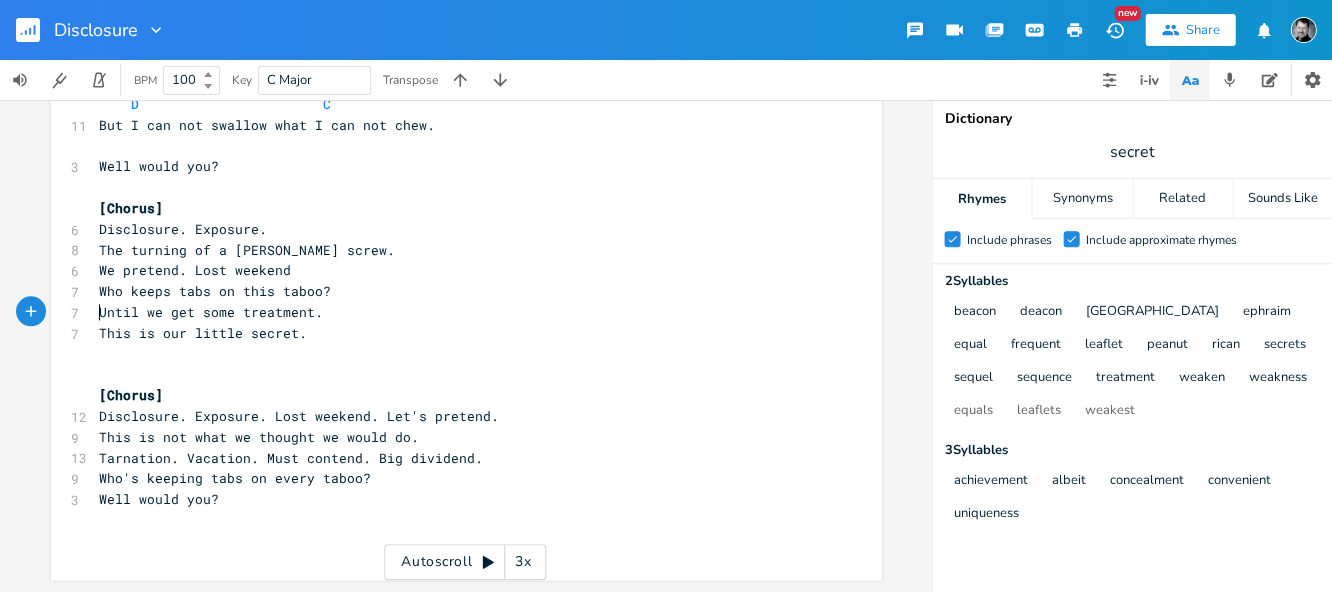 click on "This is our little secret." at bounding box center (456, 333) 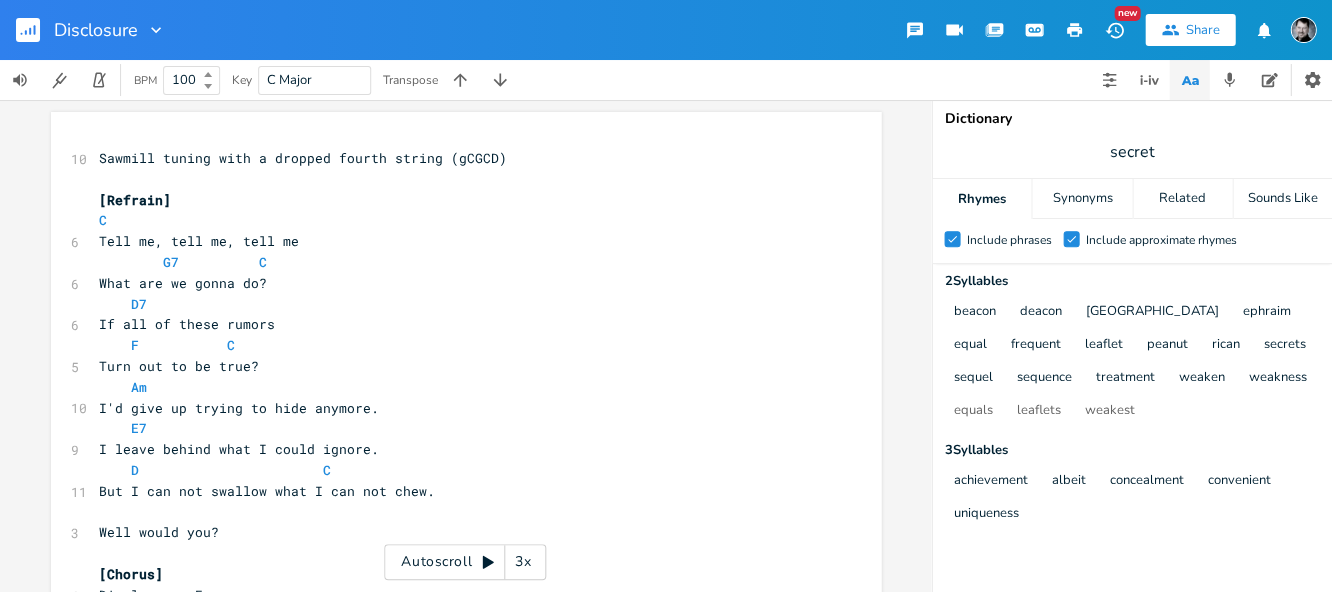 scroll, scrollTop: 0, scrollLeft: 0, axis: both 